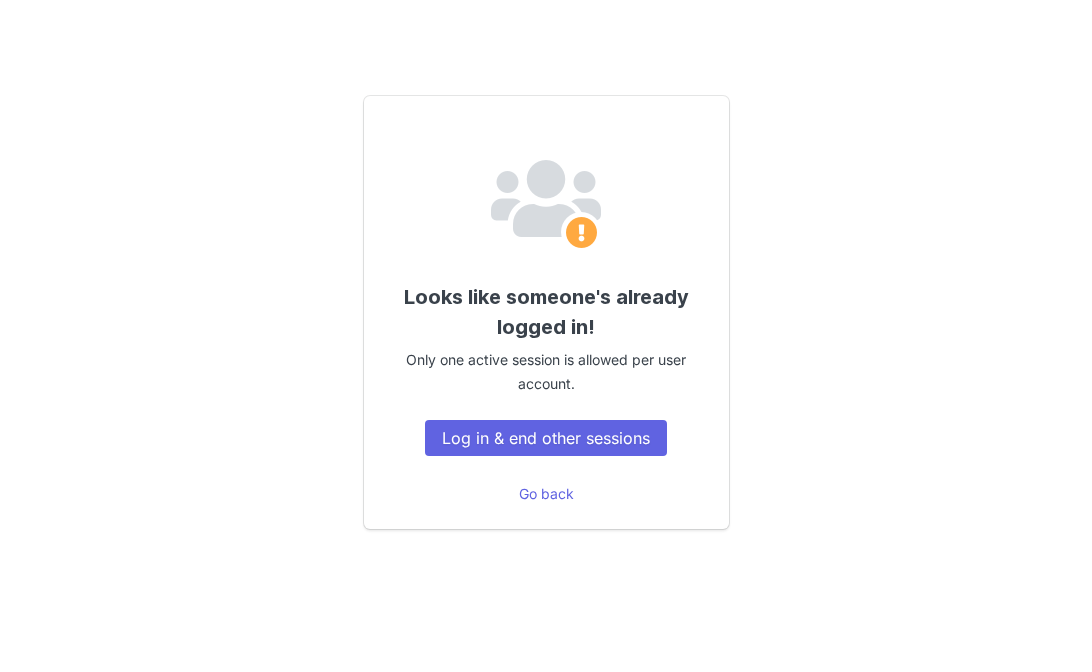 scroll, scrollTop: 0, scrollLeft: 0, axis: both 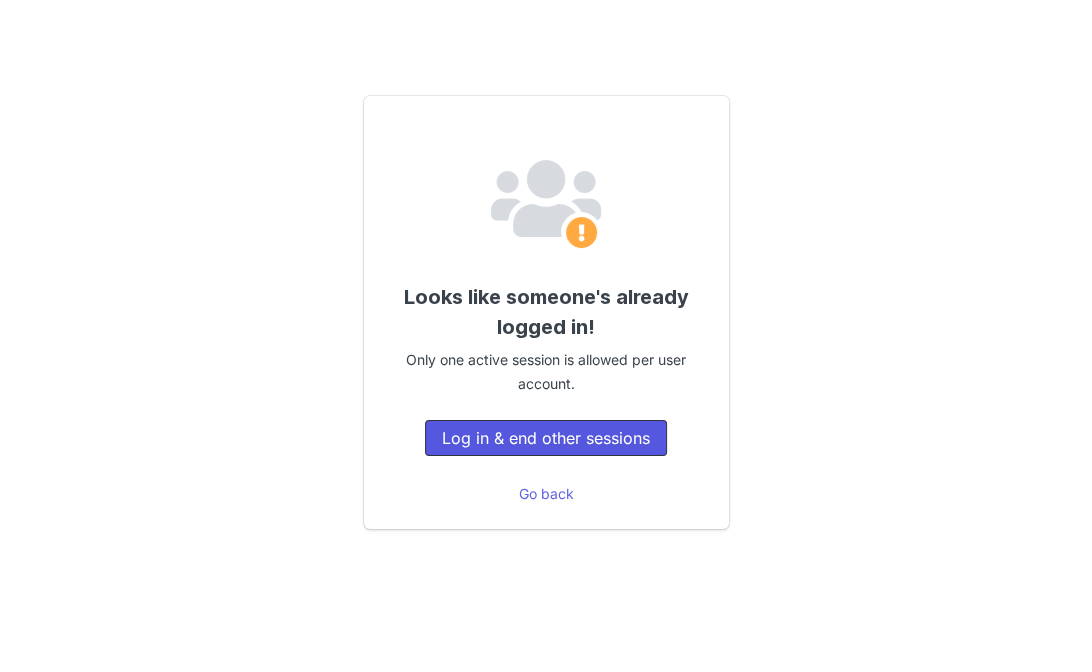 click on "Log in & end other sessions" at bounding box center (546, 438) 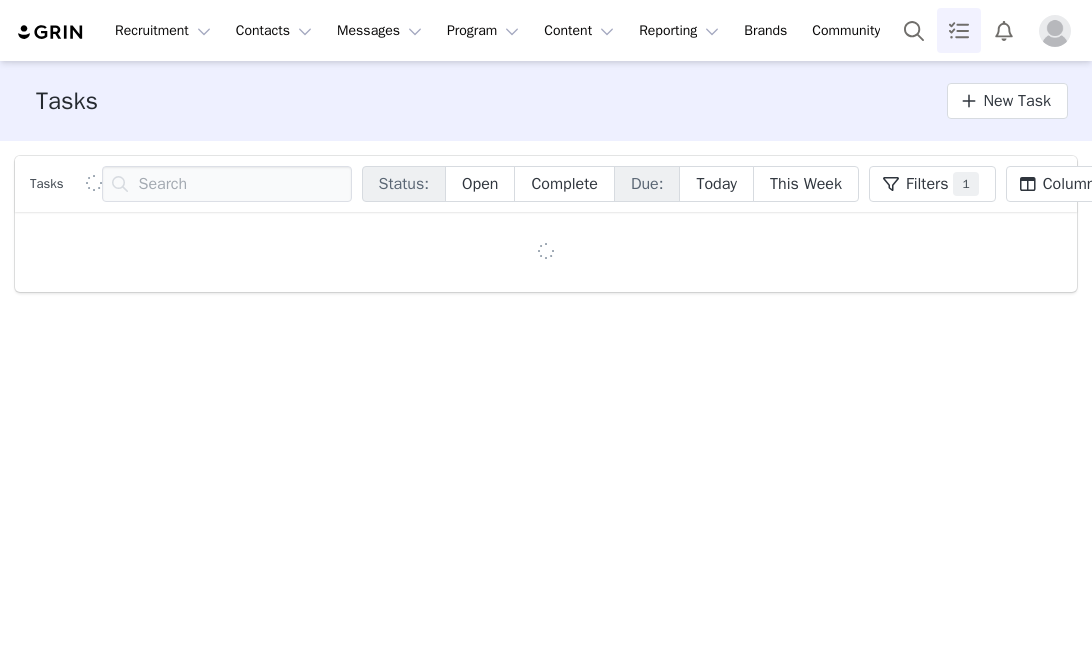 scroll, scrollTop: 0, scrollLeft: 0, axis: both 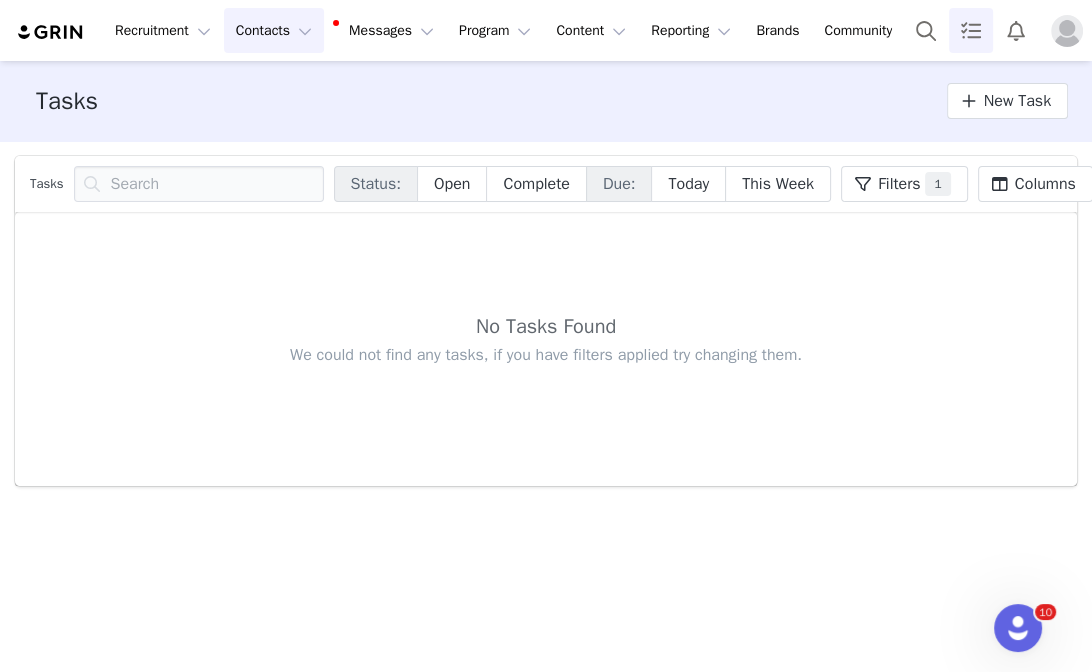 click on "Contacts Contacts" at bounding box center [274, 30] 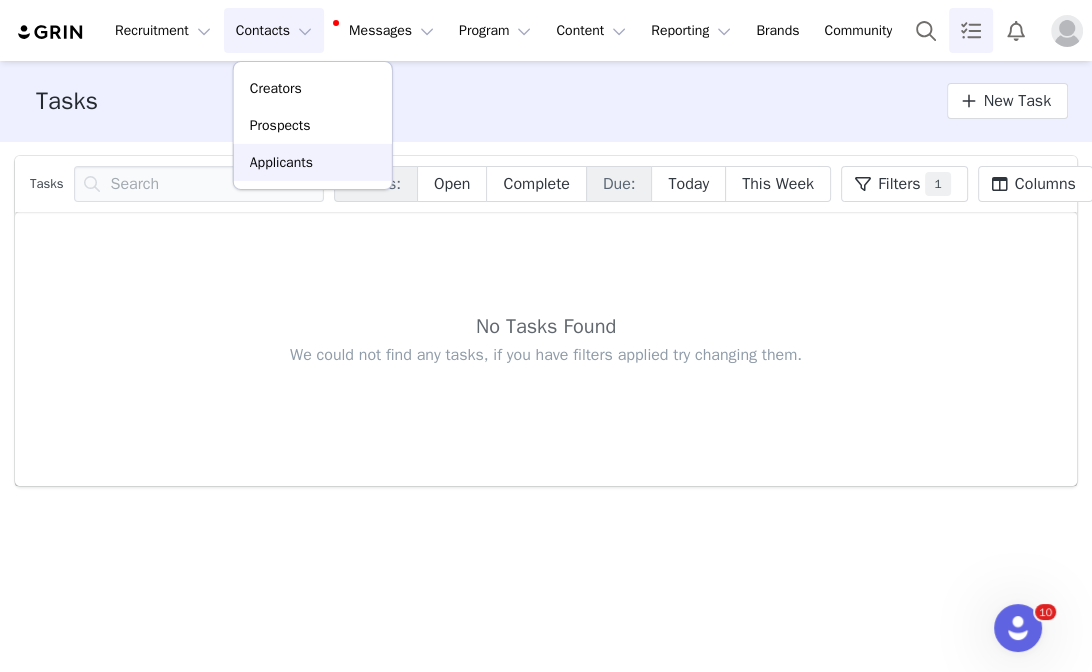 click on "Applicants" at bounding box center (281, 162) 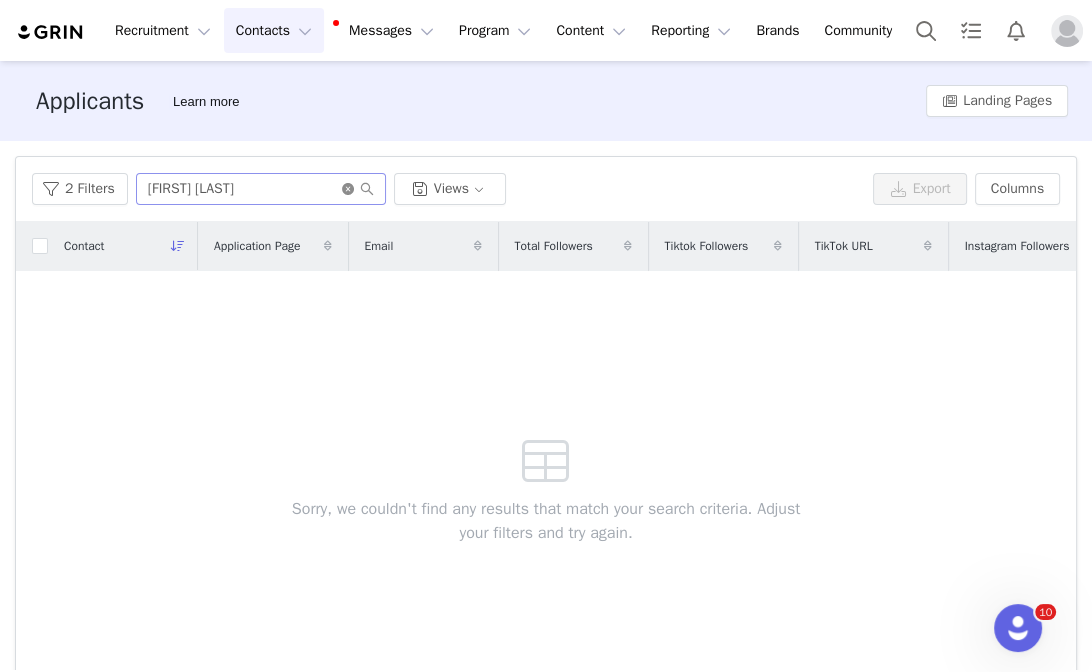 click 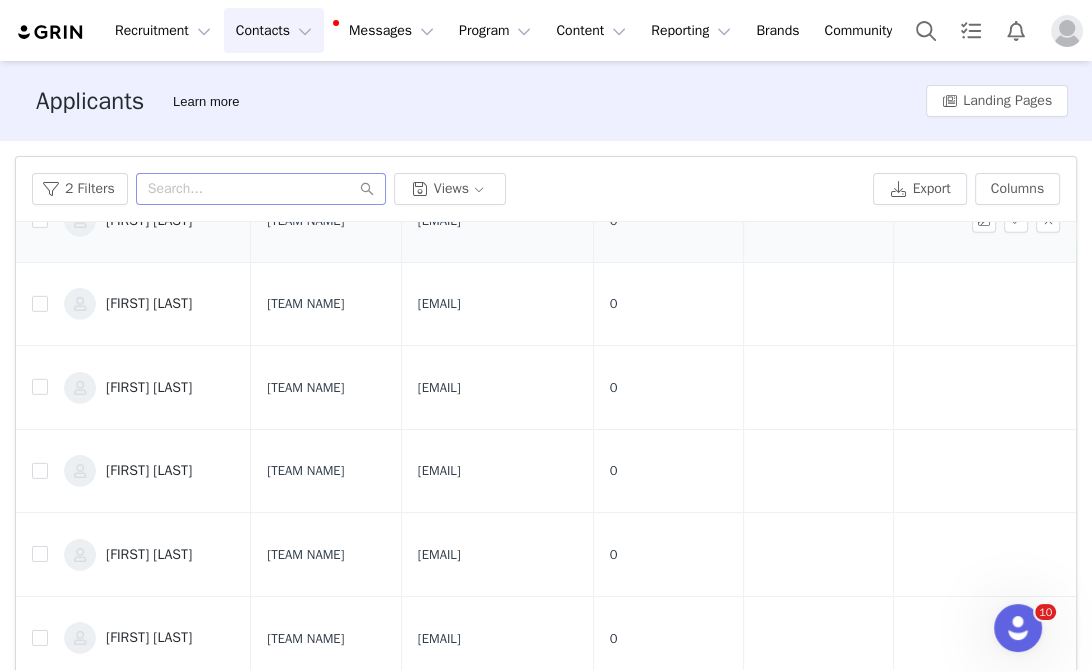 scroll, scrollTop: 5037, scrollLeft: 0, axis: vertical 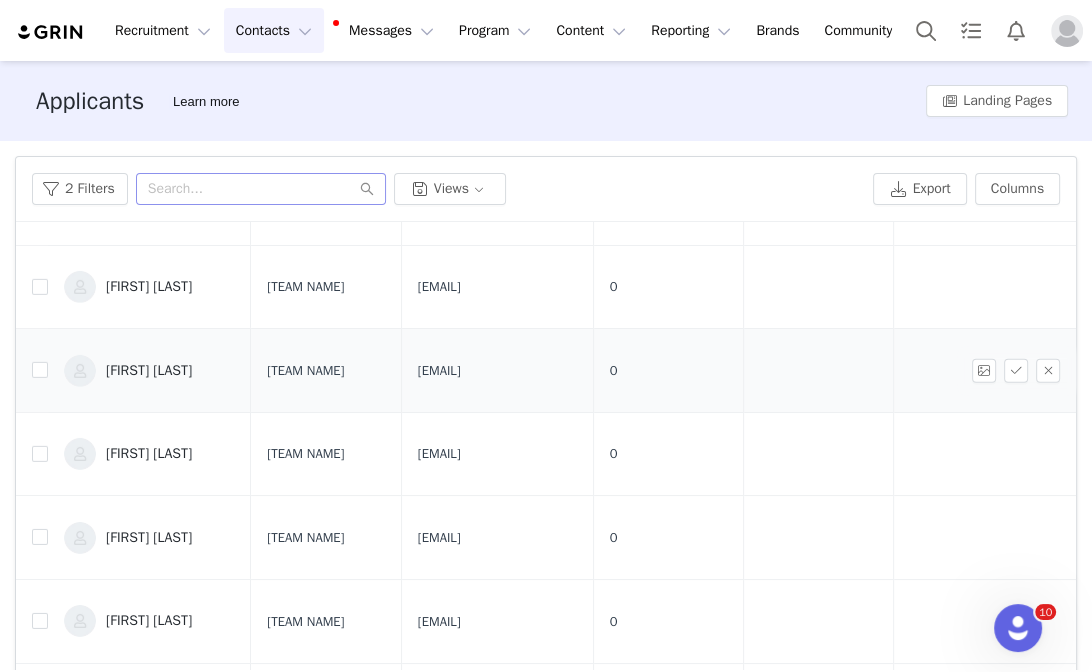 click on "[FIRST] [LAST]" at bounding box center (149, 371) 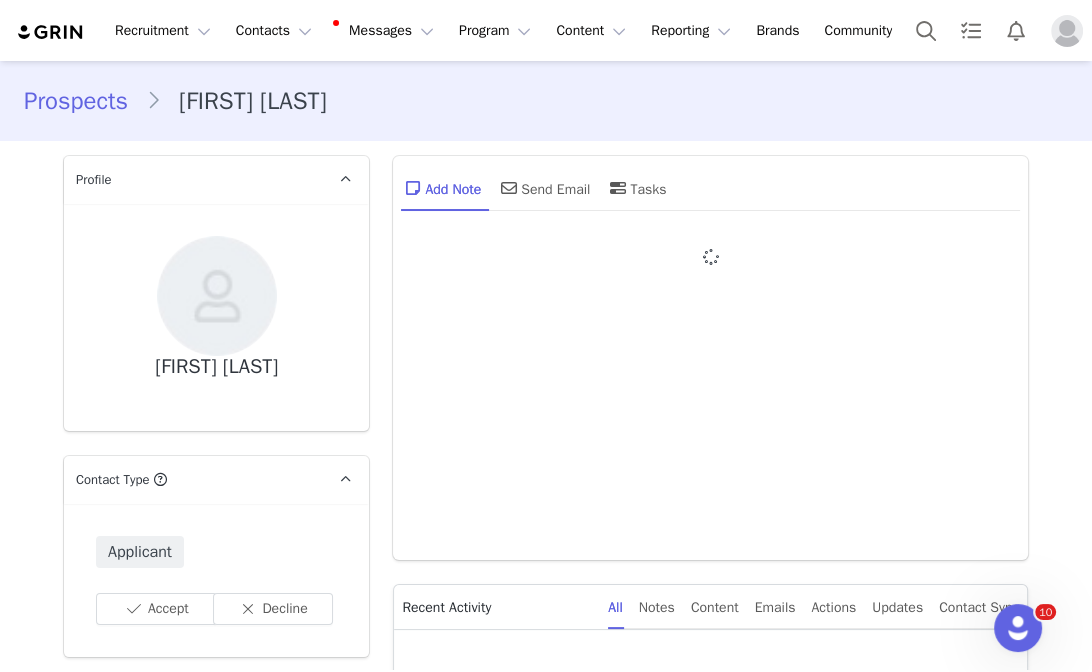 type on "+1 (United States)" 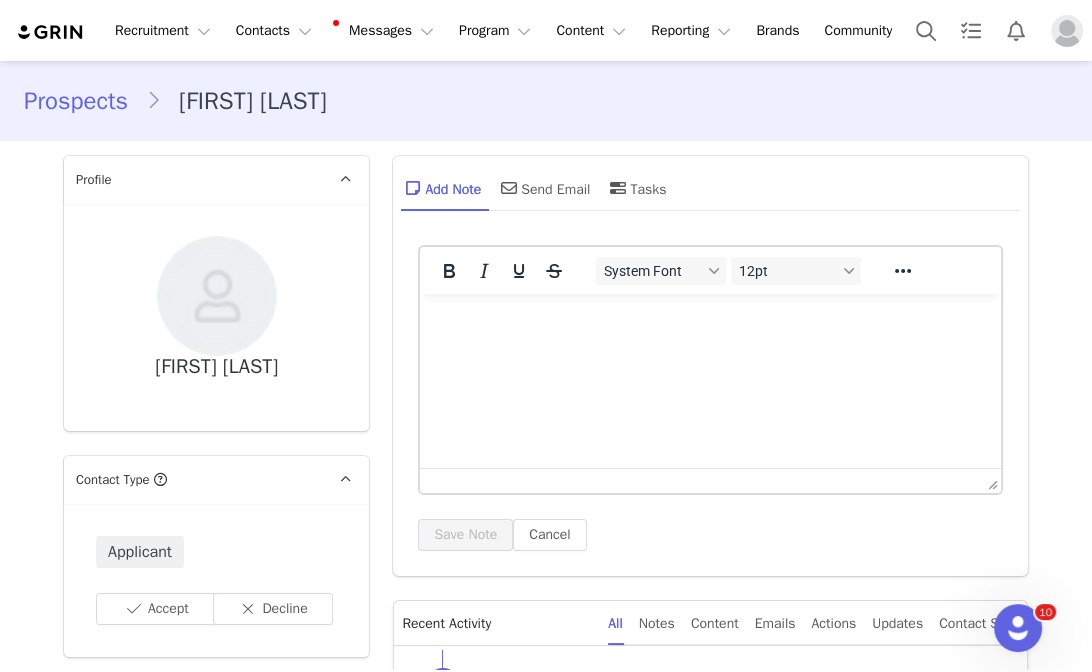 scroll, scrollTop: 0, scrollLeft: 0, axis: both 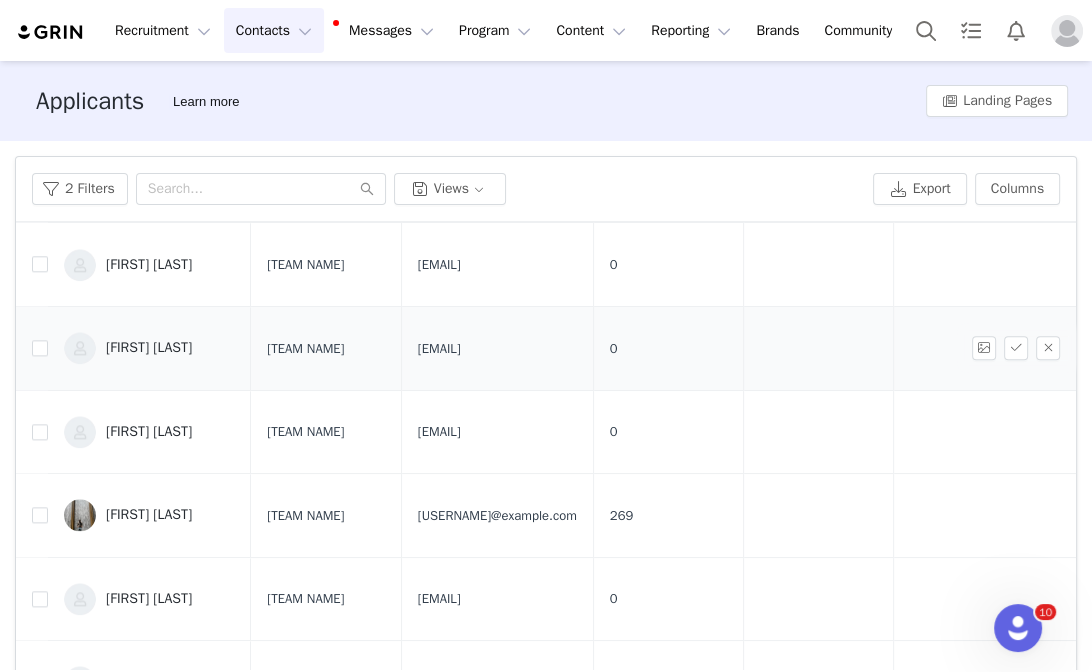 click on "[FIRST] [LAST]" at bounding box center [149, 348] 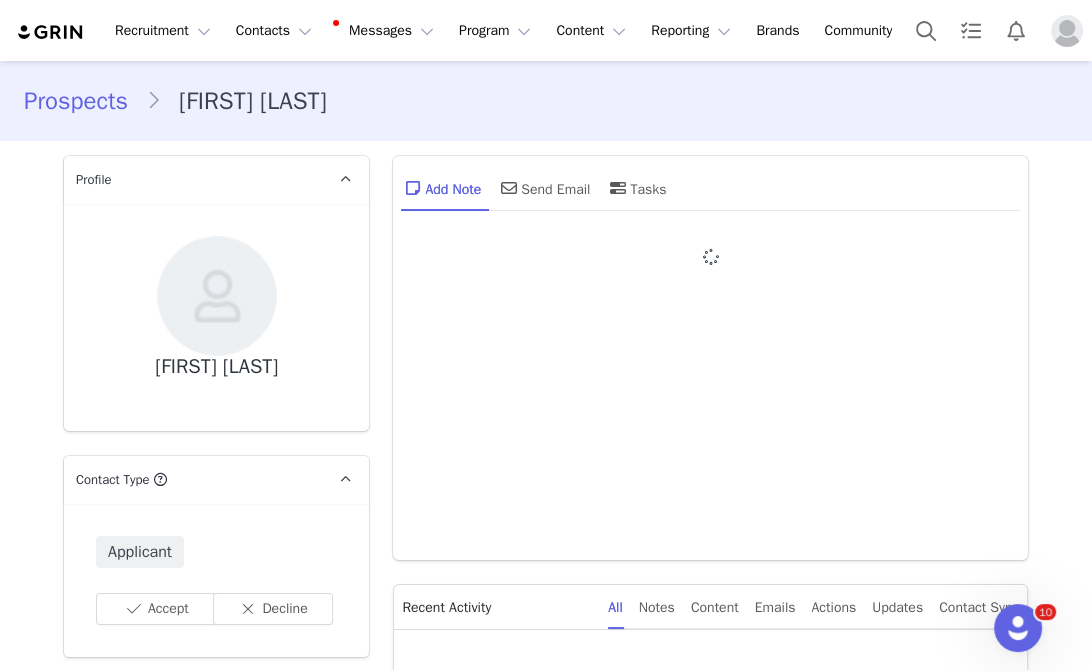 type on "+1 (United States)" 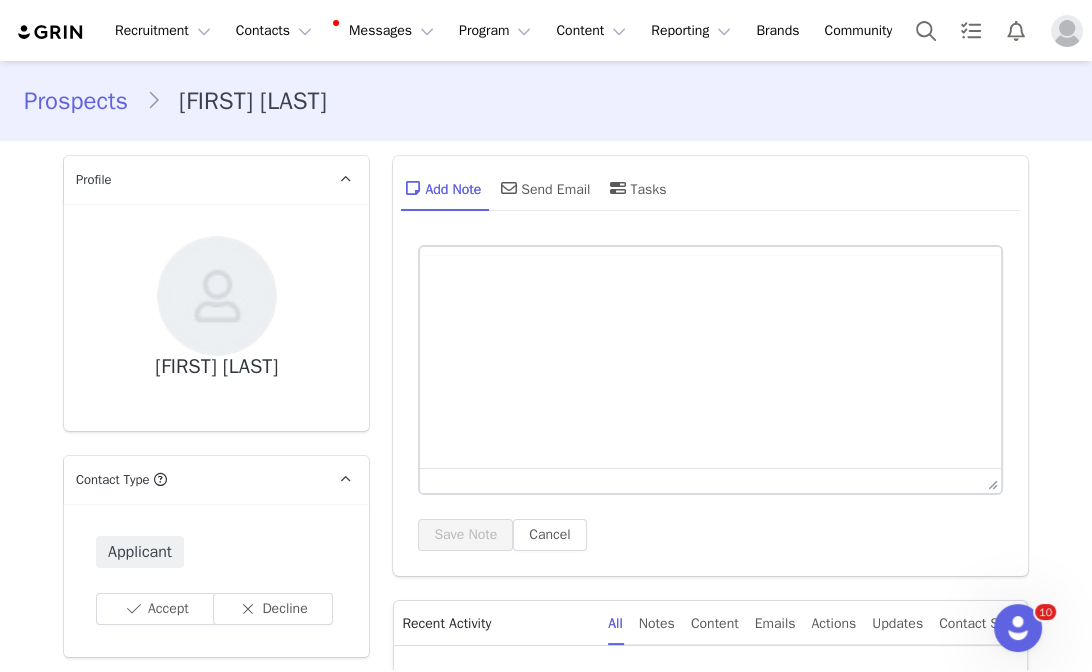 scroll, scrollTop: 0, scrollLeft: 0, axis: both 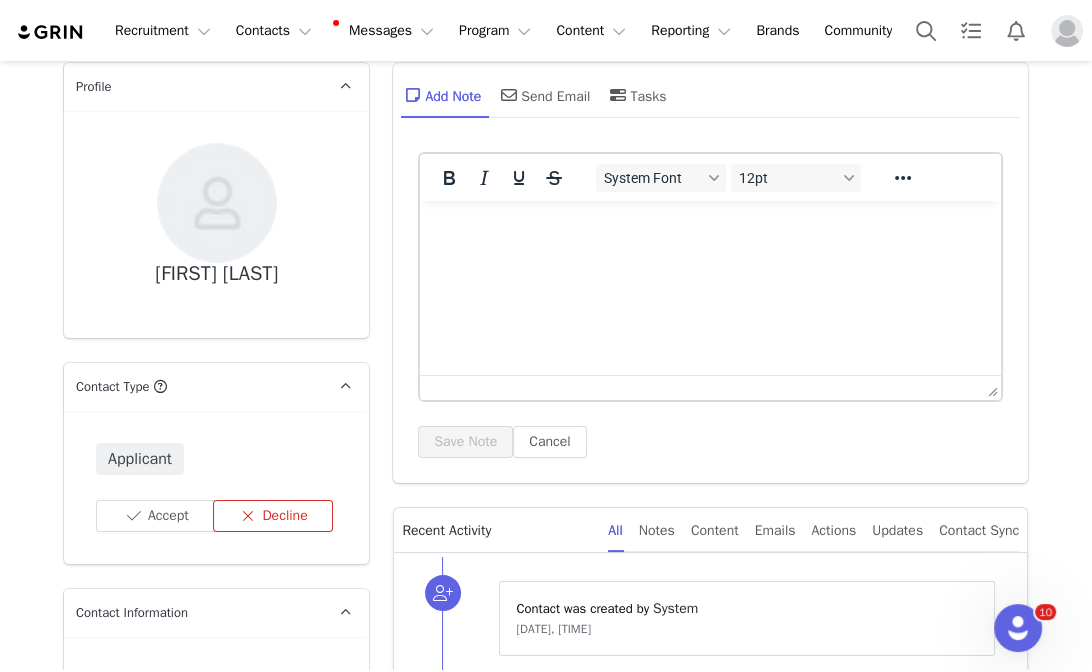 click on "Decline" at bounding box center [273, 516] 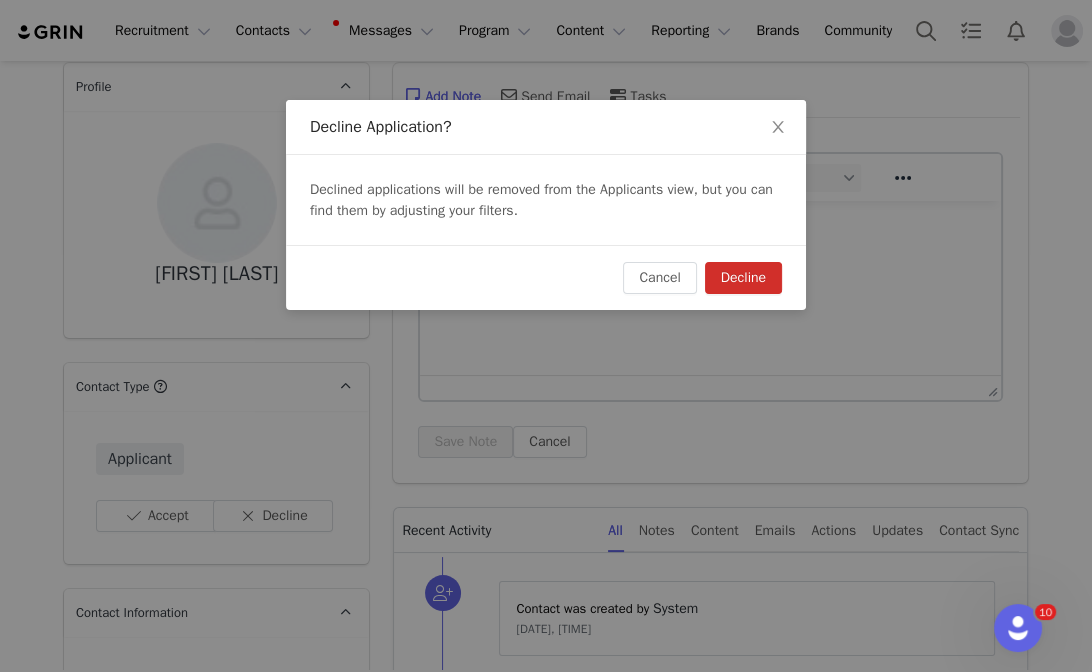 click on "Cancel Decline" at bounding box center (546, 277) 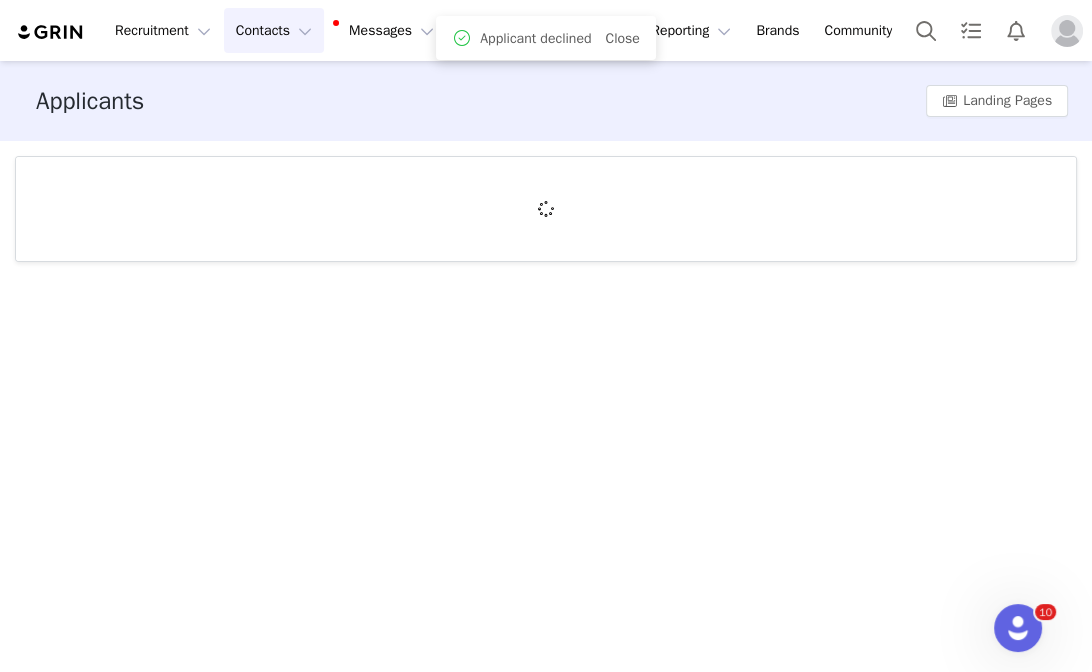 scroll, scrollTop: 0, scrollLeft: 0, axis: both 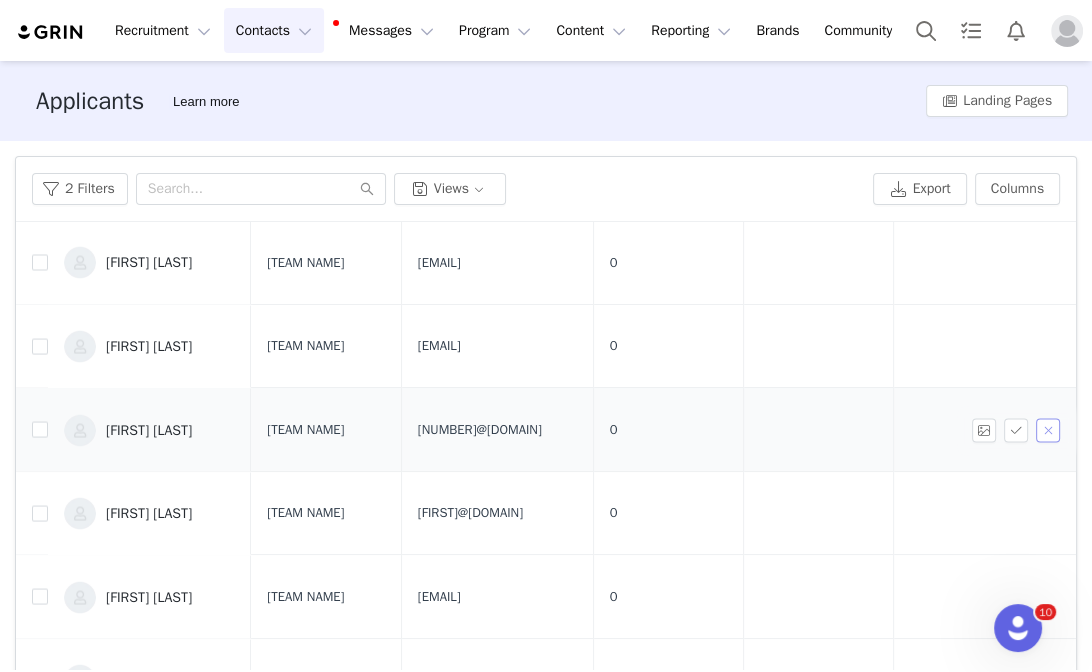 click at bounding box center (1048, 430) 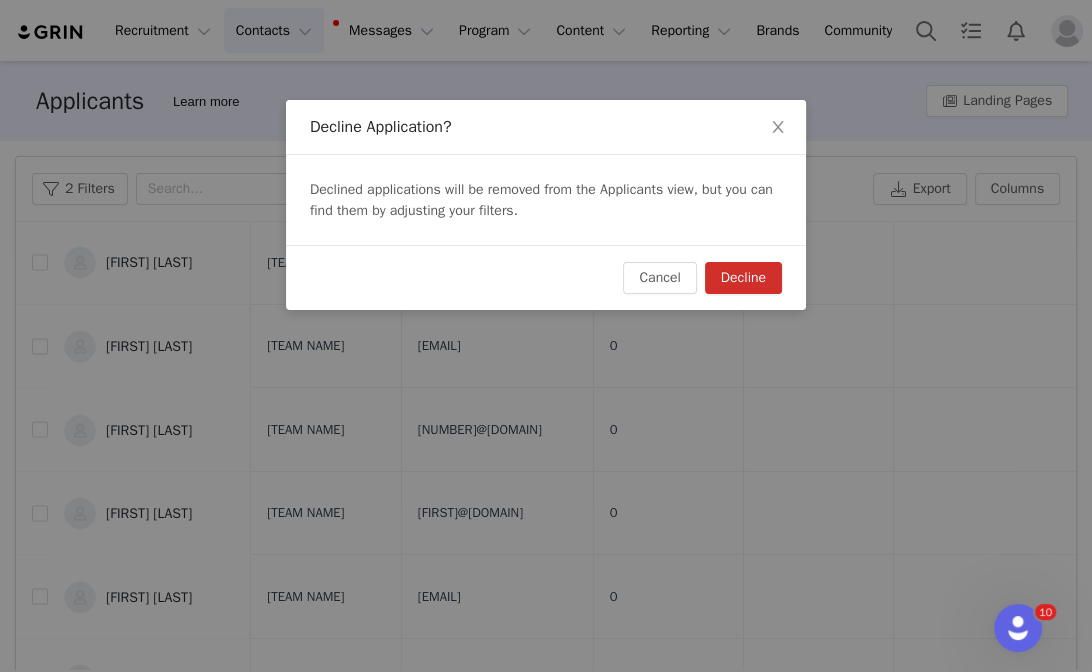 click on "Cancel Decline" at bounding box center [546, 277] 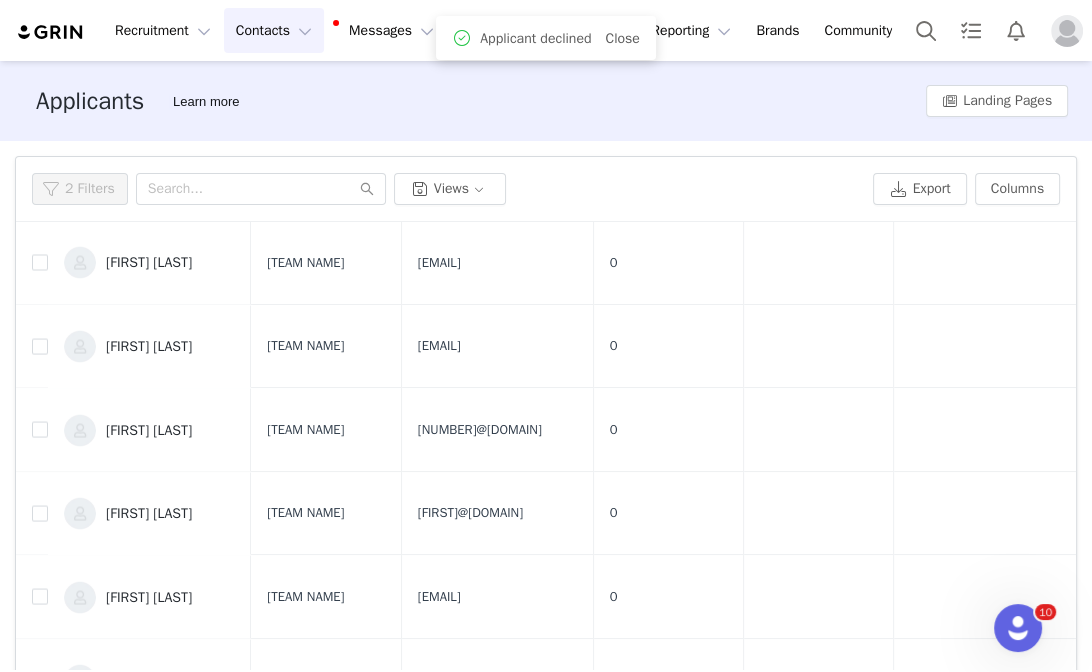 scroll, scrollTop: 0, scrollLeft: 0, axis: both 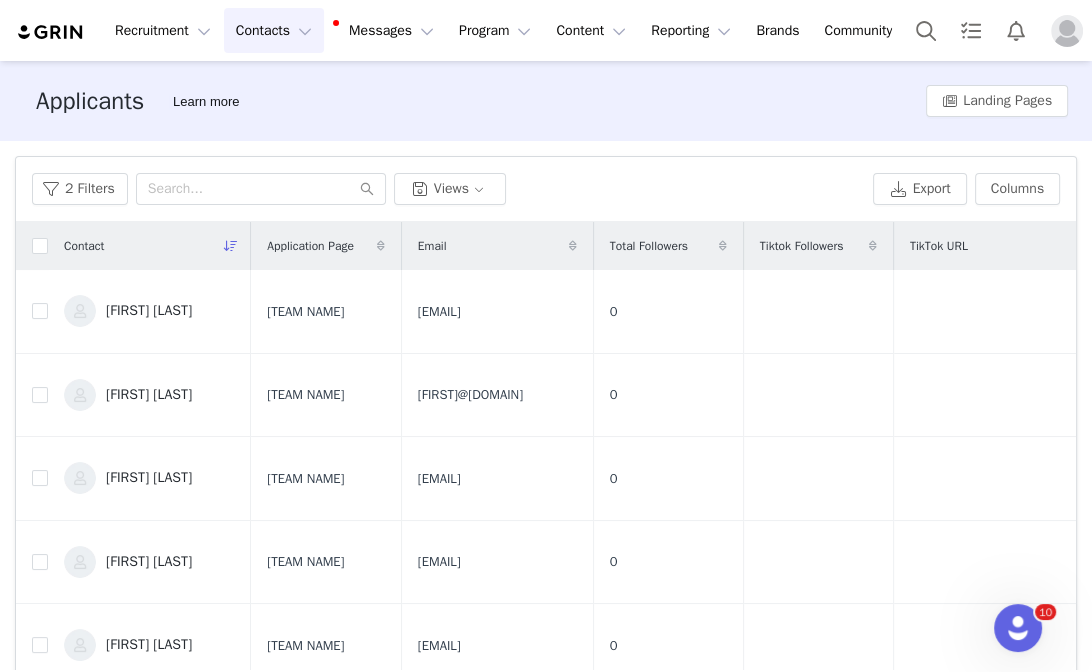 click on "[FIRST] [LAST]" at bounding box center (149, 311) 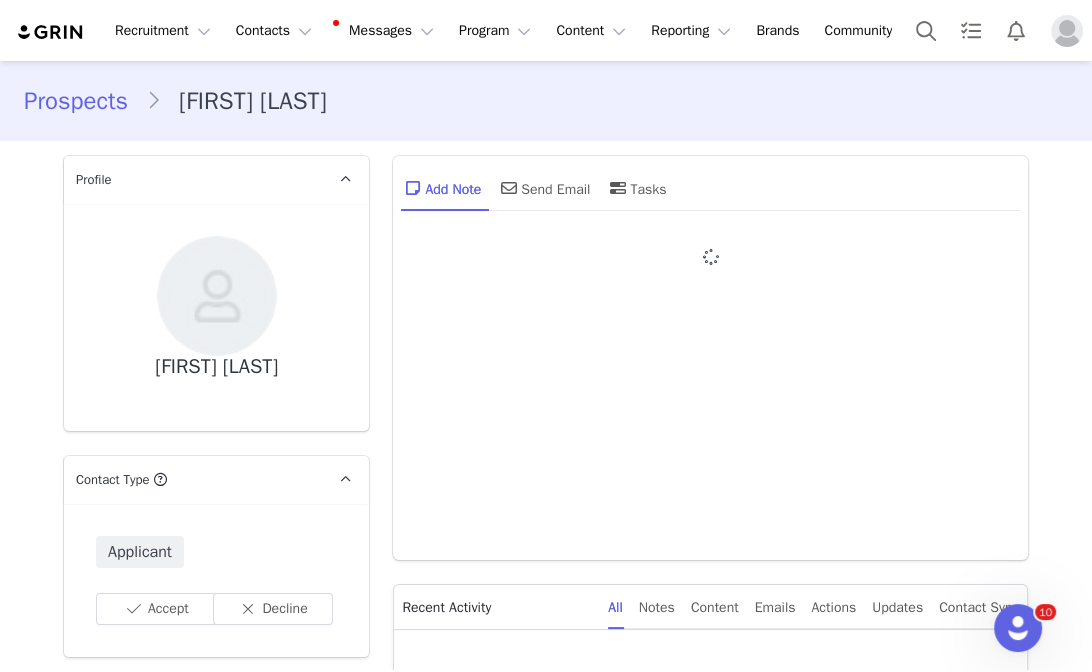 type on "+1 (United States)" 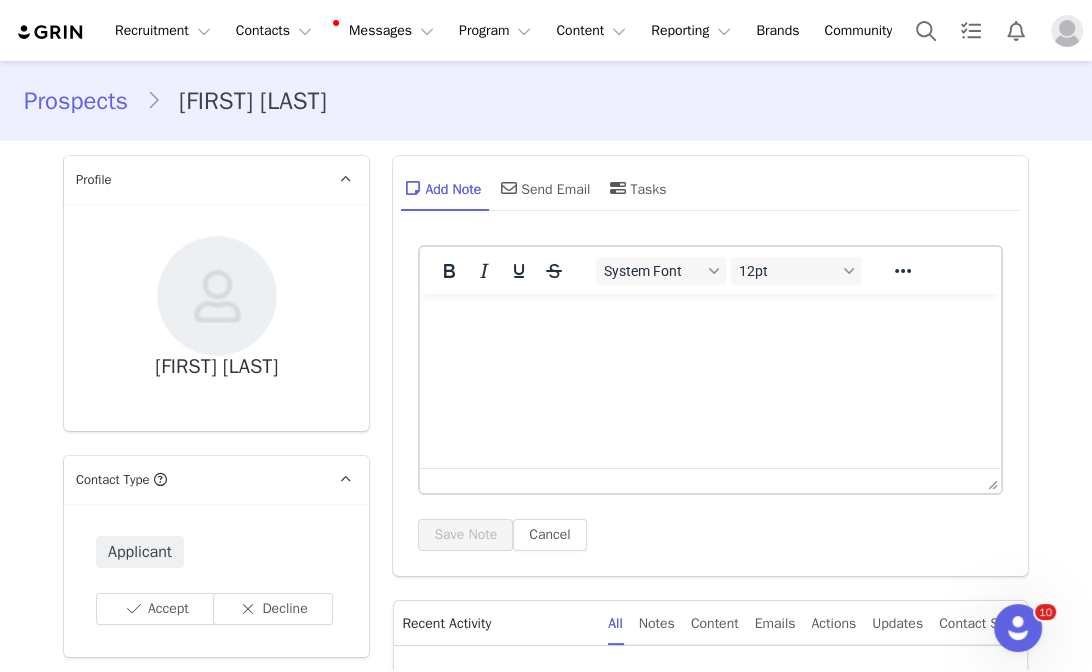 scroll, scrollTop: 0, scrollLeft: 0, axis: both 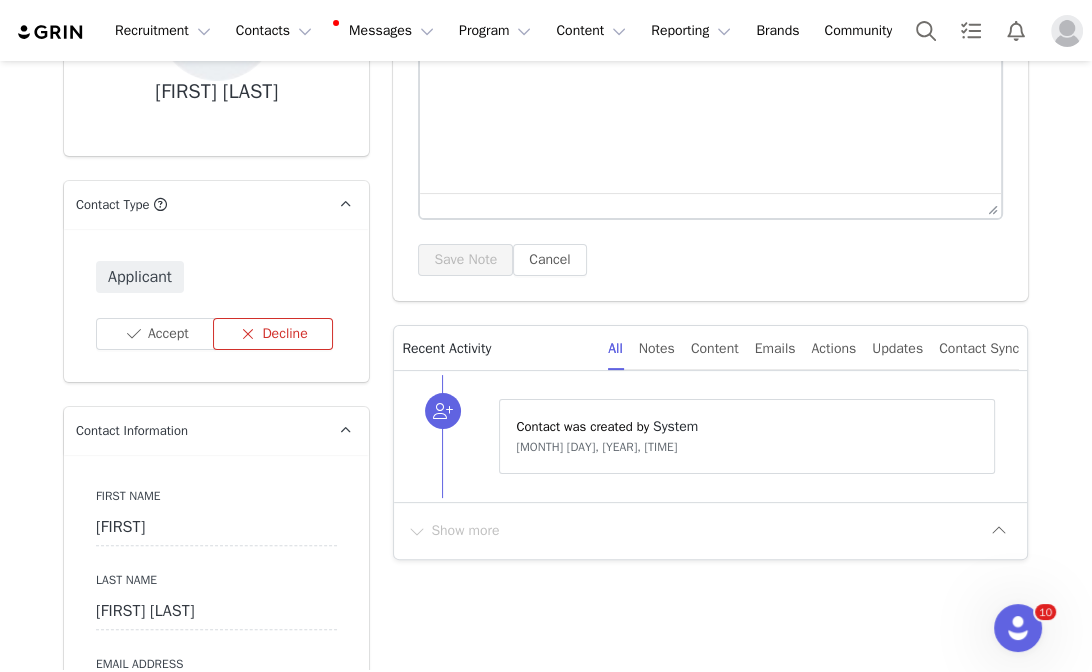 click on "Decline" at bounding box center (273, 334) 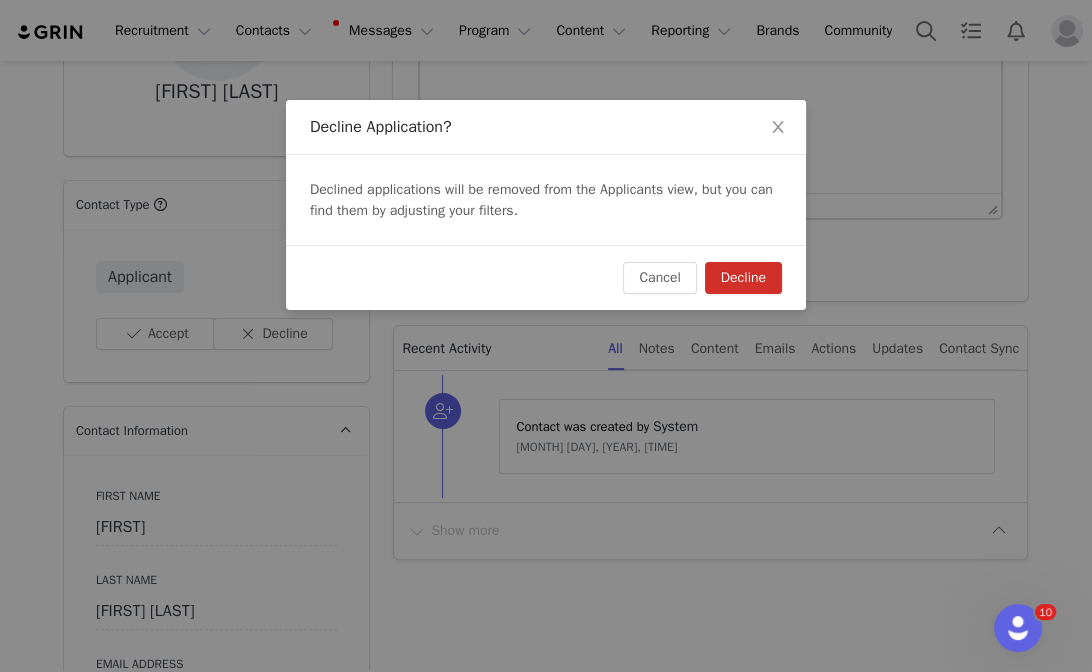 click on "Decline" at bounding box center (743, 278) 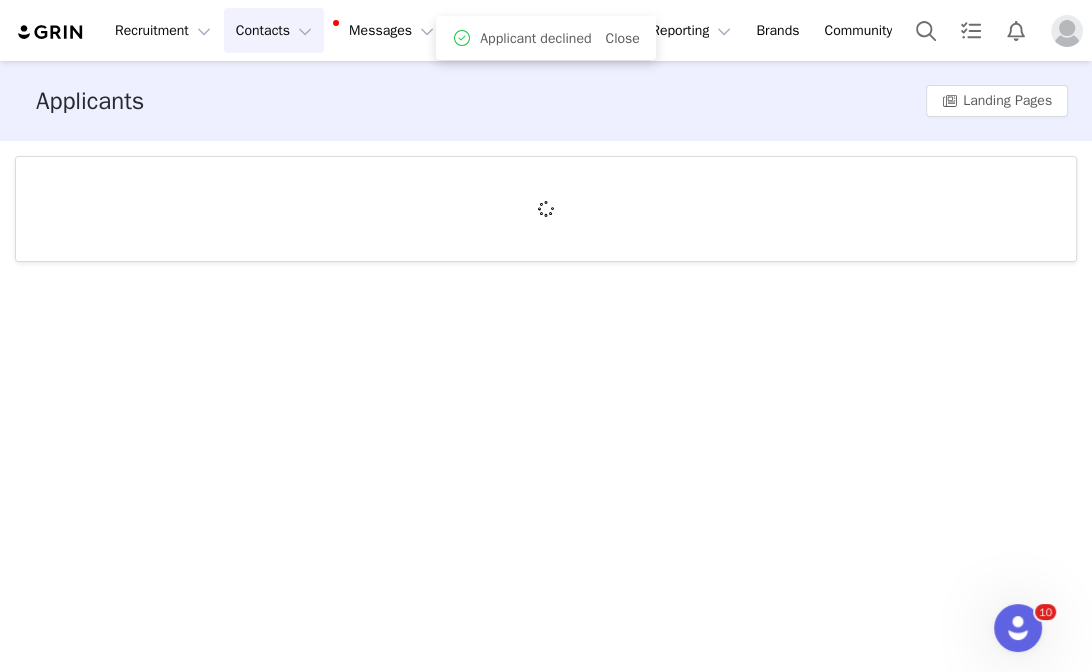 scroll, scrollTop: 0, scrollLeft: 0, axis: both 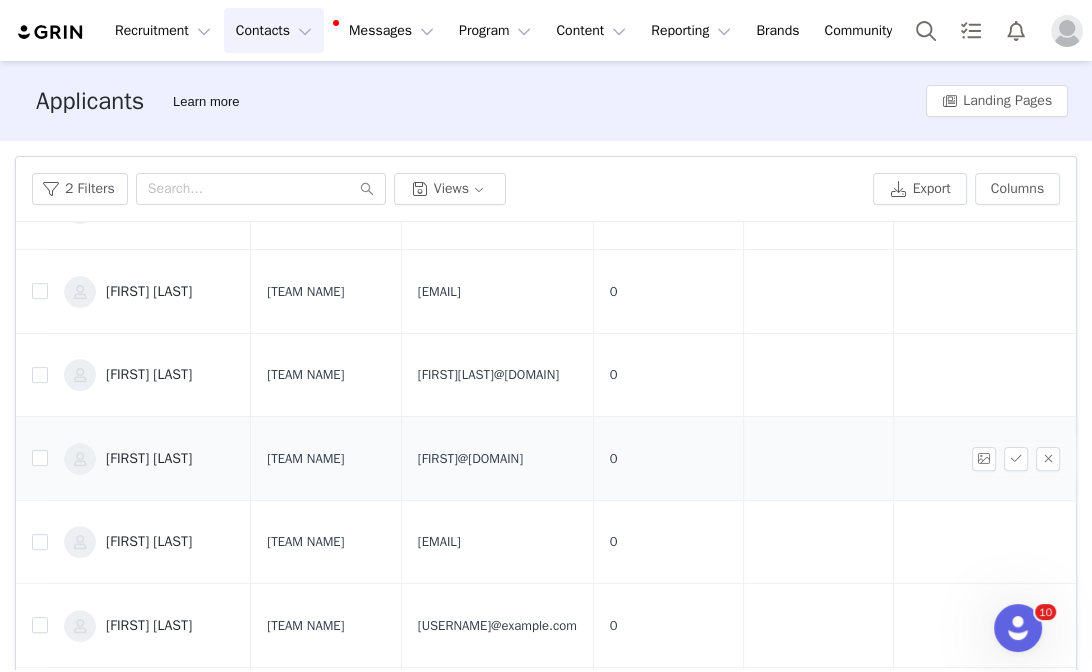 click on "[FIRST] [LAST]" at bounding box center (149, 459) 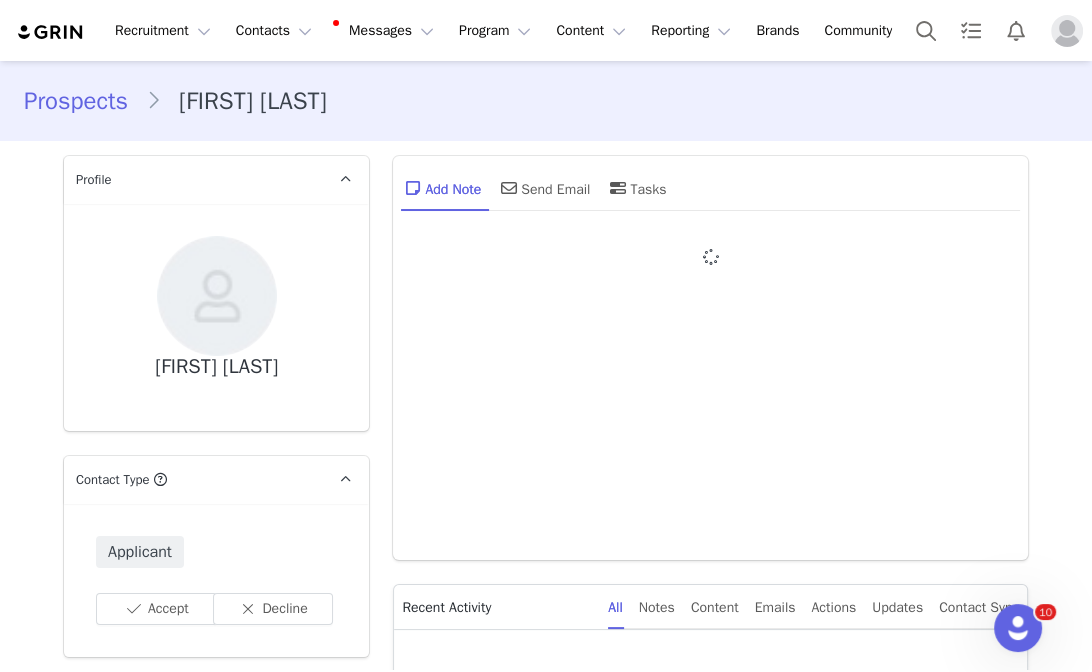 type on "+1 (United States)" 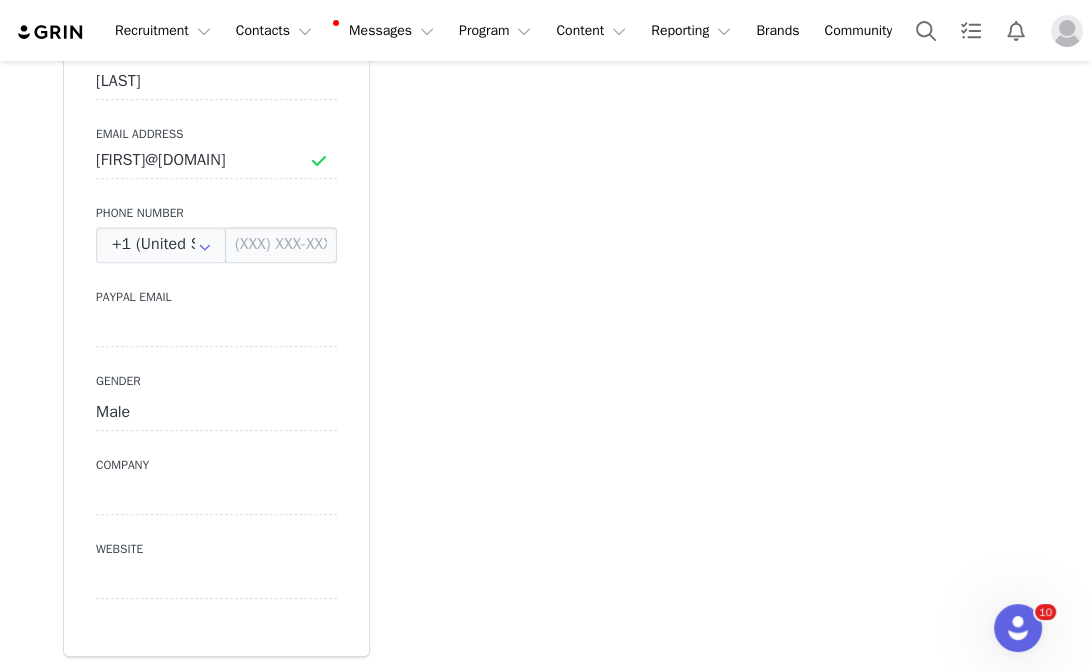 scroll, scrollTop: 1165, scrollLeft: 0, axis: vertical 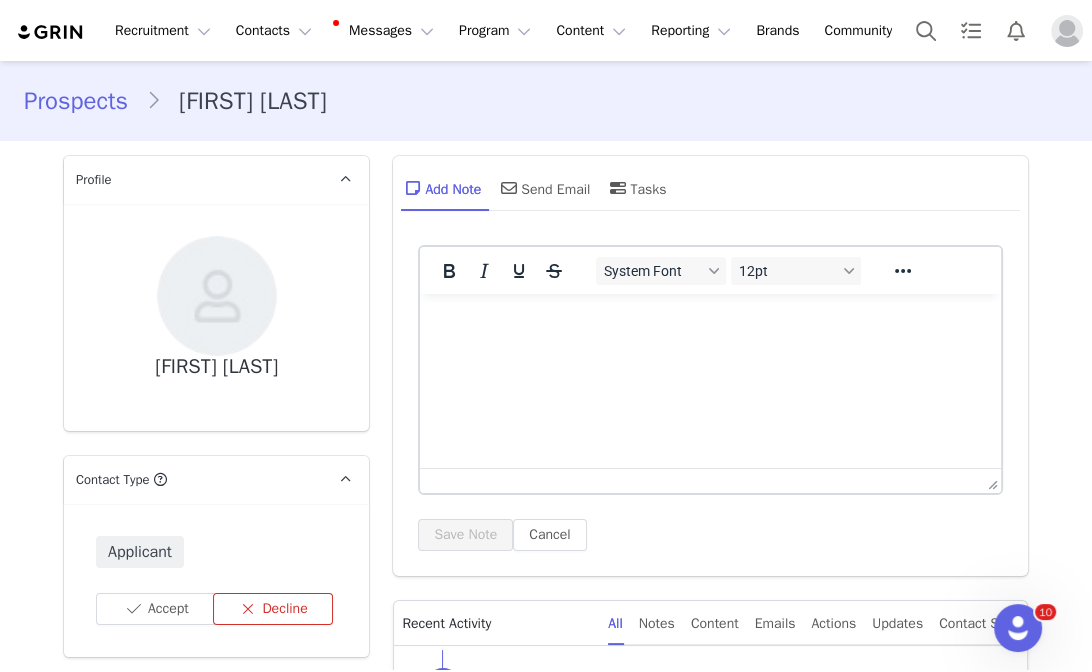 click on "Decline" at bounding box center (273, 609) 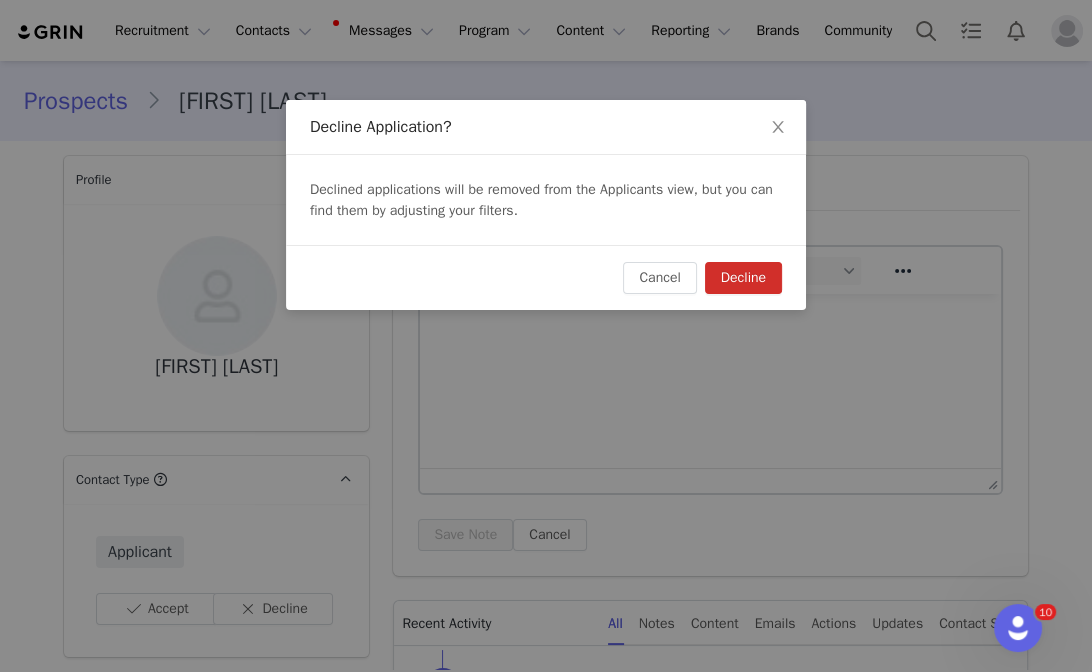 click on "Decline" at bounding box center [743, 278] 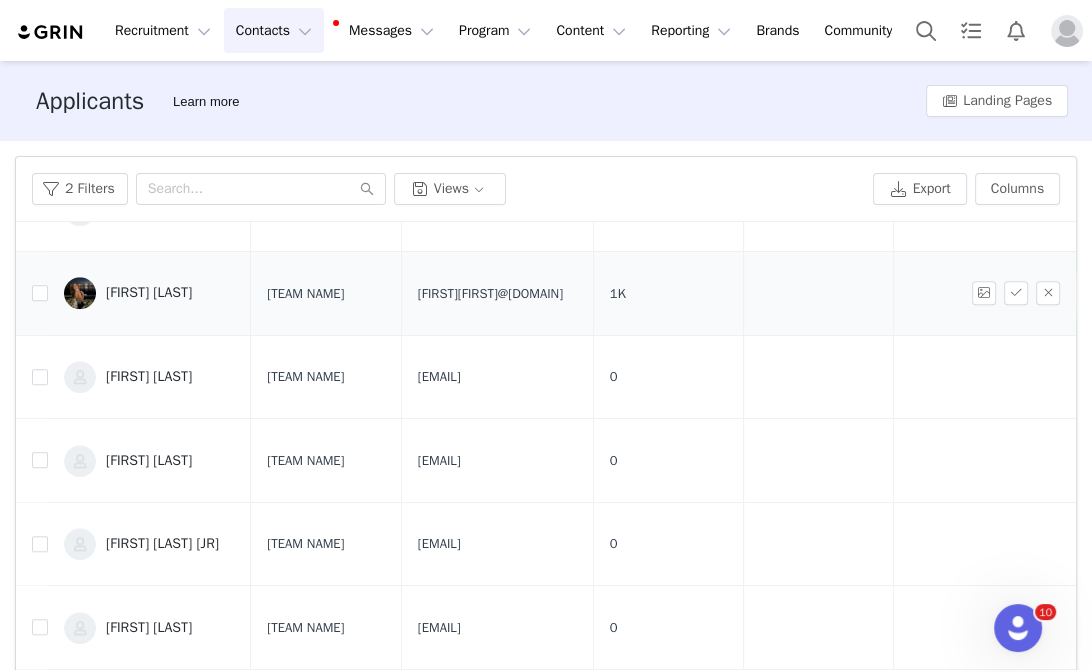 scroll, scrollTop: 1288, scrollLeft: 0, axis: vertical 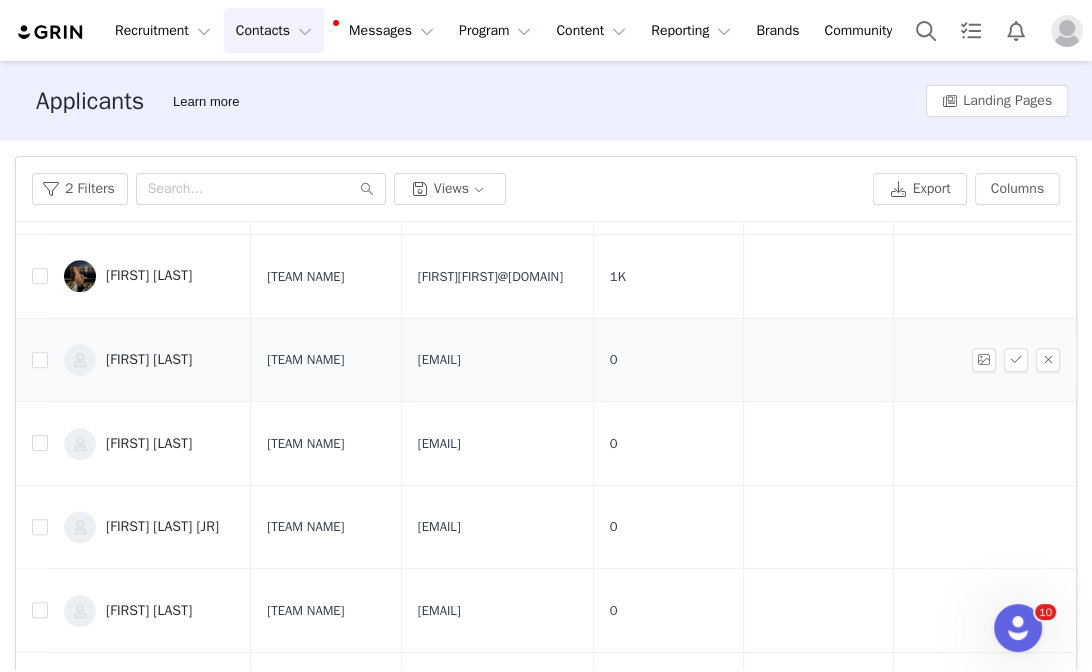 click on "[FIRST] [LAST]" at bounding box center (149, 360) 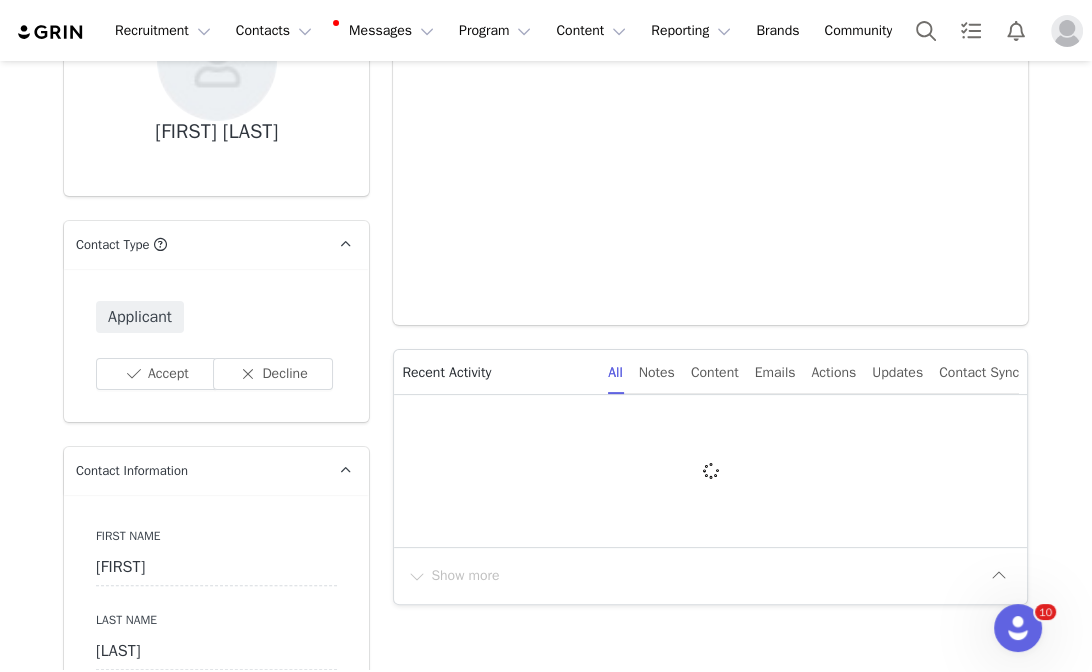 type on "+1 (United States)" 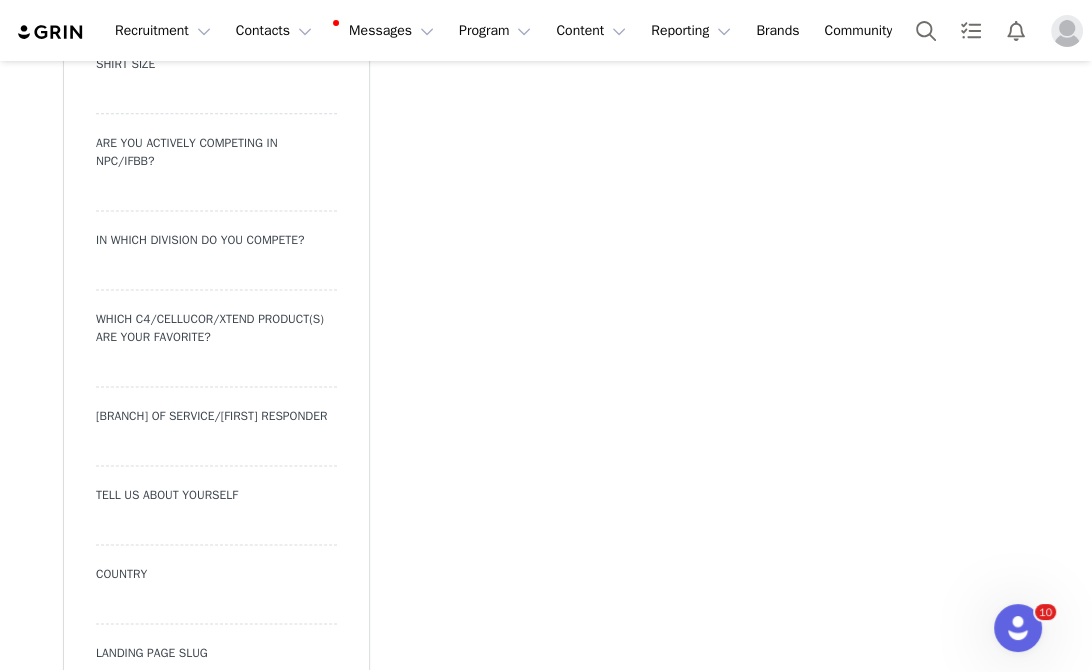 scroll, scrollTop: 0, scrollLeft: 0, axis: both 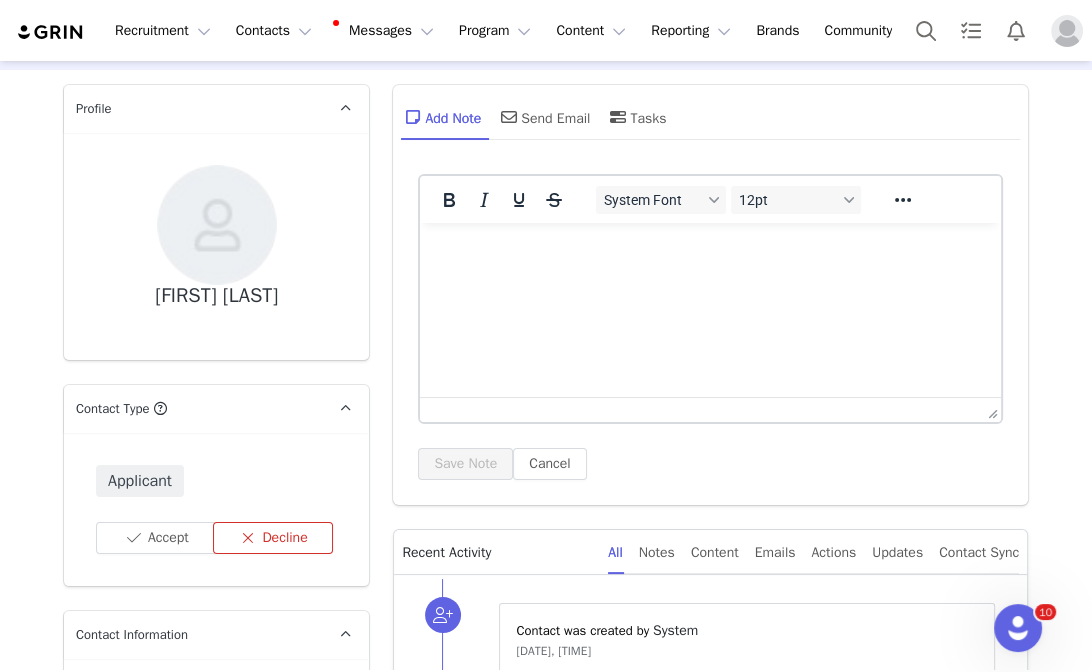 click on "Decline" at bounding box center [273, 538] 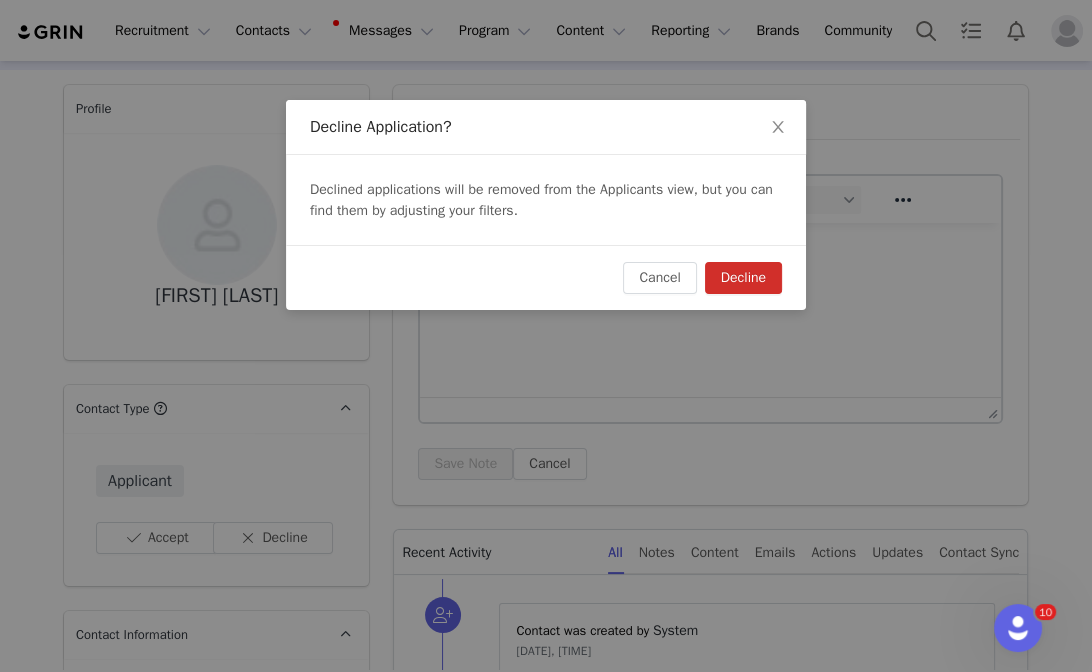 click on "Decline" at bounding box center [743, 278] 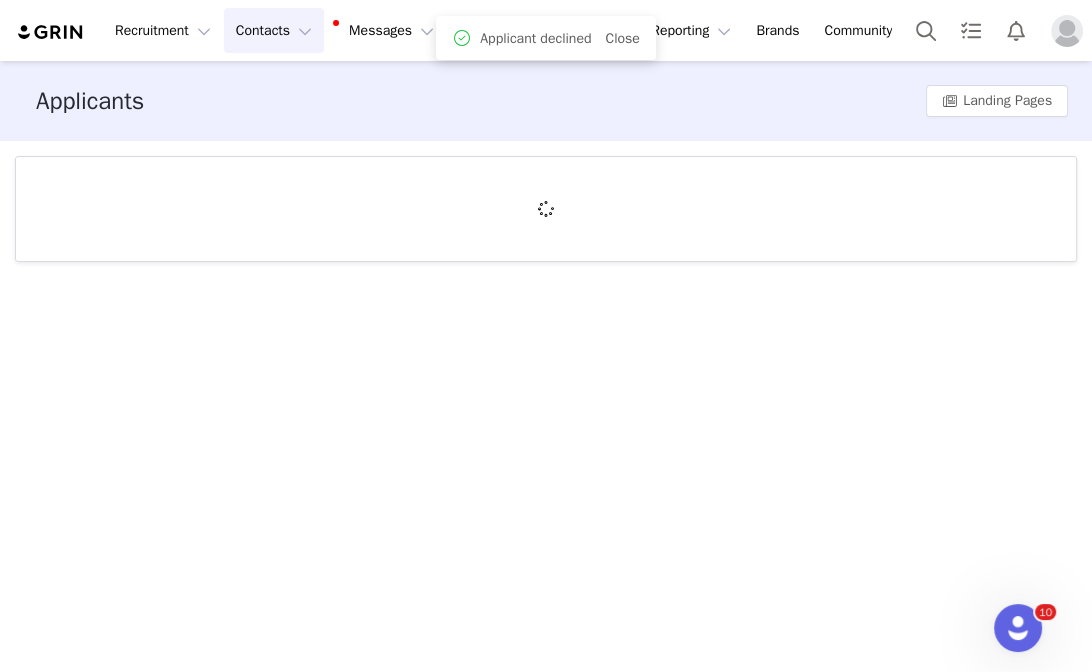 scroll, scrollTop: 0, scrollLeft: 0, axis: both 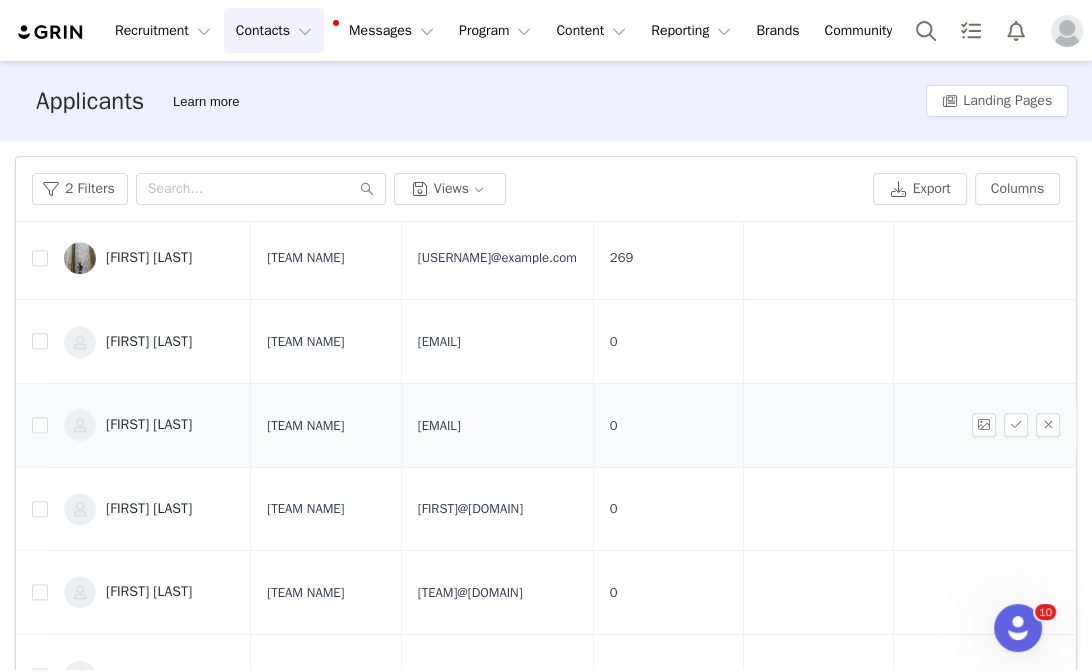 click on "[FIRST] [LAST]" at bounding box center [149, 425] 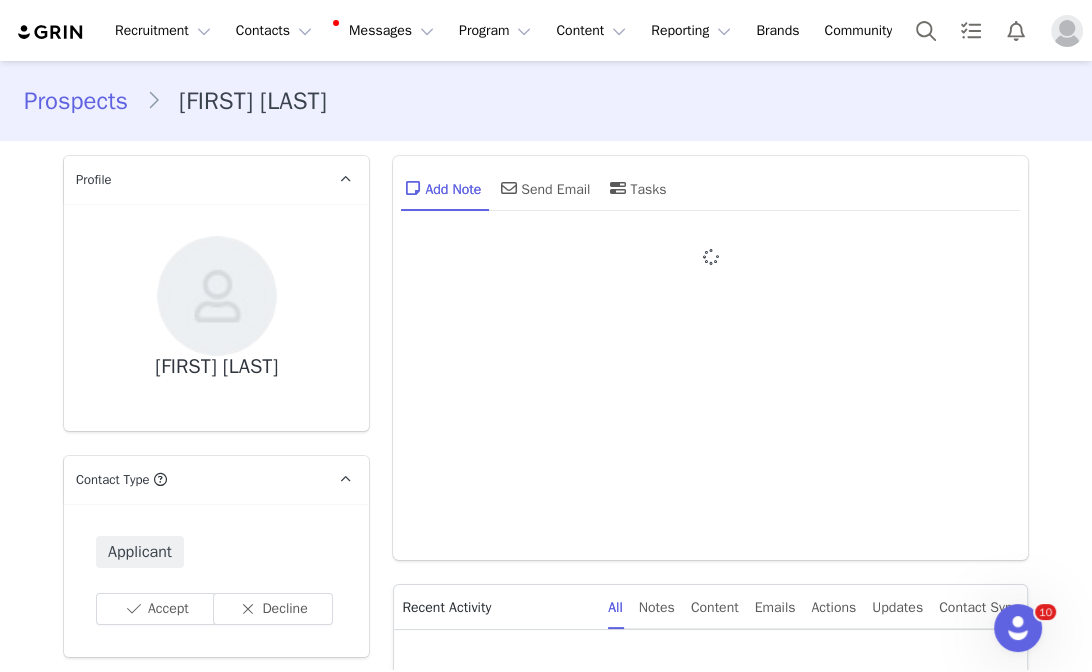 type on "+1 (United States)" 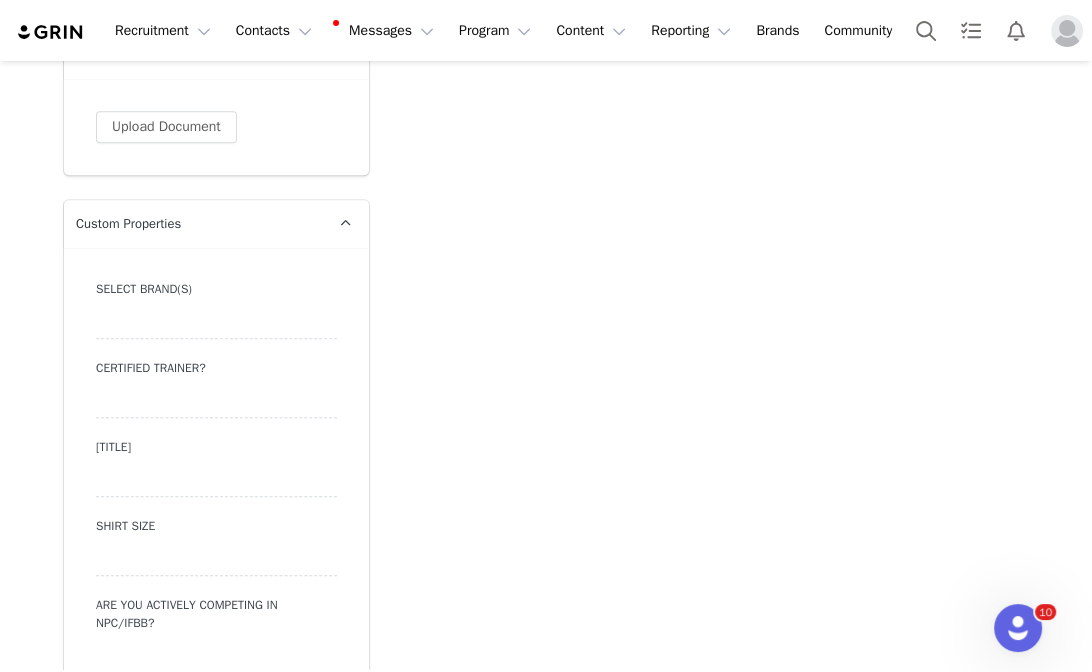 scroll, scrollTop: 2537, scrollLeft: 0, axis: vertical 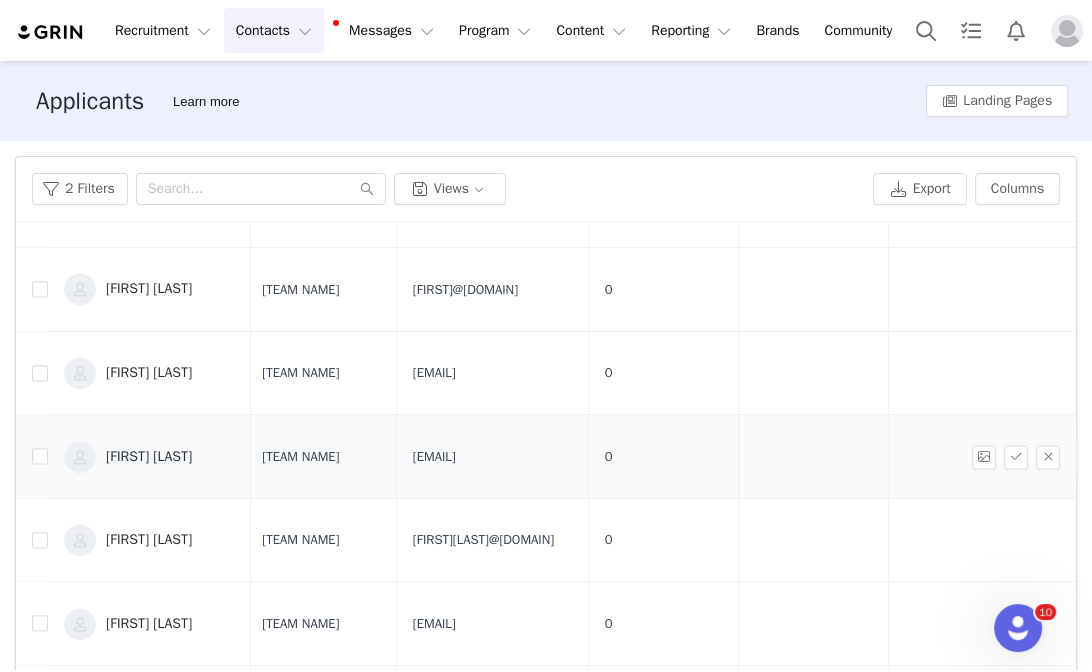 click on "[FIRST] [LAST]" at bounding box center (149, 457) 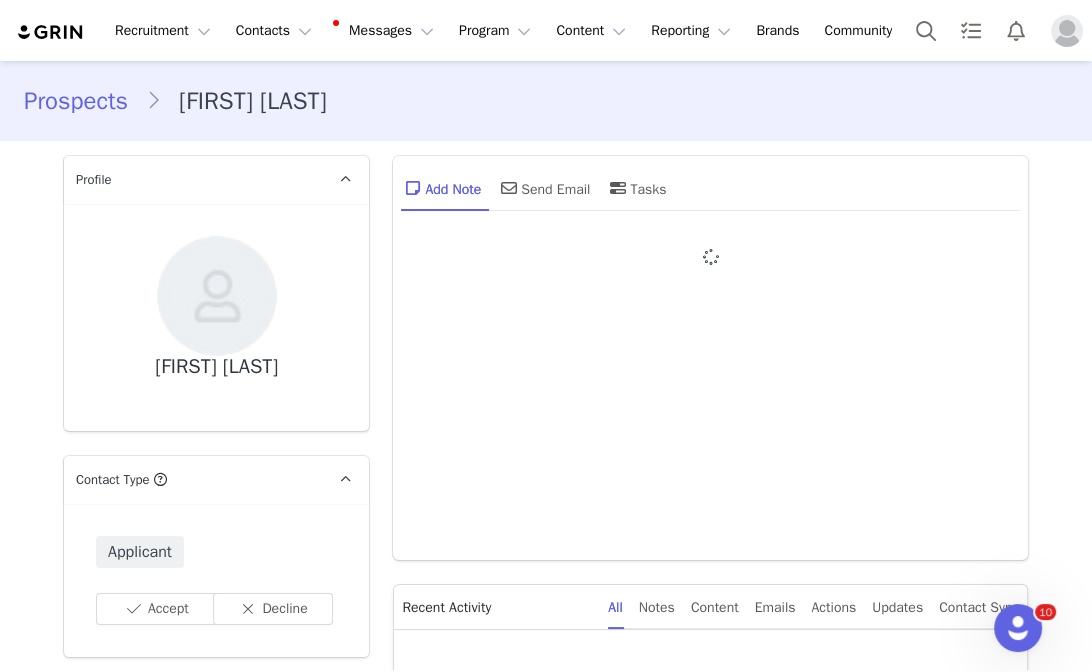 type on "+1 (United States)" 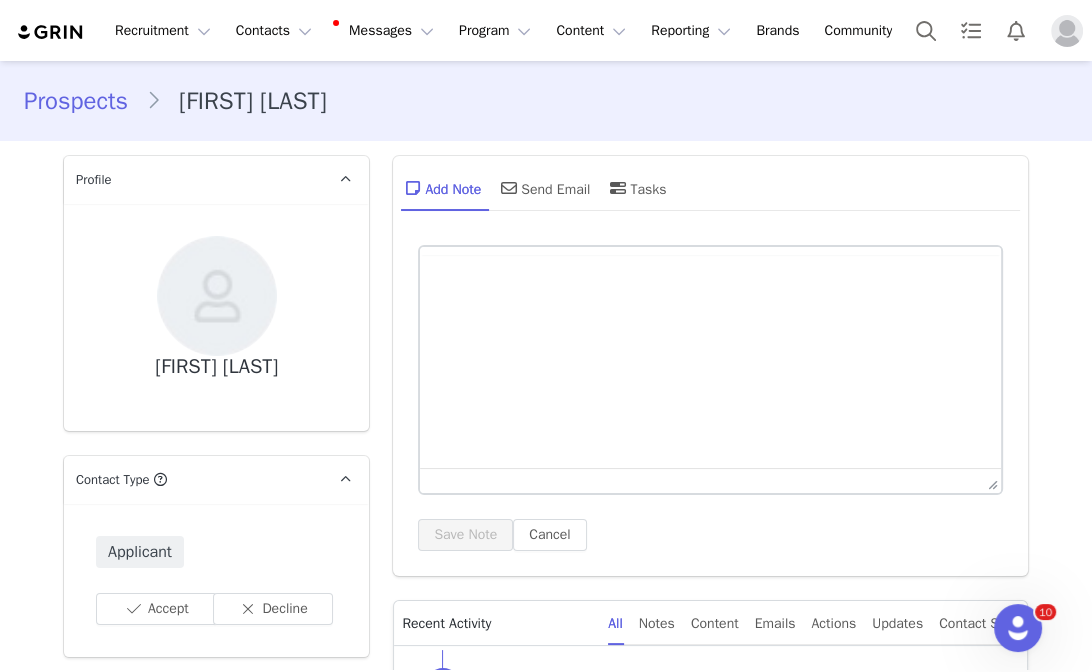 scroll, scrollTop: 0, scrollLeft: 0, axis: both 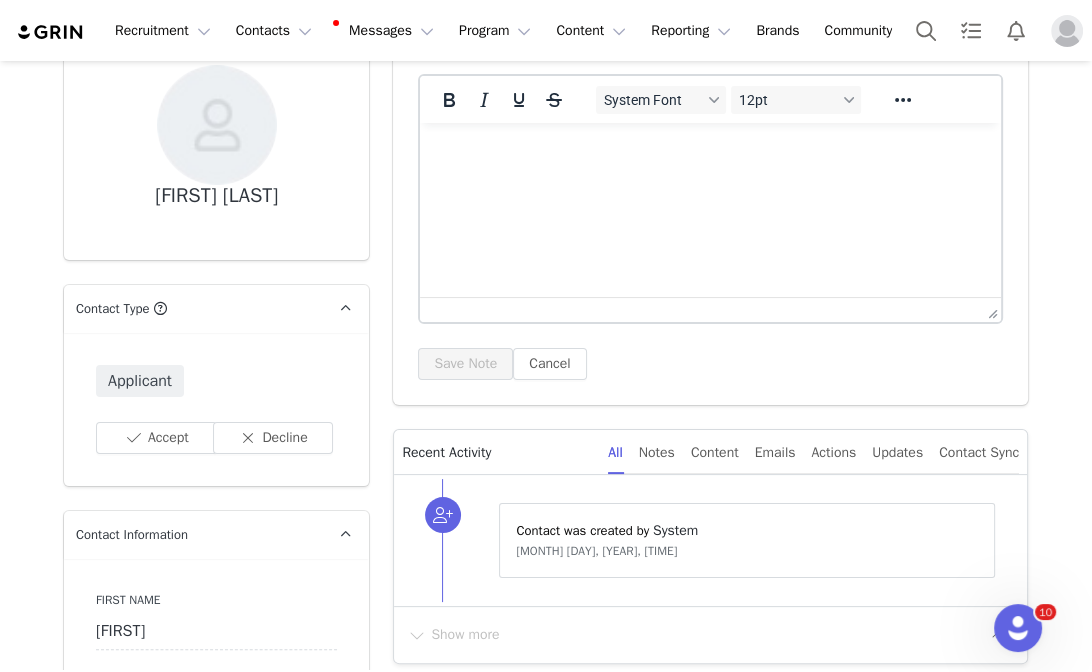 click on "Applicant  Accept Decline" at bounding box center (216, 409) 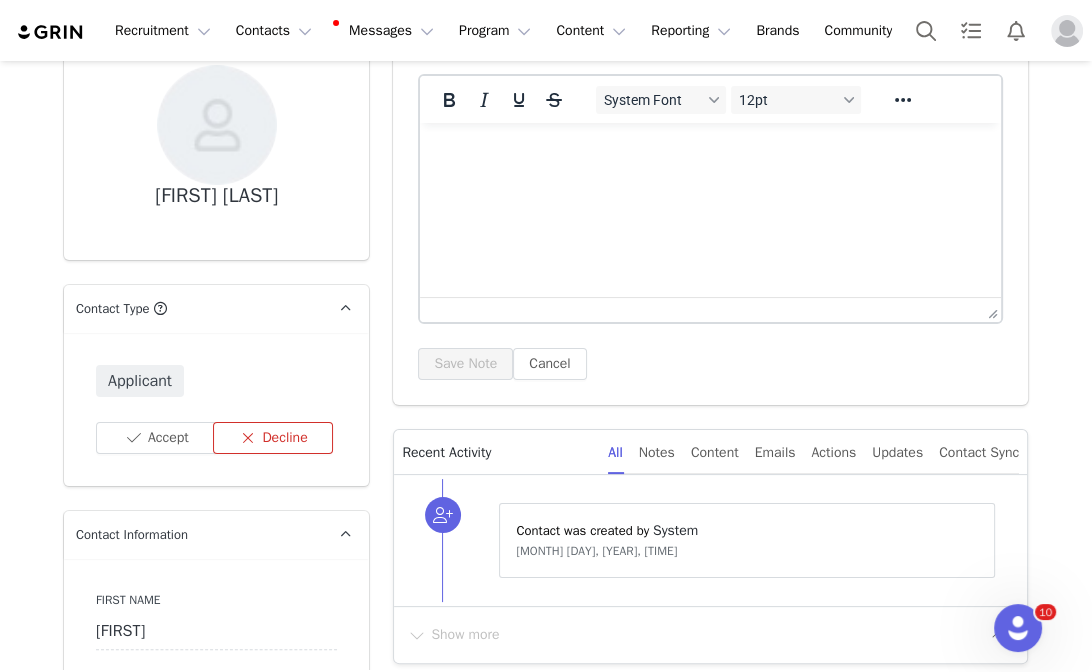 click on "Decline" at bounding box center [273, 438] 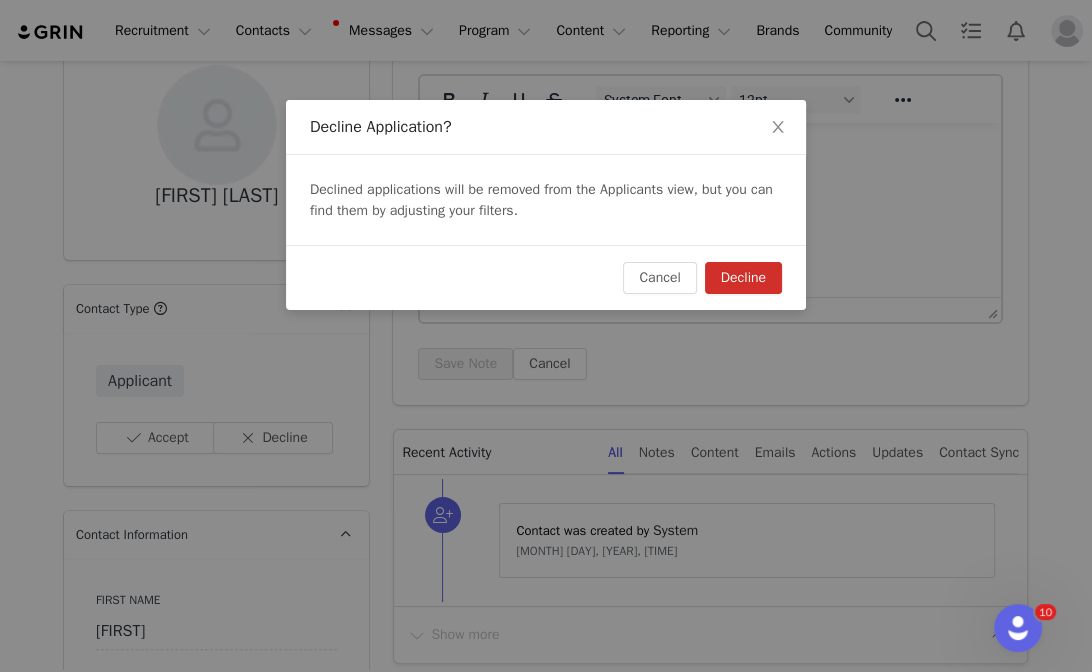 click on "Cancel Decline" at bounding box center [546, 277] 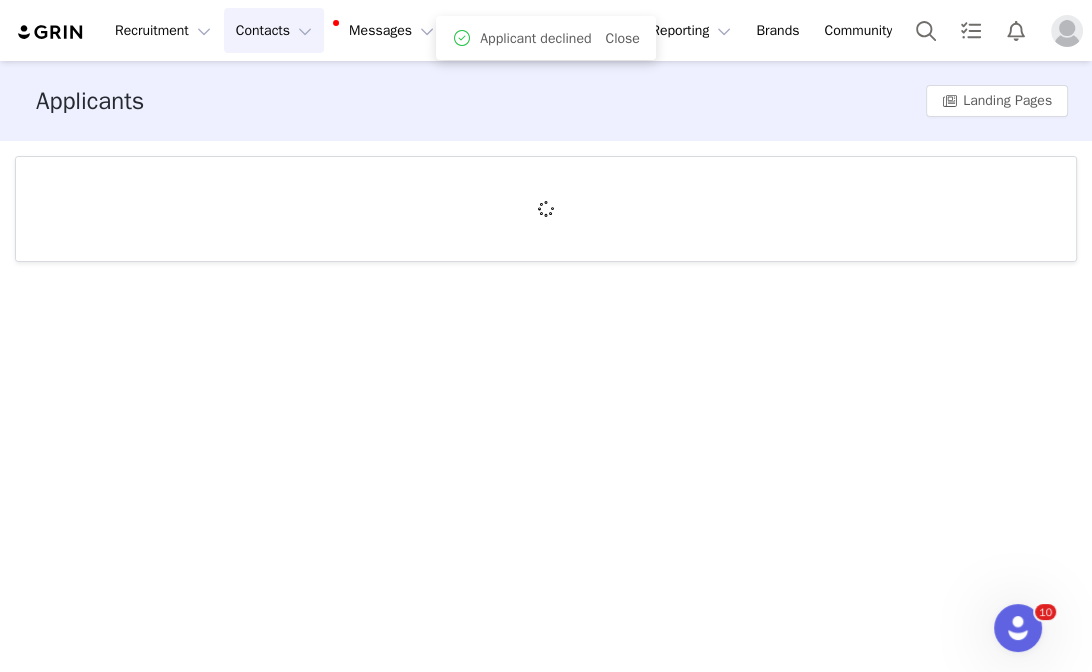 scroll, scrollTop: 0, scrollLeft: 0, axis: both 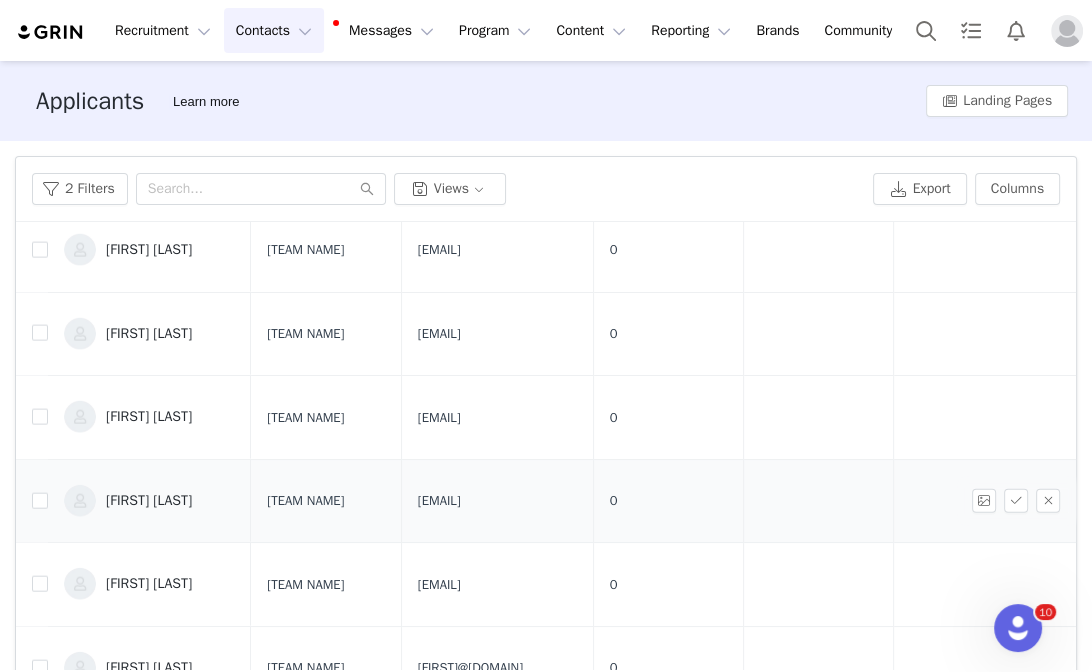 click on "[FIRST] [LAST]" at bounding box center [149, 501] 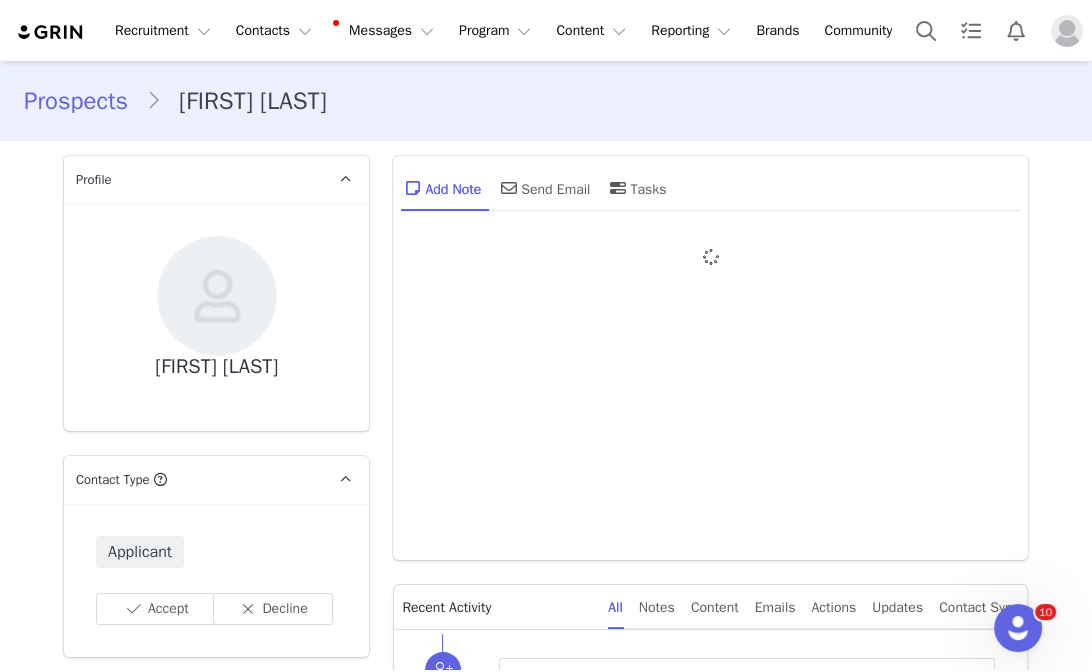 type on "+1 (United States)" 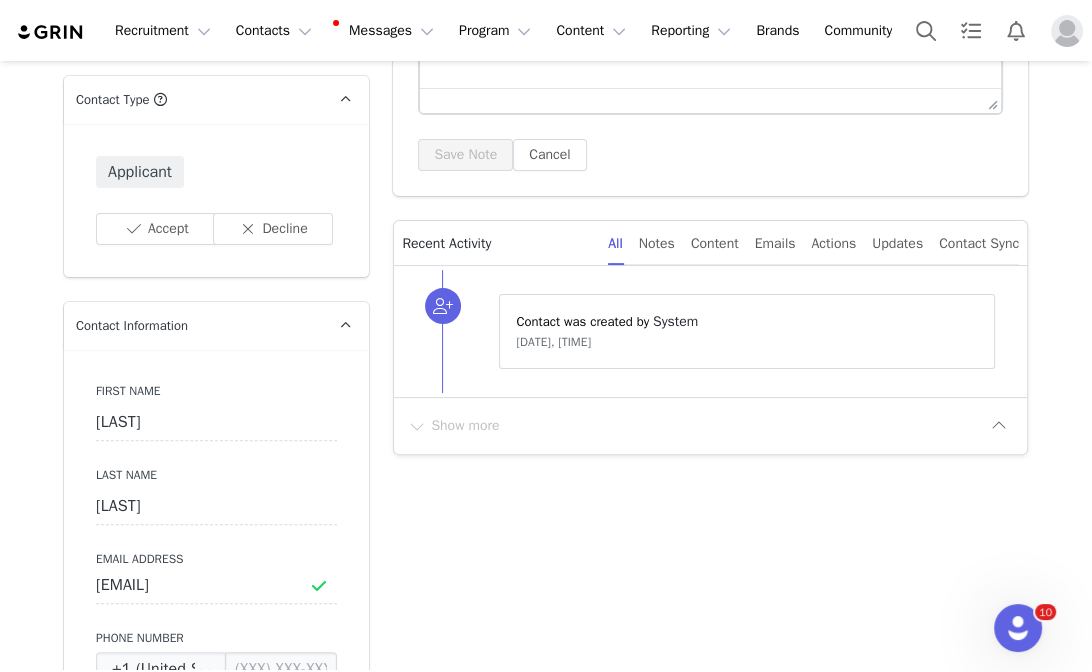 scroll, scrollTop: 1372, scrollLeft: 0, axis: vertical 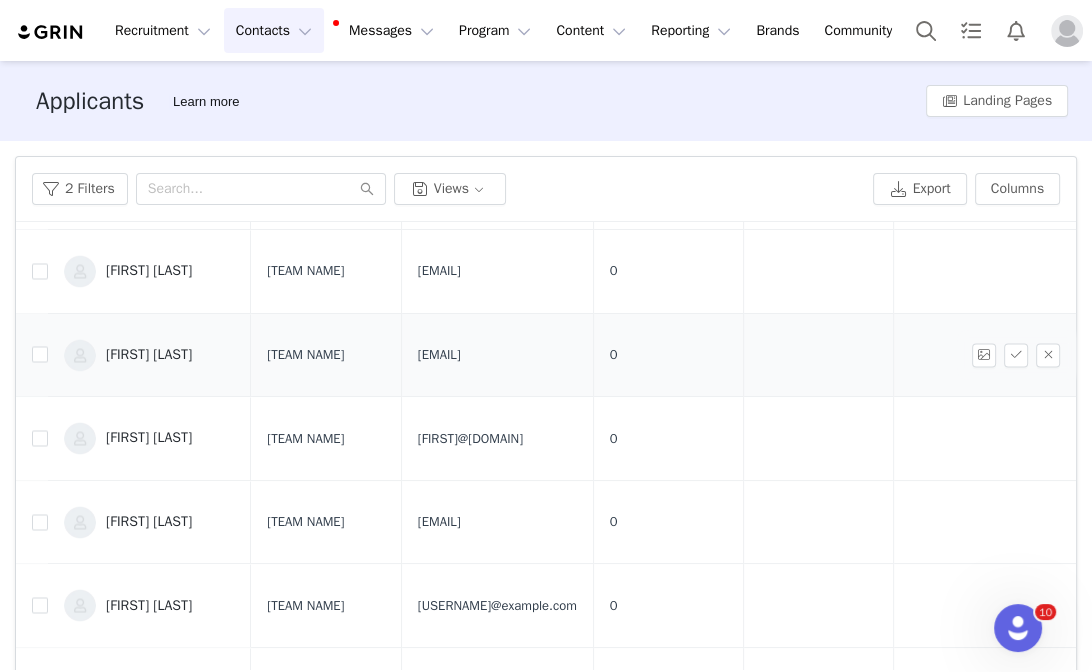 click on "[FIRST] [LAST]" at bounding box center [149, 355] 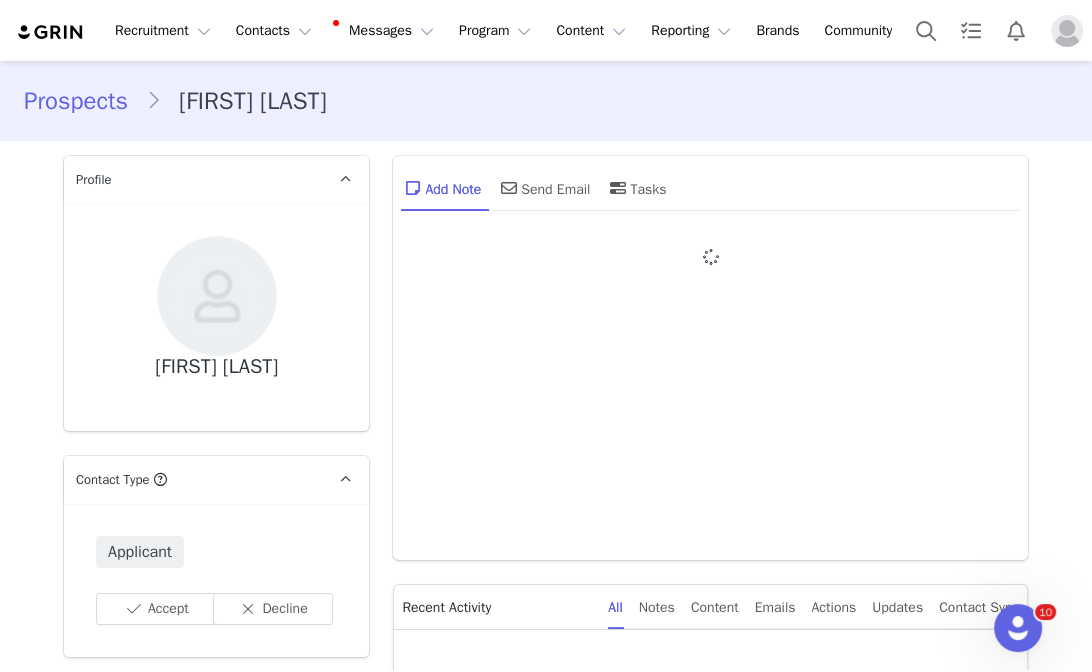 type on "+1 (United States)" 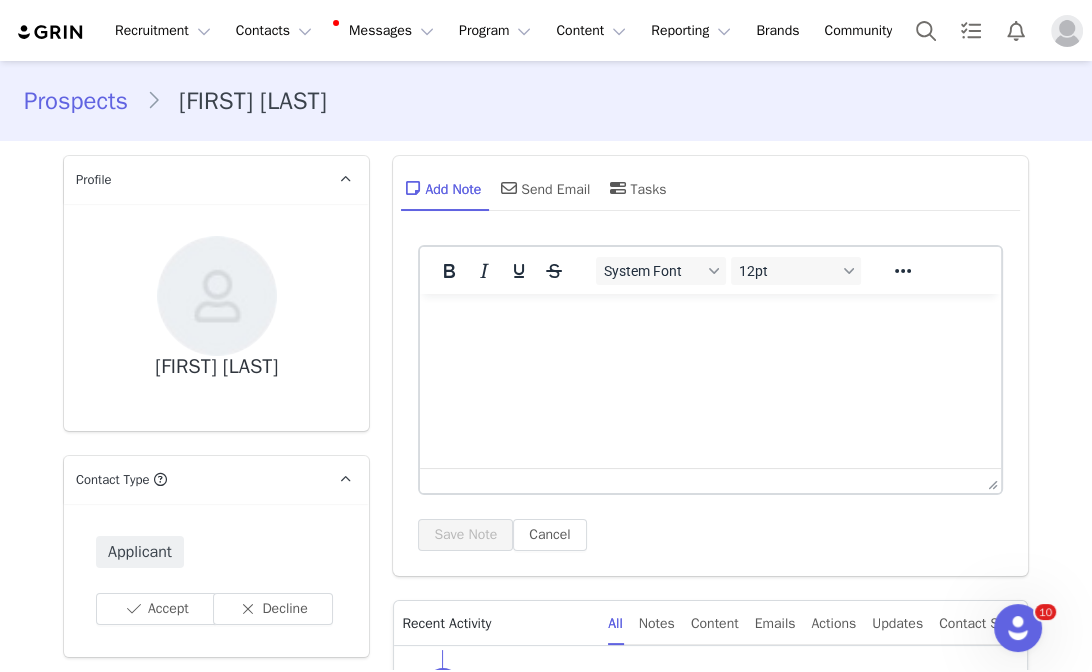 scroll, scrollTop: 0, scrollLeft: 0, axis: both 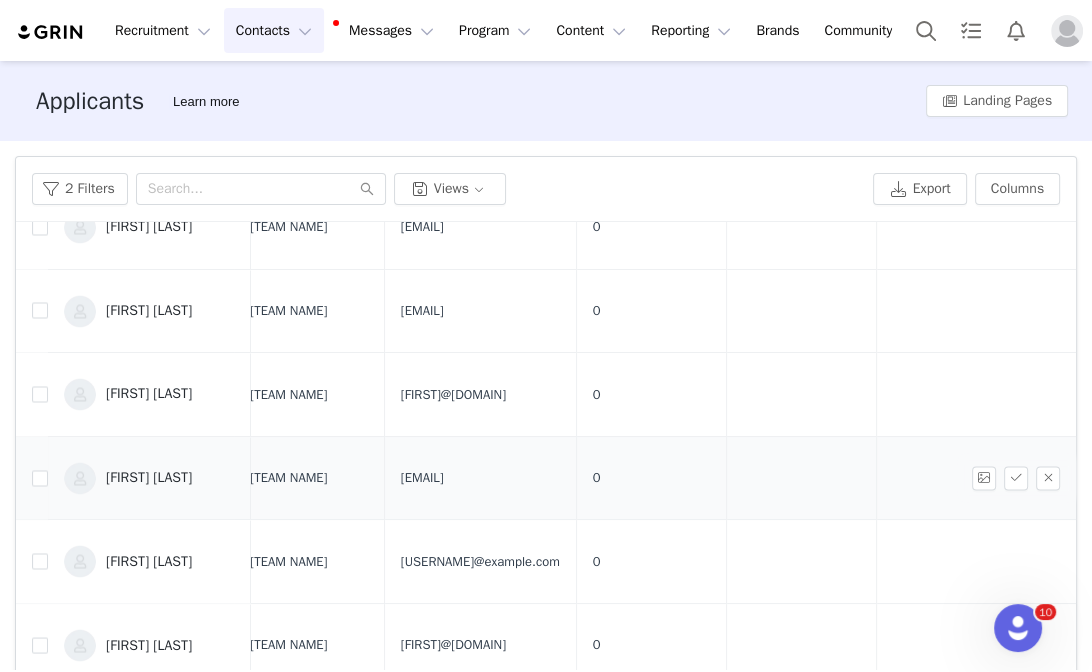click on "[FIRST] [LAST]" at bounding box center [149, 478] 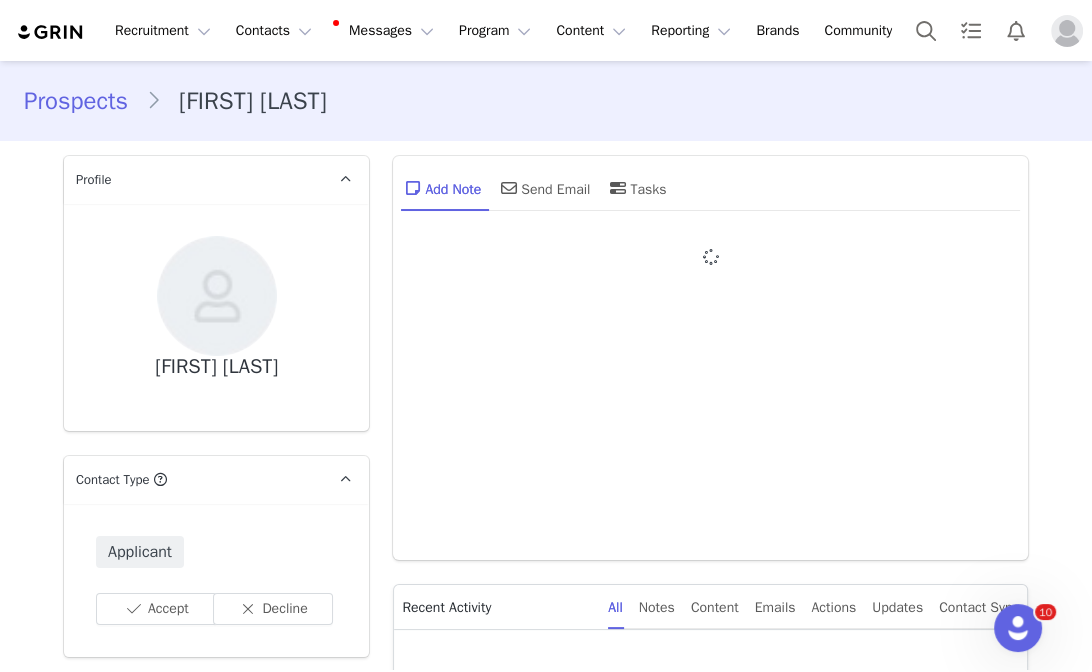 type on "+1 (United States)" 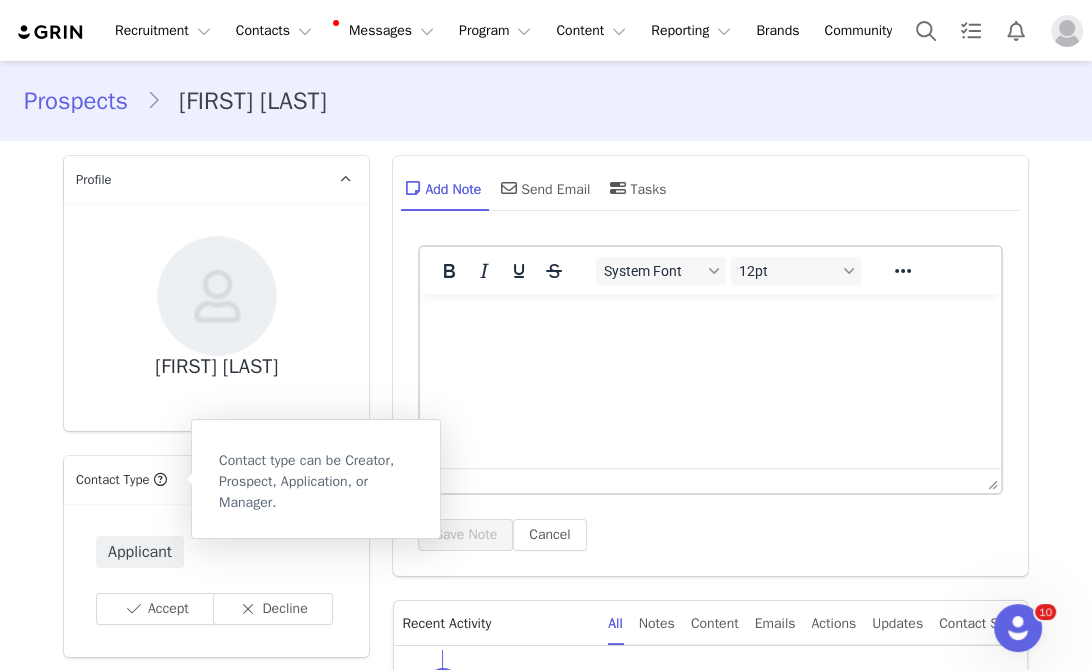 scroll, scrollTop: 0, scrollLeft: 0, axis: both 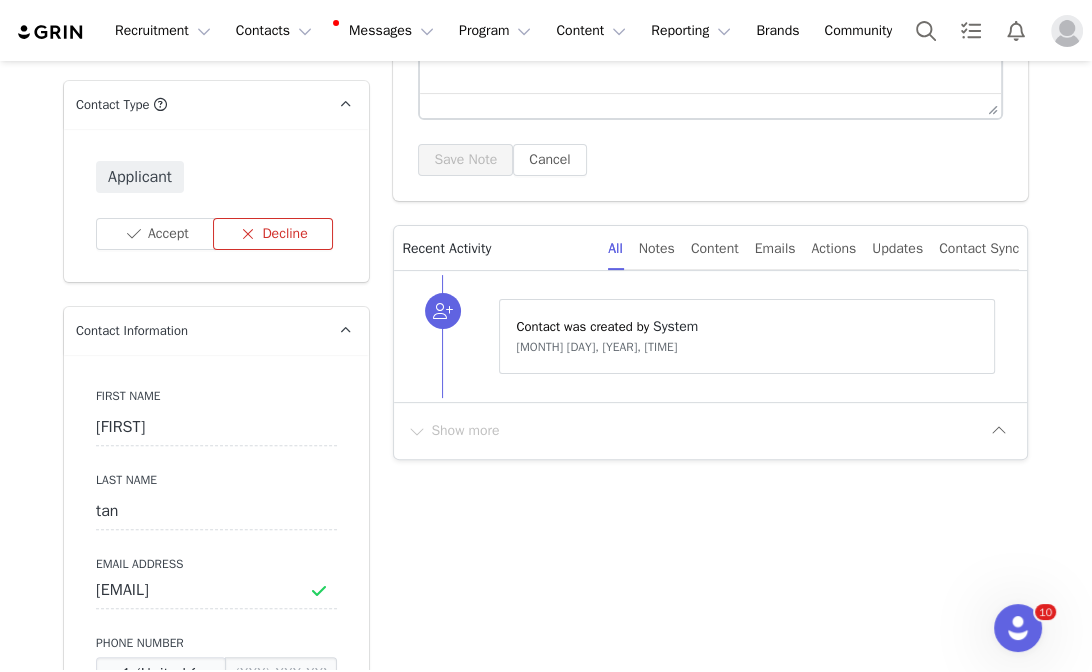 click on "Decline" at bounding box center [273, 234] 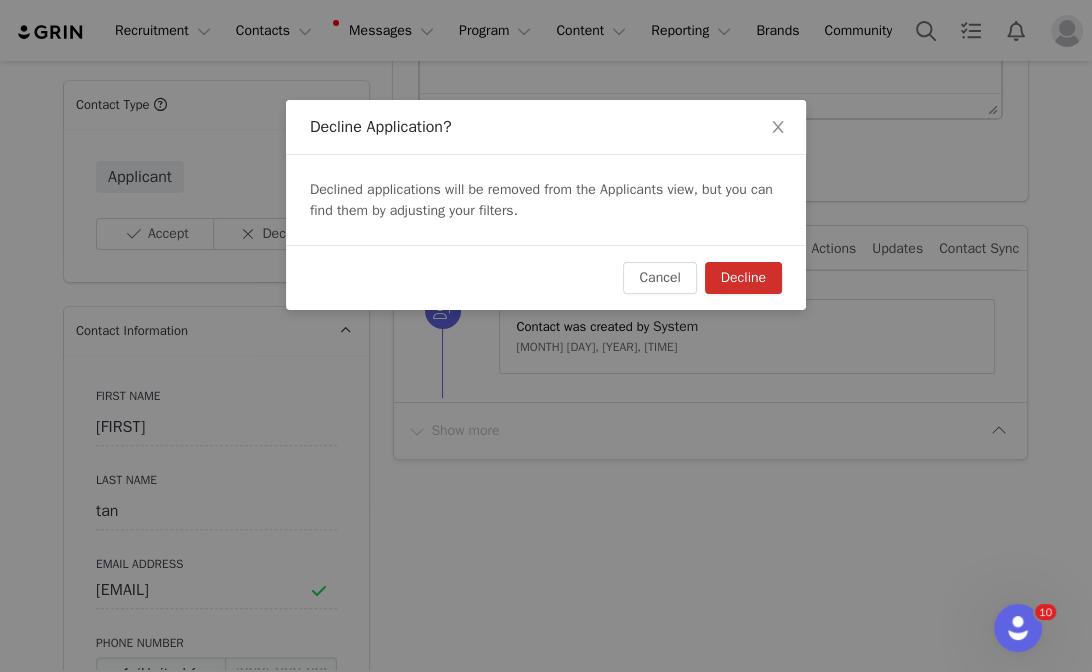 click on "Decline" at bounding box center (743, 278) 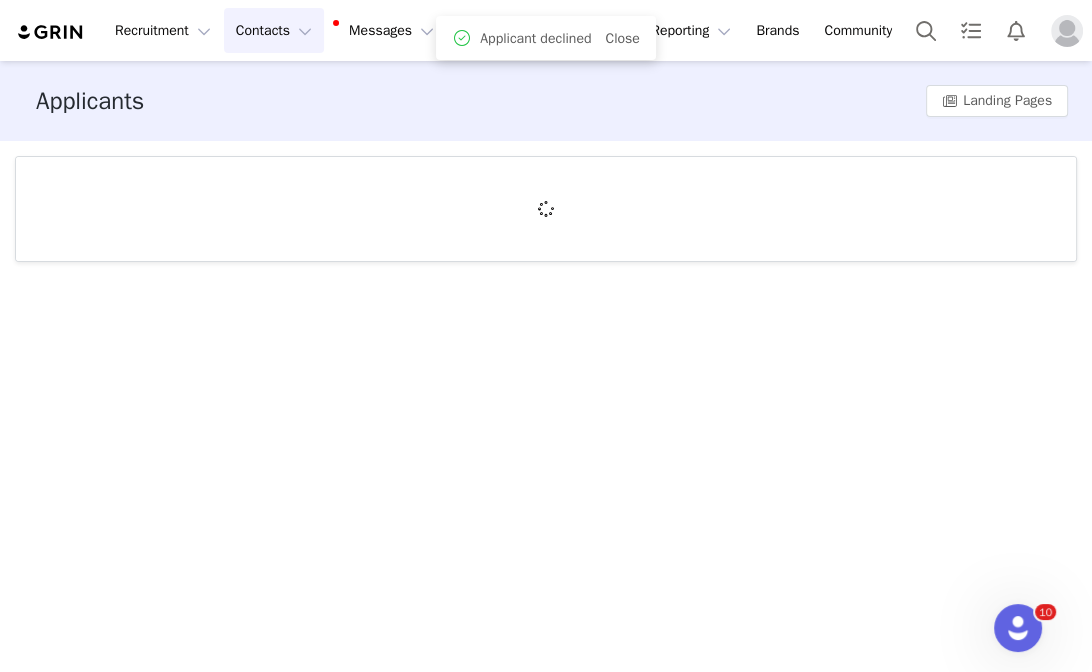 scroll, scrollTop: 0, scrollLeft: 0, axis: both 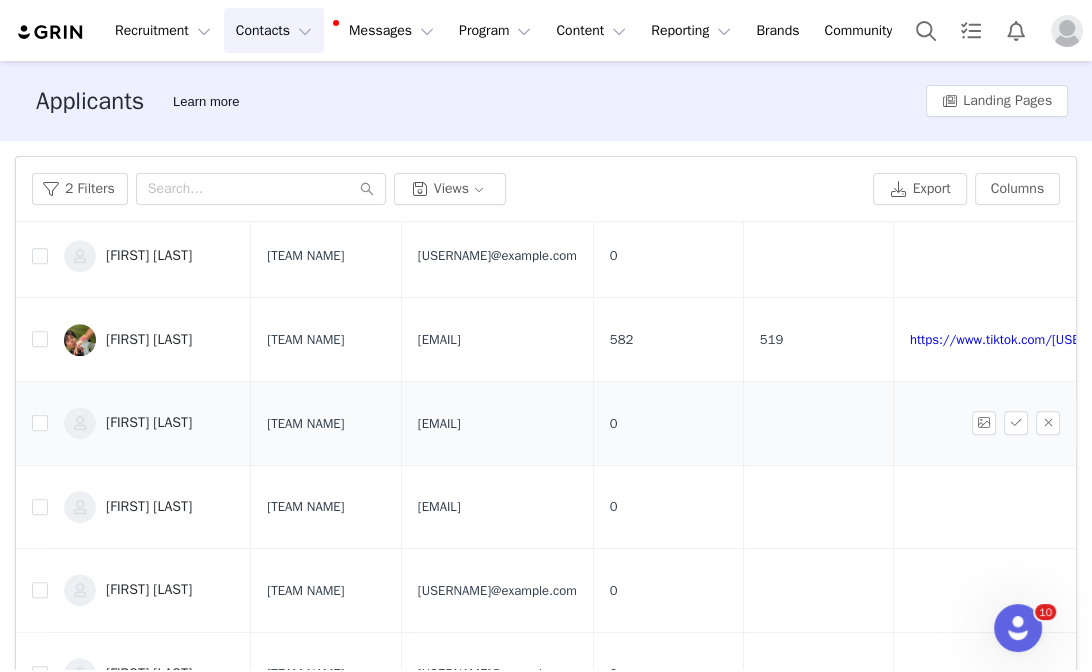 click on "[FIRST] [LAST]" at bounding box center (149, 423) 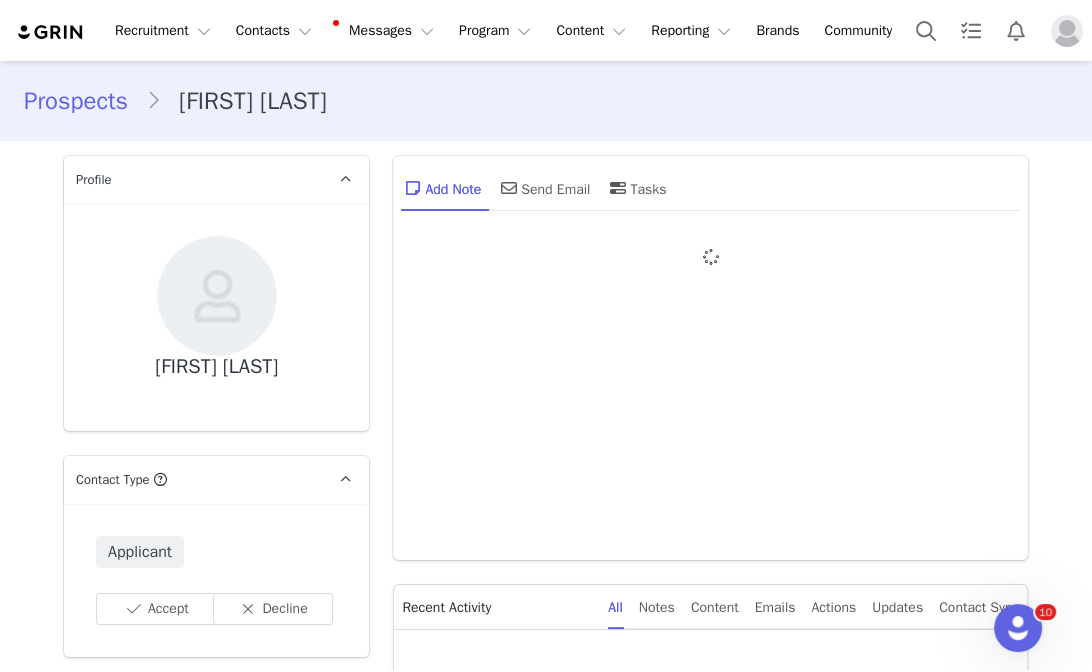 type on "+1 (United States)" 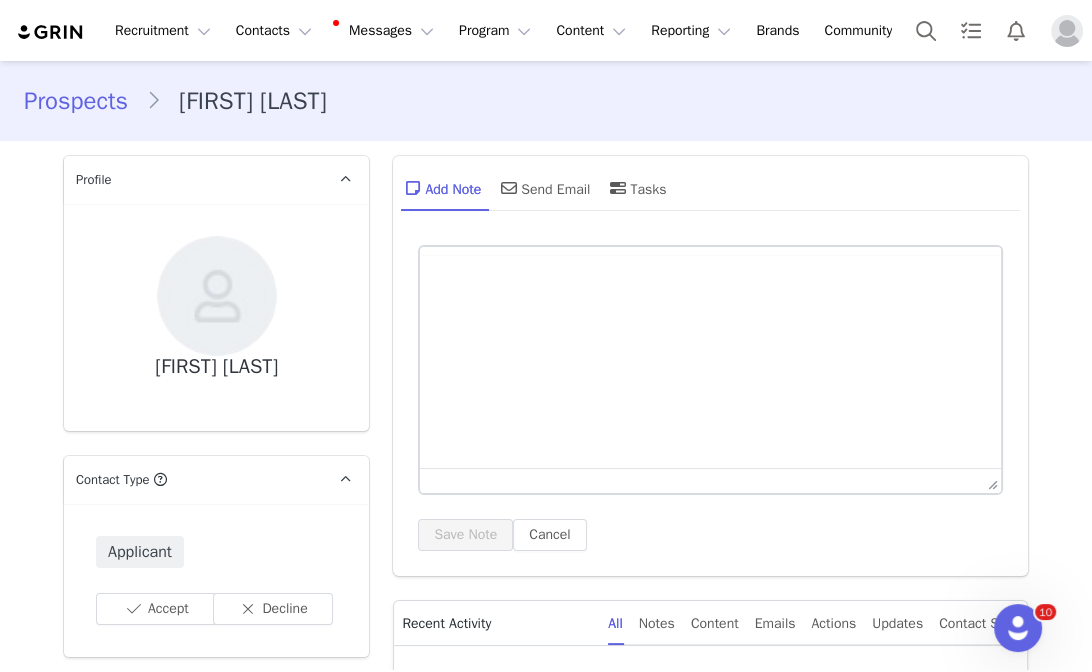 scroll, scrollTop: 0, scrollLeft: 0, axis: both 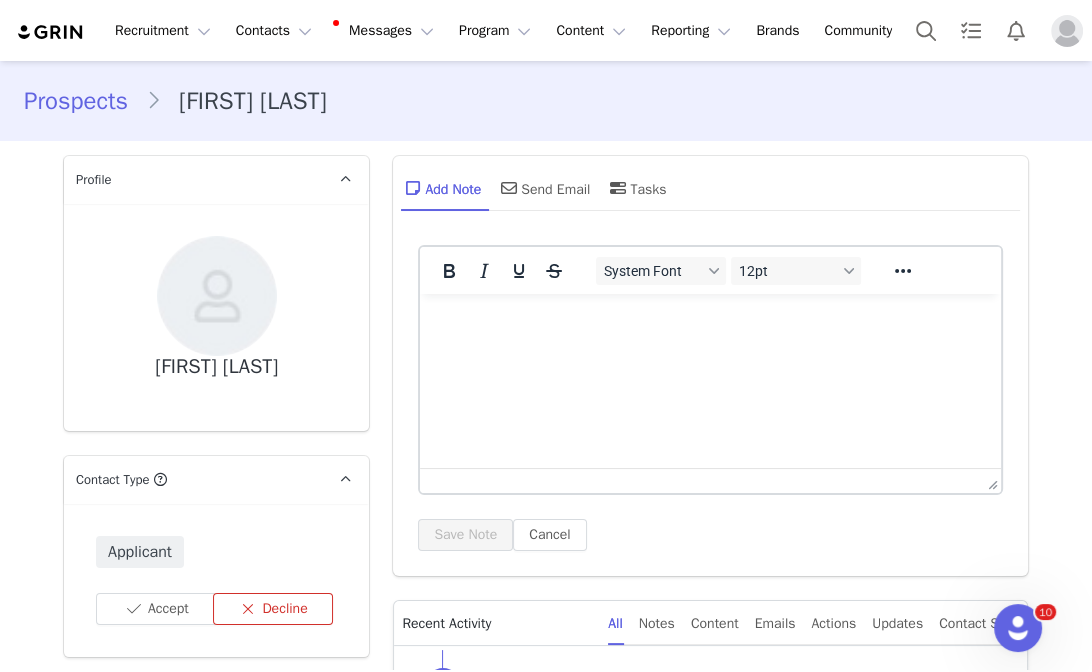 click on "Decline" at bounding box center (273, 609) 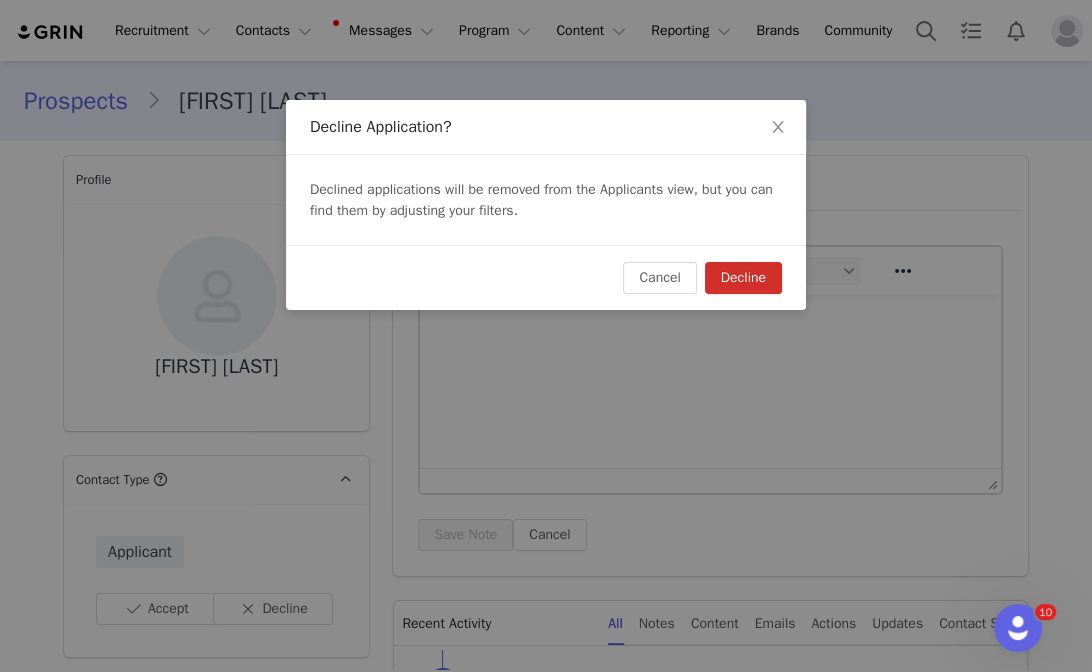 click on "Decline" at bounding box center (743, 278) 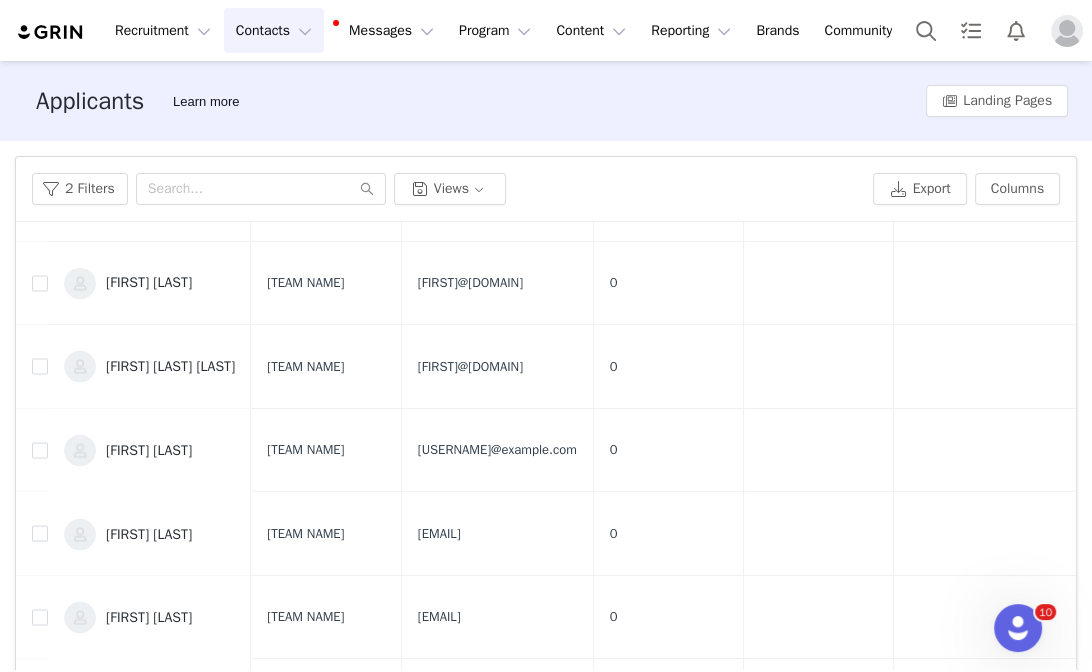 scroll, scrollTop: 2944, scrollLeft: 0, axis: vertical 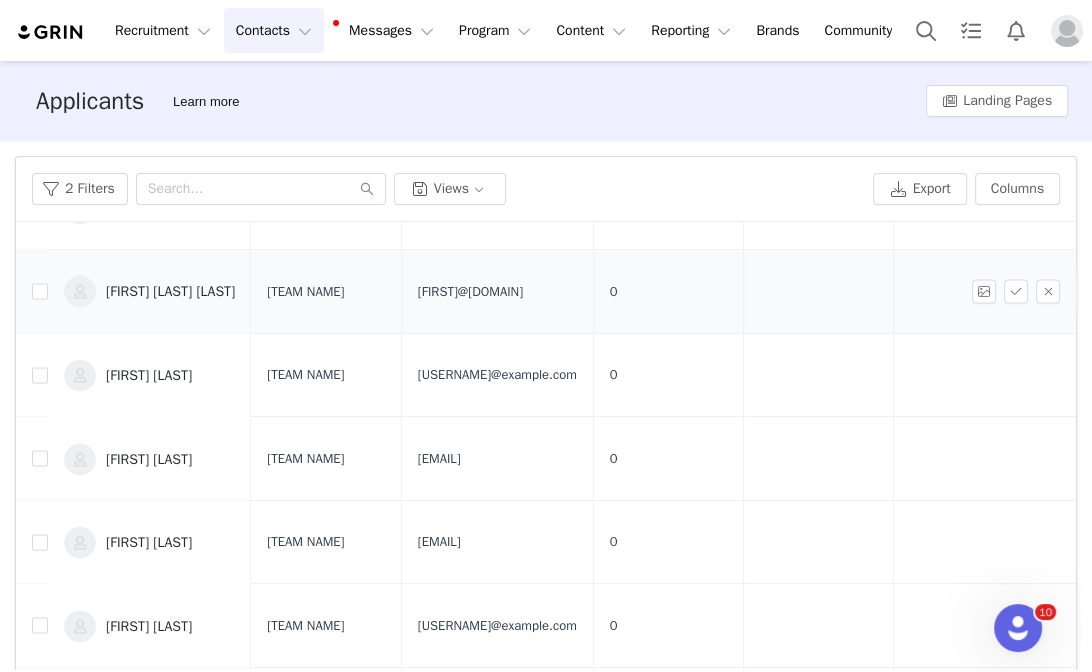 click on "[FIRST] [LAST] [LAST]" at bounding box center (149, 291) 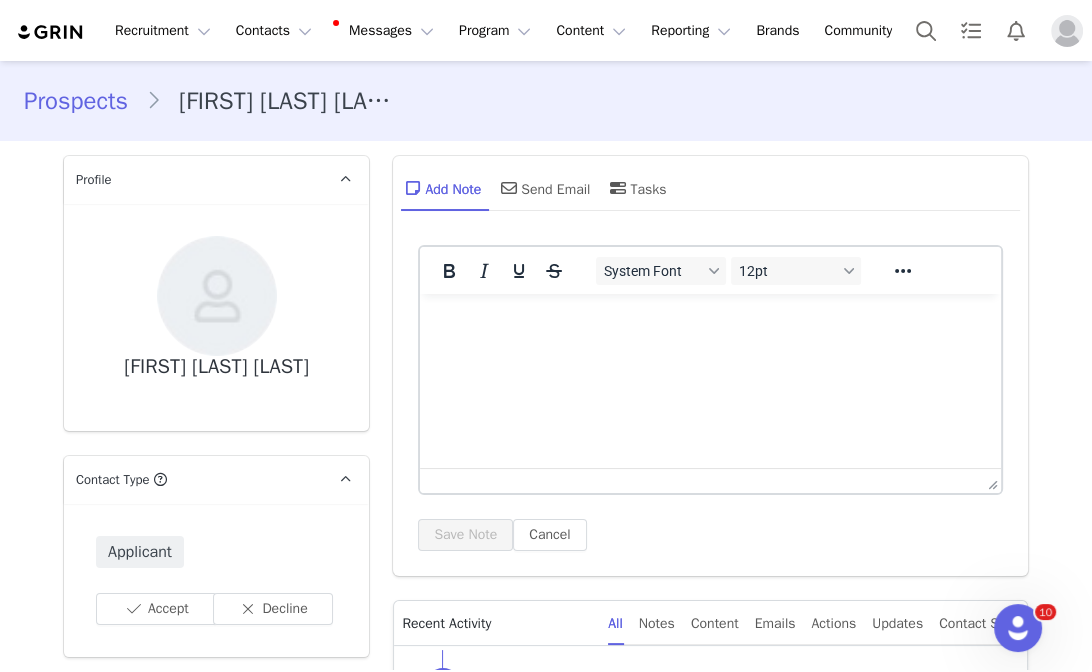 scroll, scrollTop: 0, scrollLeft: 0, axis: both 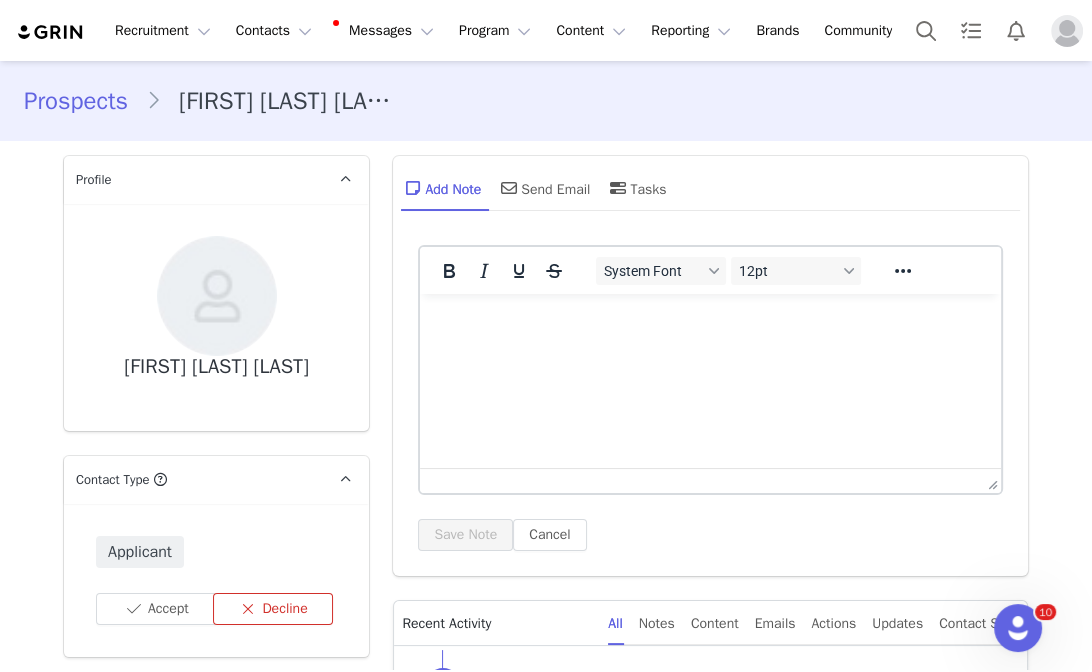 click on "Decline" at bounding box center (273, 609) 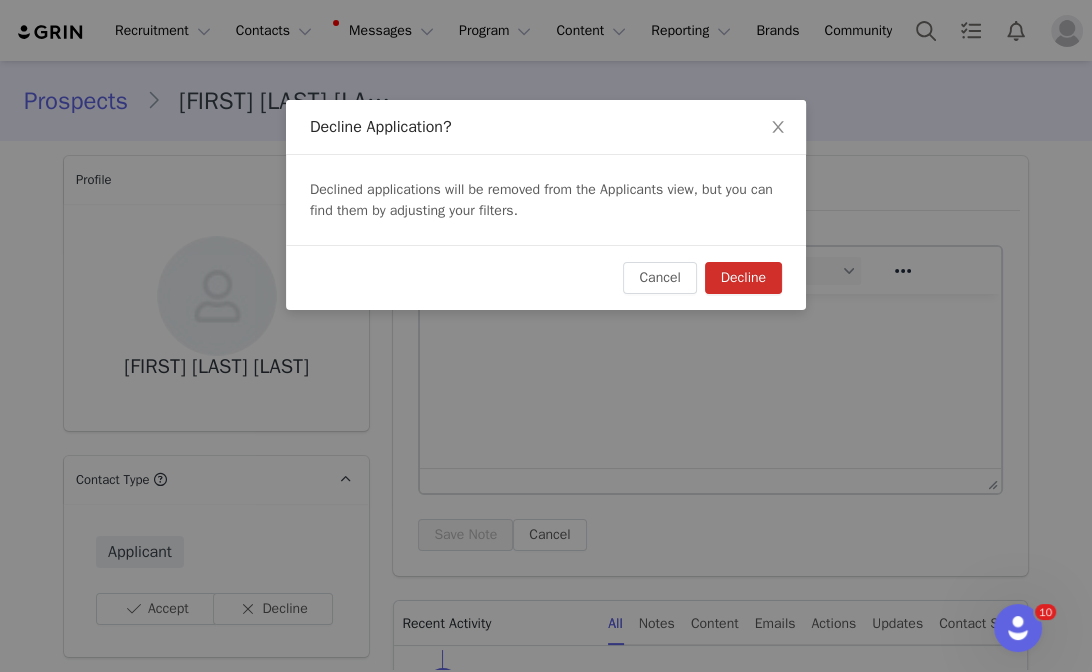 click on "Cancel Decline" at bounding box center [702, 278] 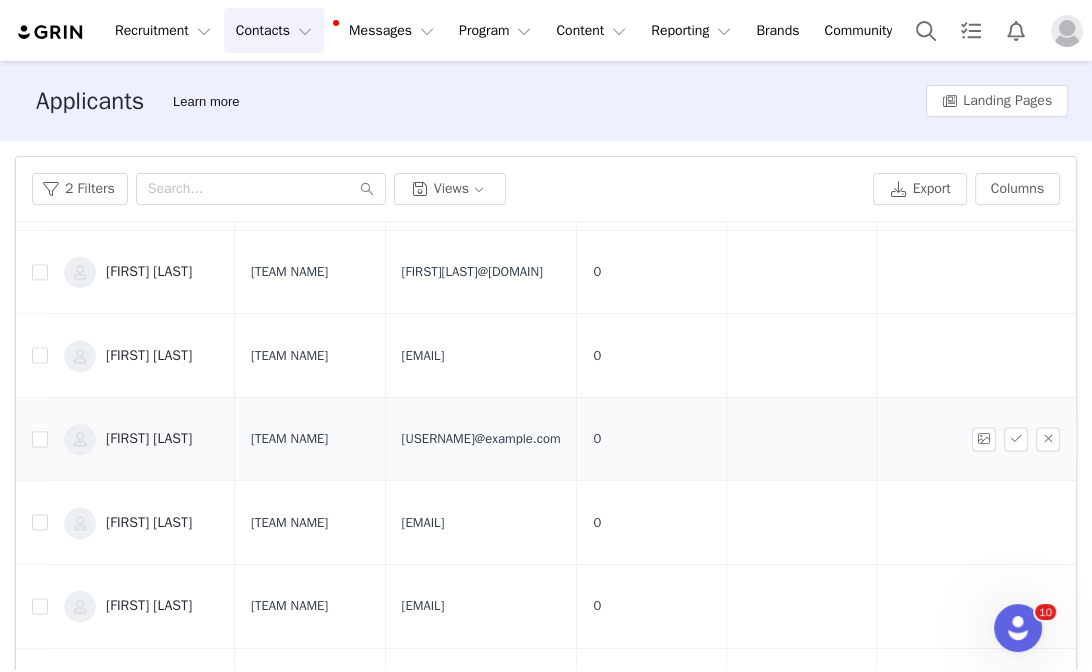 scroll, scrollTop: 2315, scrollLeft: 0, axis: vertical 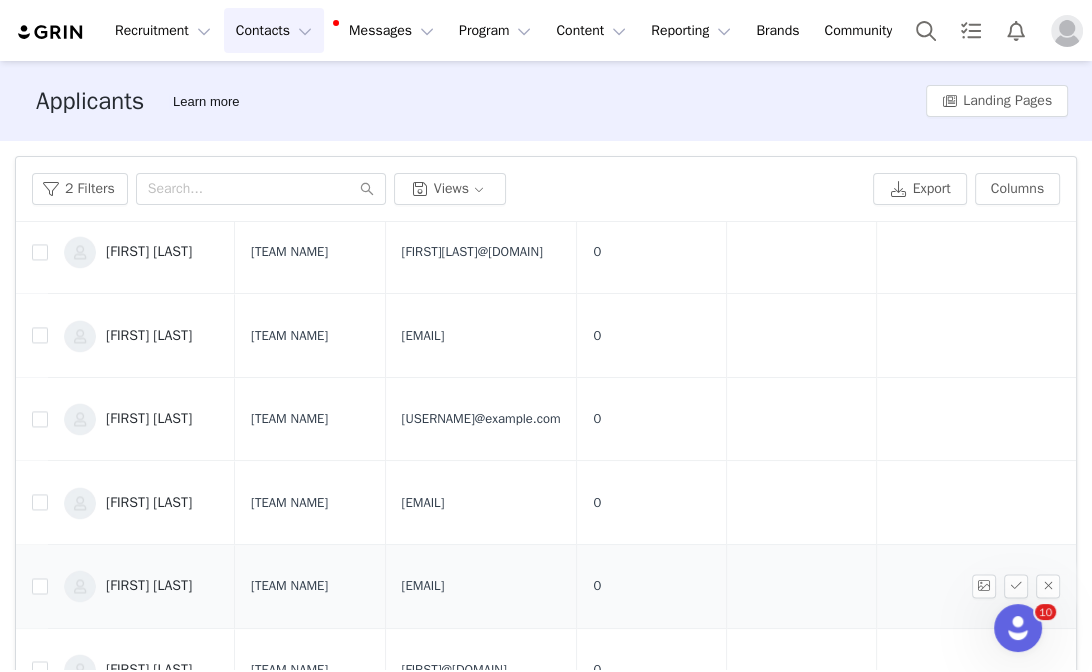 click on "[FIRST] [LAST]" at bounding box center (149, 586) 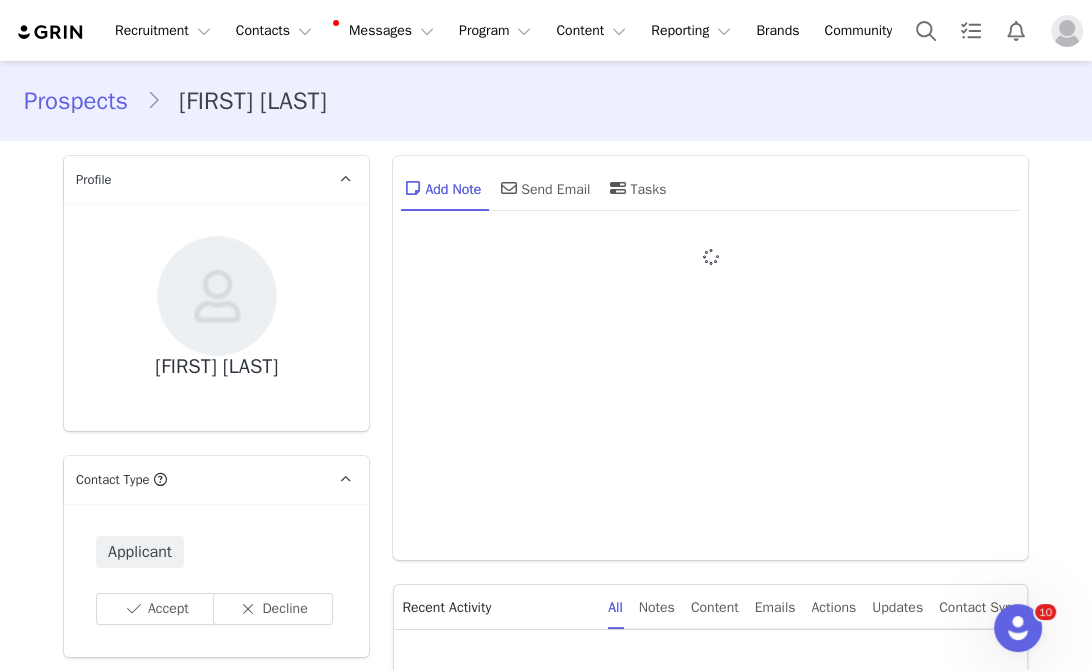 type on "+1 (United States)" 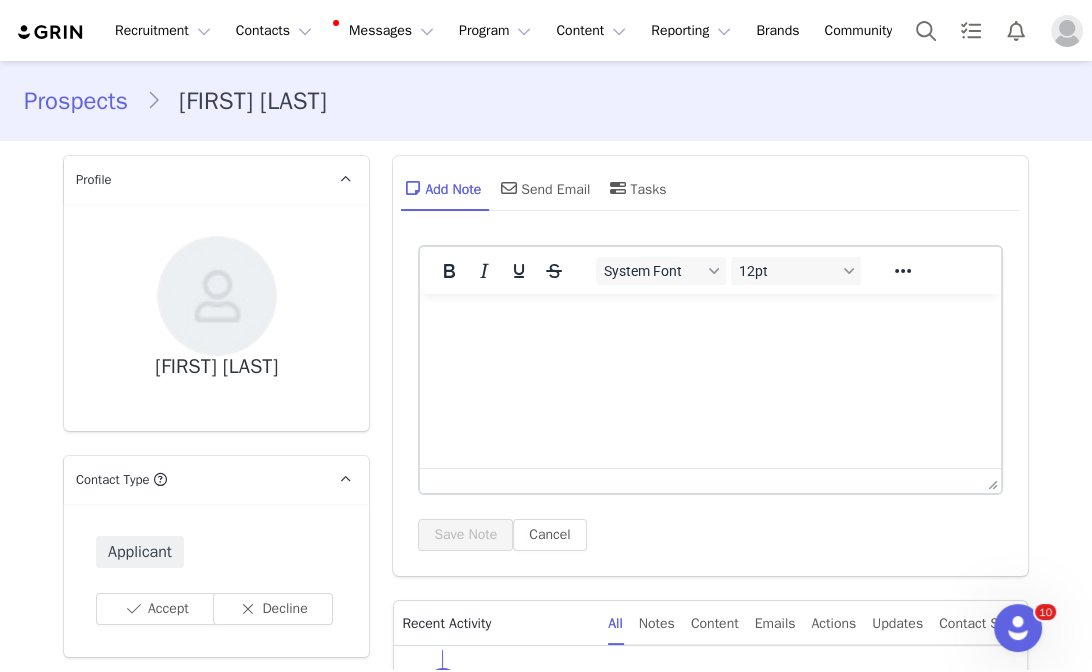 scroll, scrollTop: 0, scrollLeft: 0, axis: both 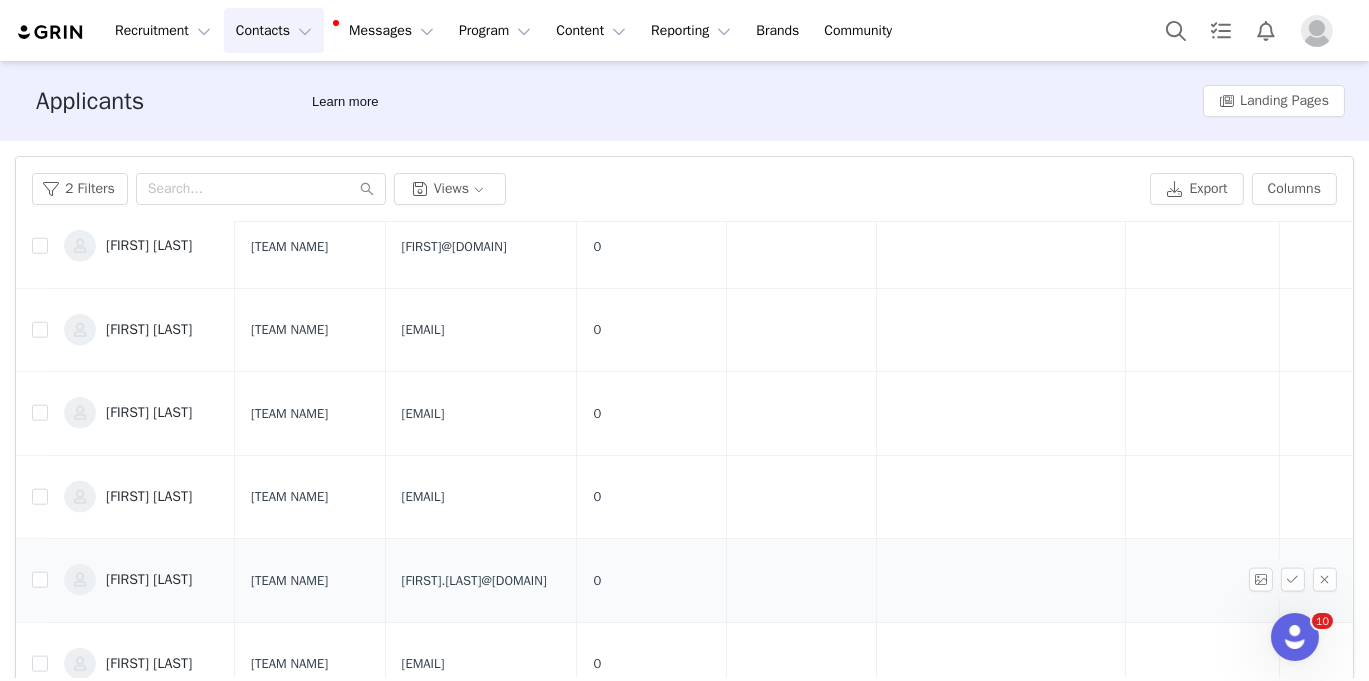 click on "[FIRST] [LAST]" at bounding box center [149, 580] 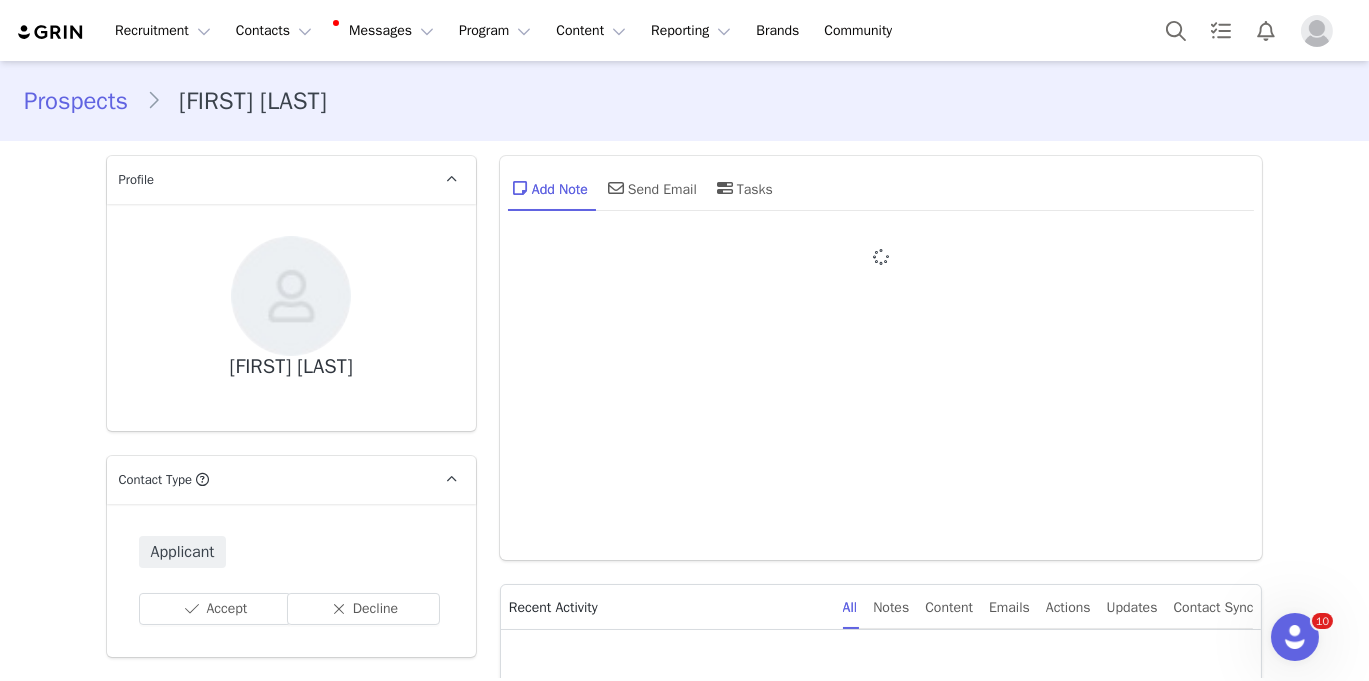 type on "+1 (United States)" 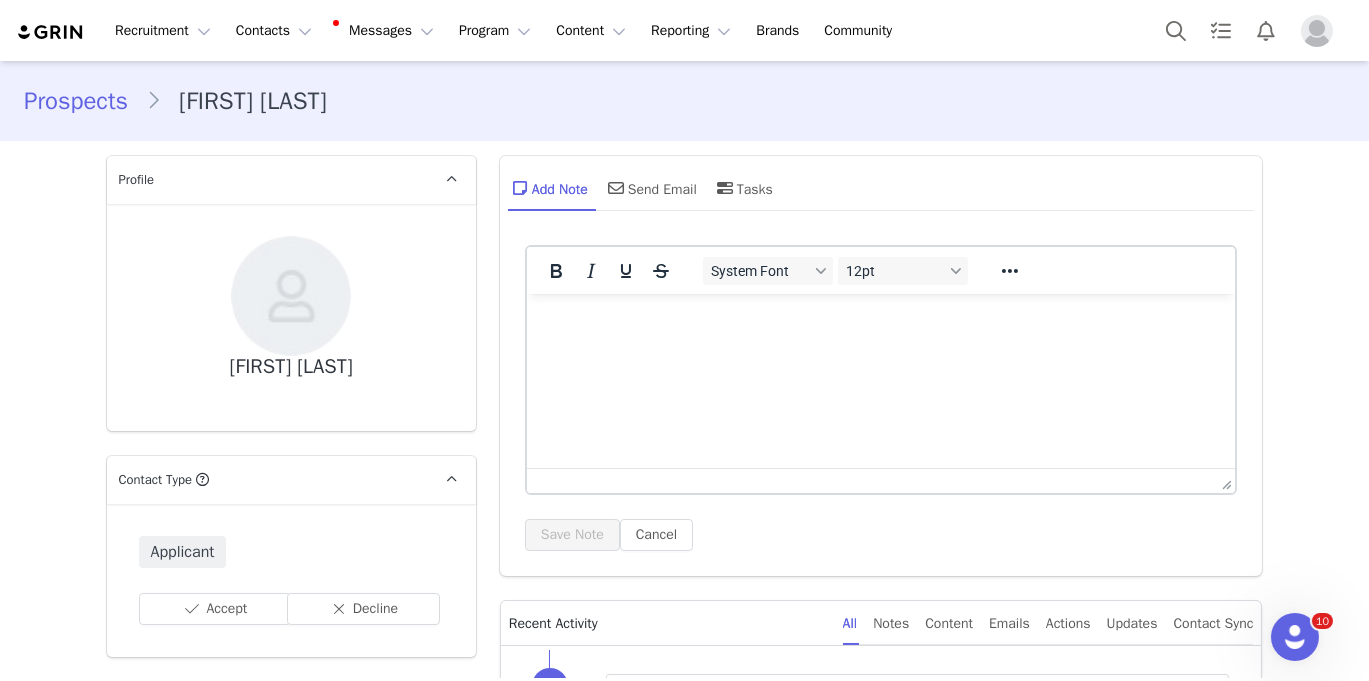 scroll, scrollTop: 0, scrollLeft: 0, axis: both 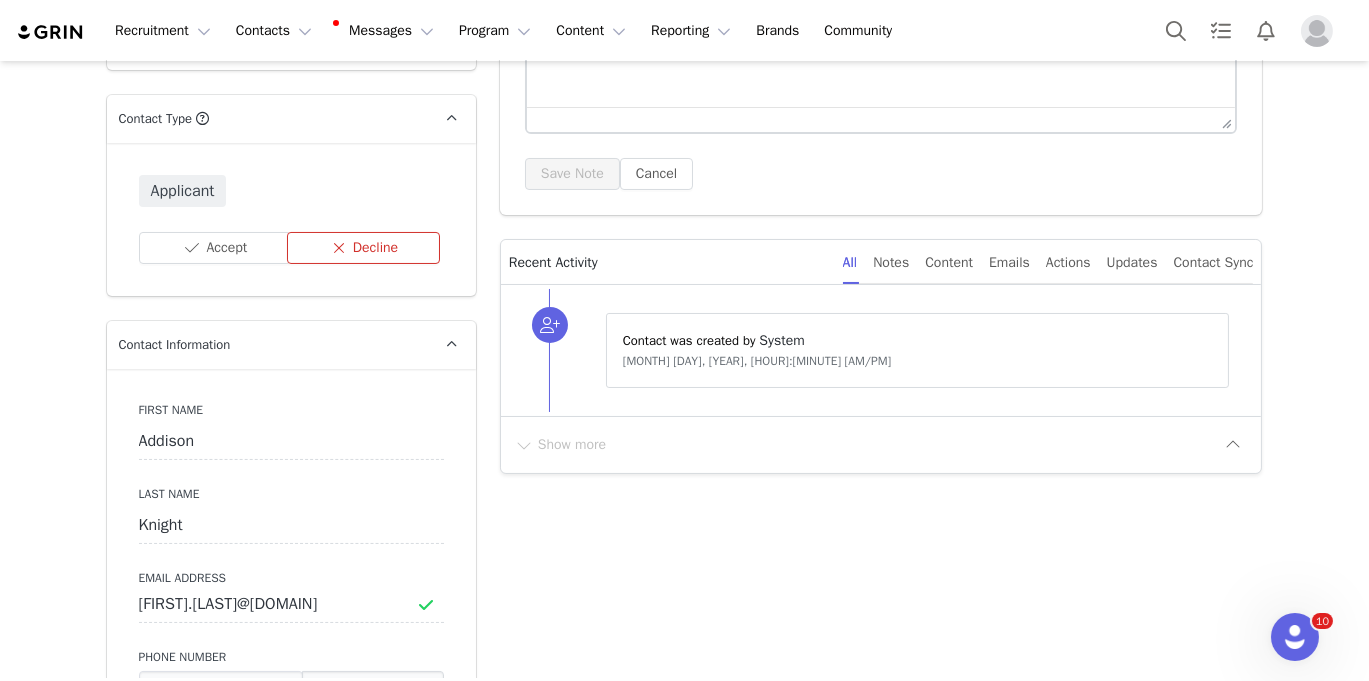 click on "Decline" at bounding box center [363, 248] 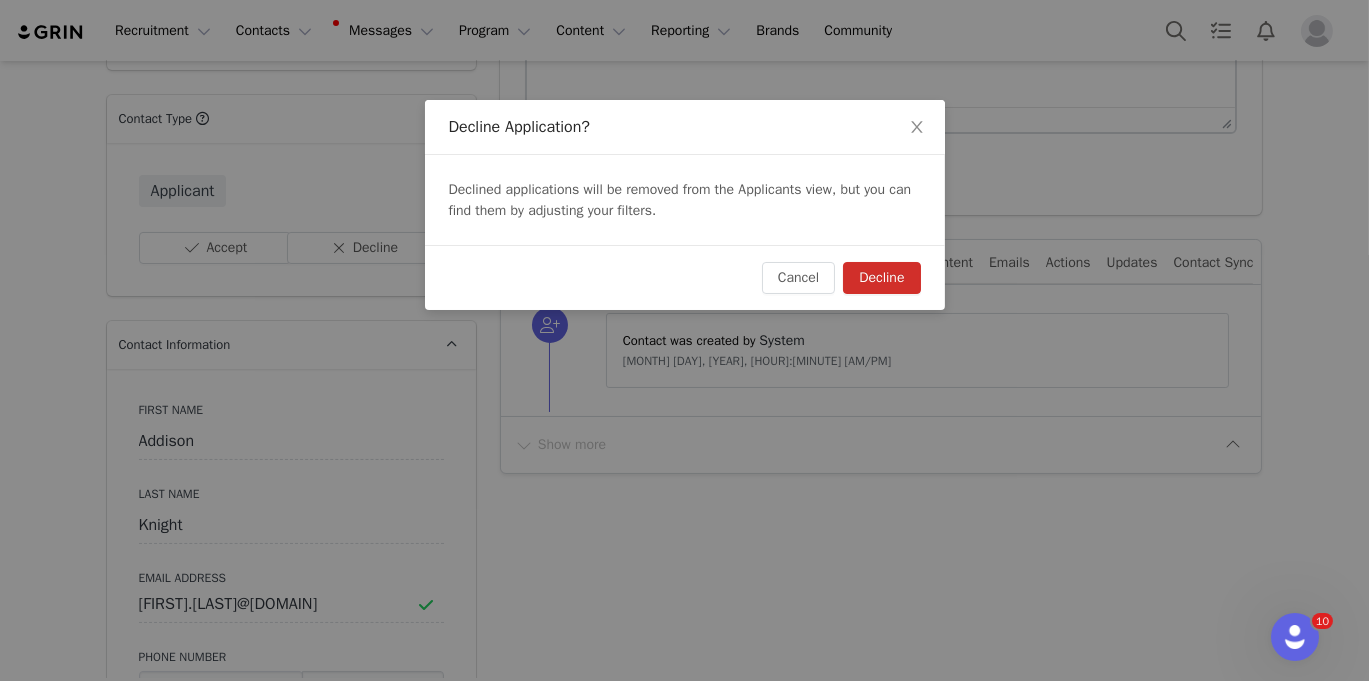 click on "Decline" at bounding box center (881, 278) 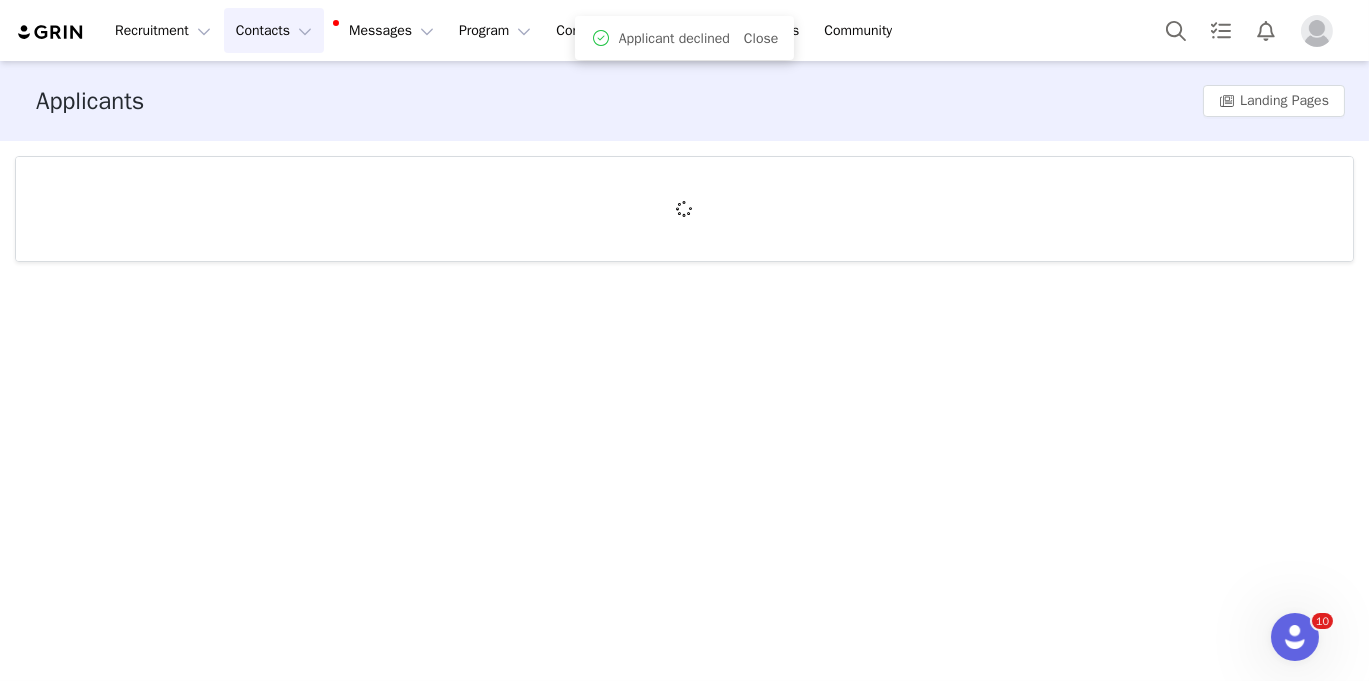 scroll, scrollTop: 0, scrollLeft: 0, axis: both 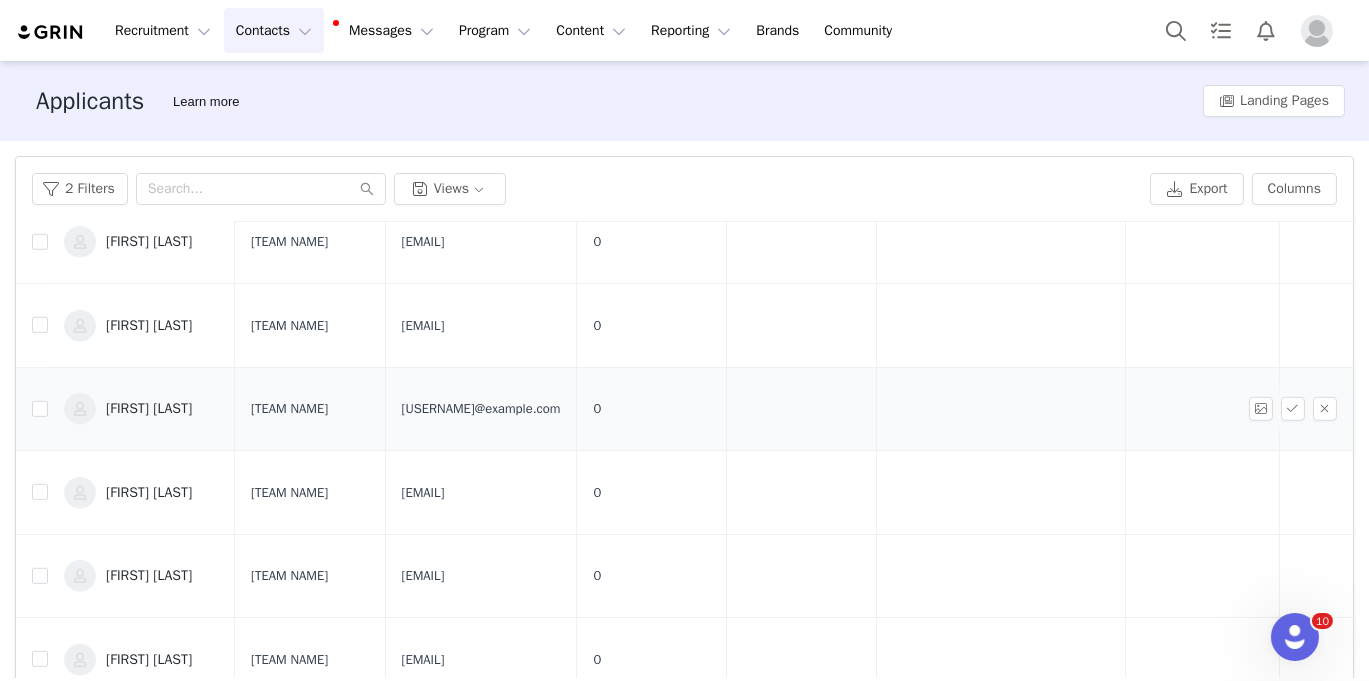 click on "[FIRST] [LAST]" at bounding box center (149, 409) 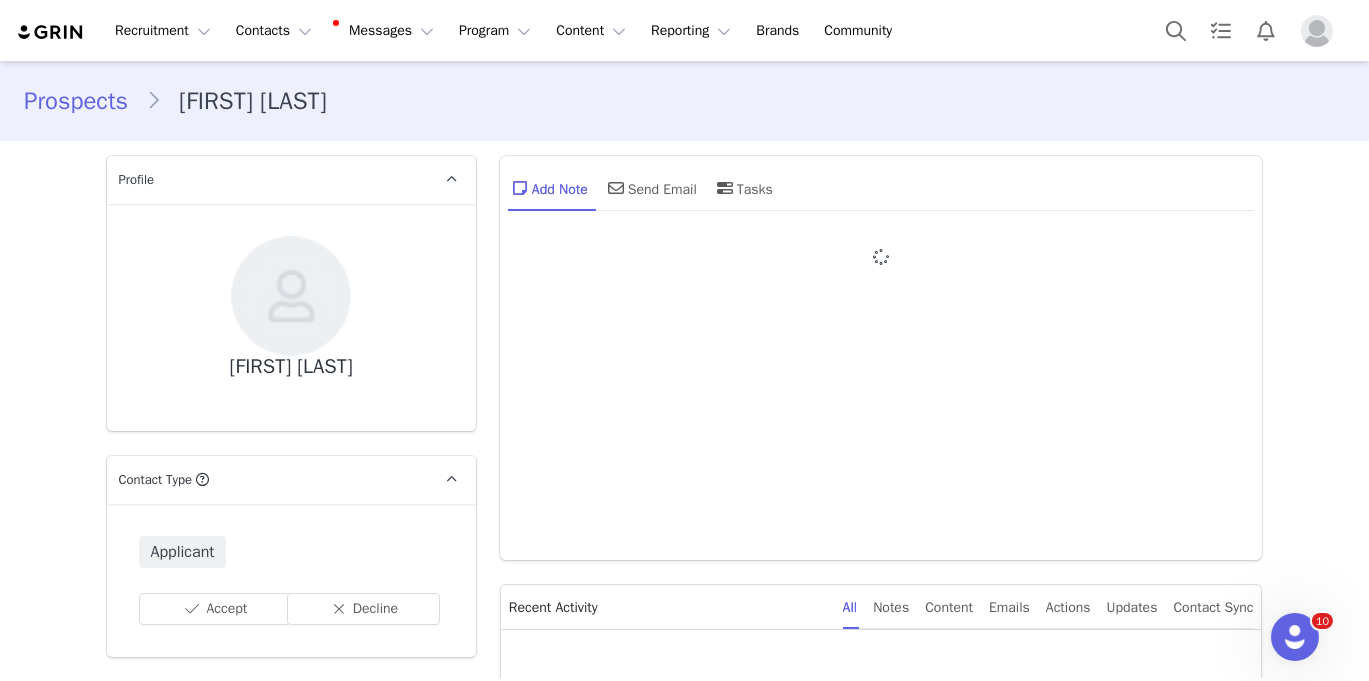type on "+1 (United States)" 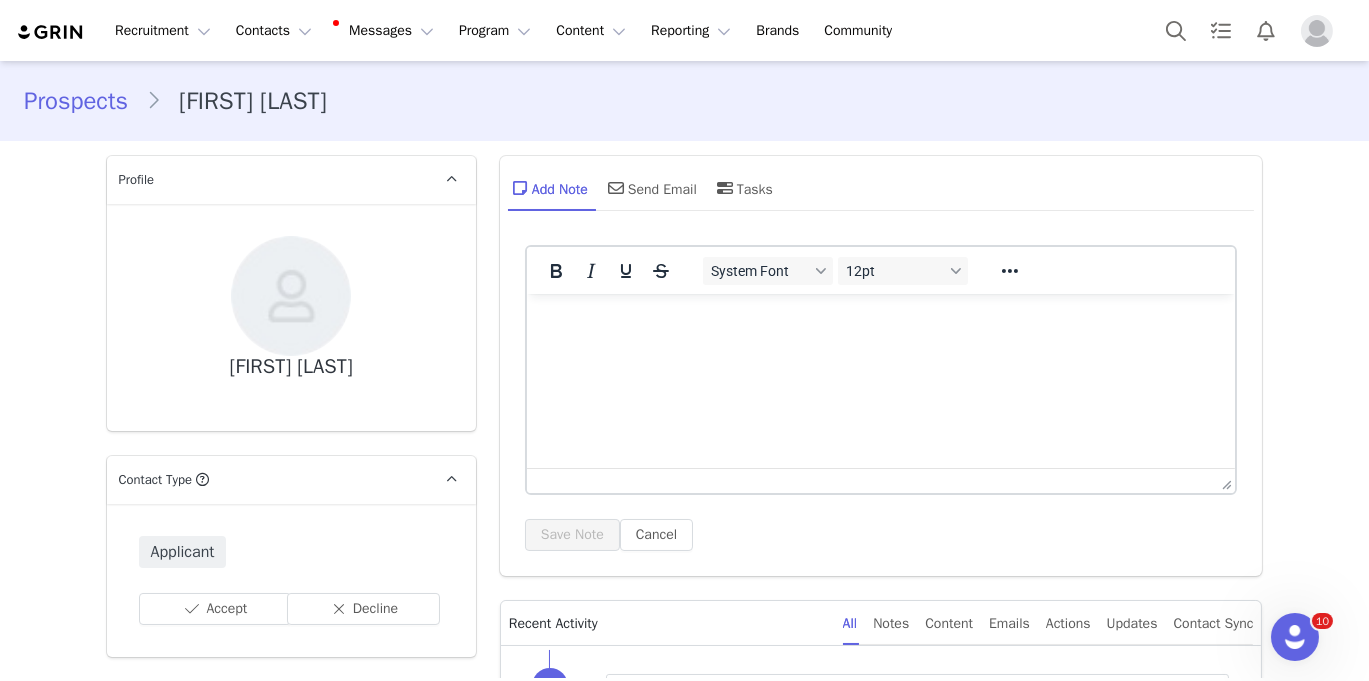 scroll, scrollTop: 0, scrollLeft: 0, axis: both 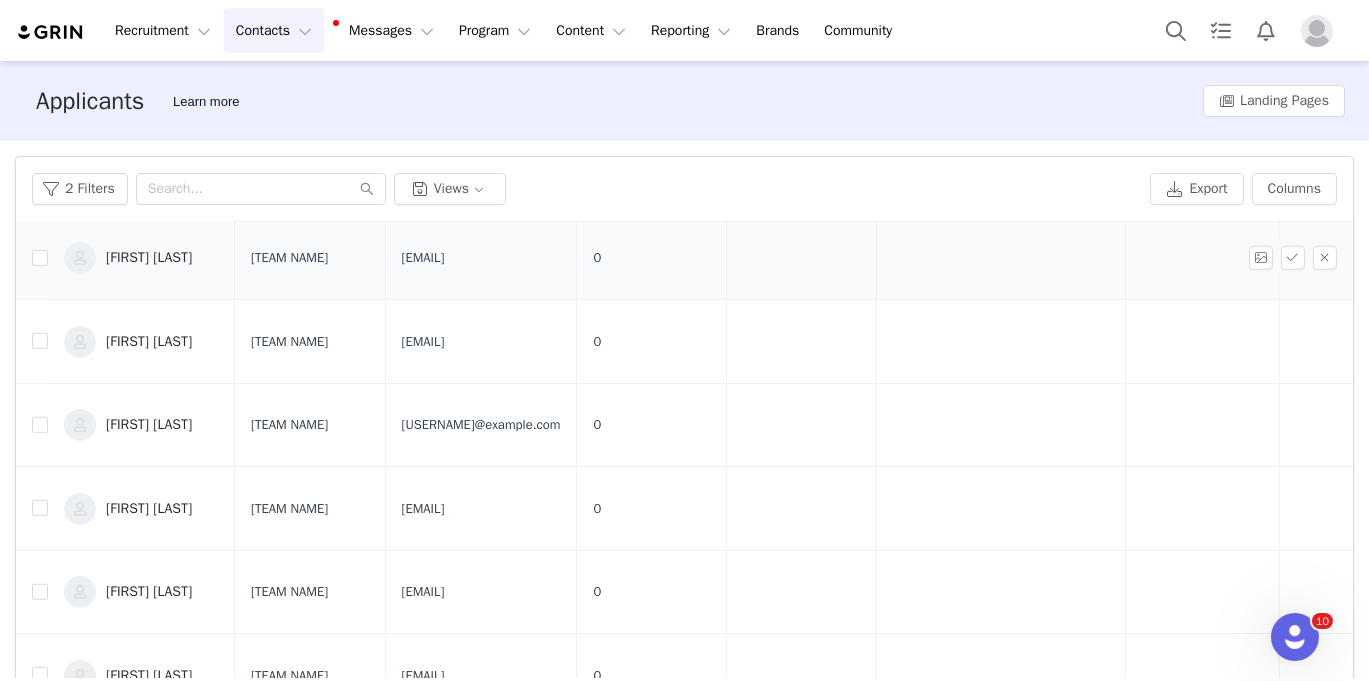 click on "[FIRST] [LAST]" at bounding box center (149, 258) 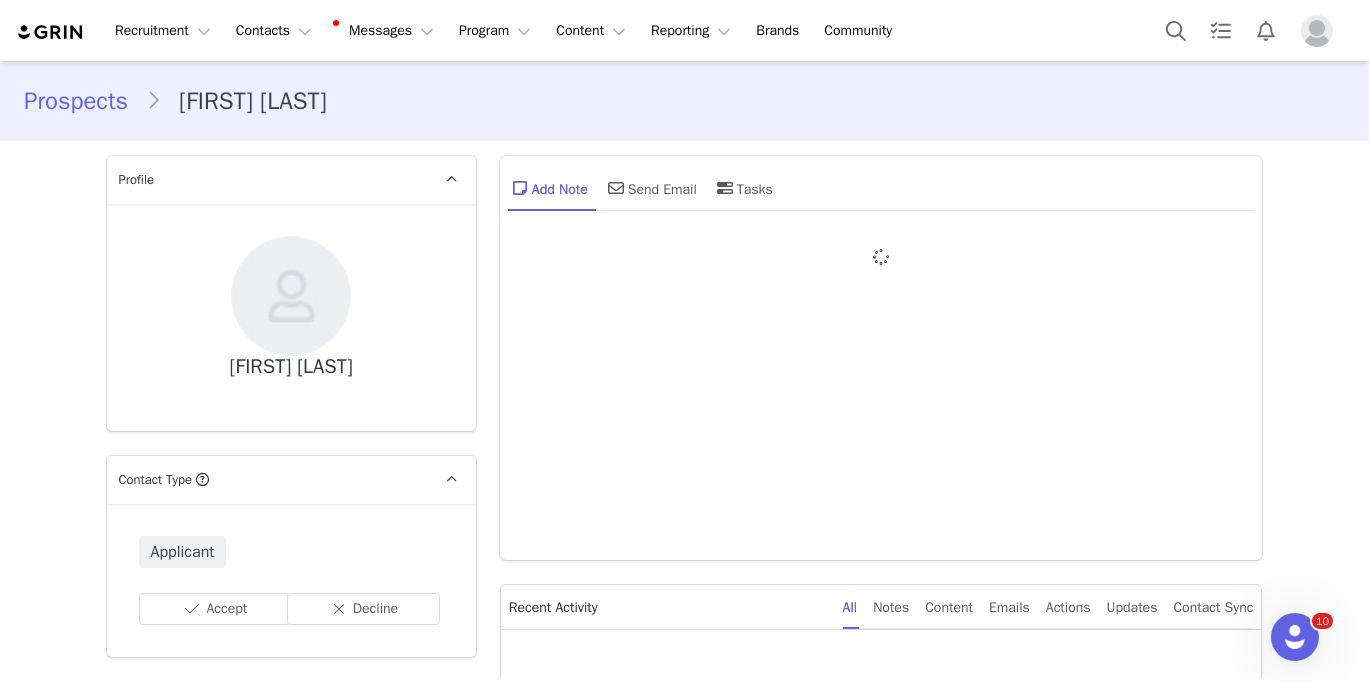 type on "+1 (United States)" 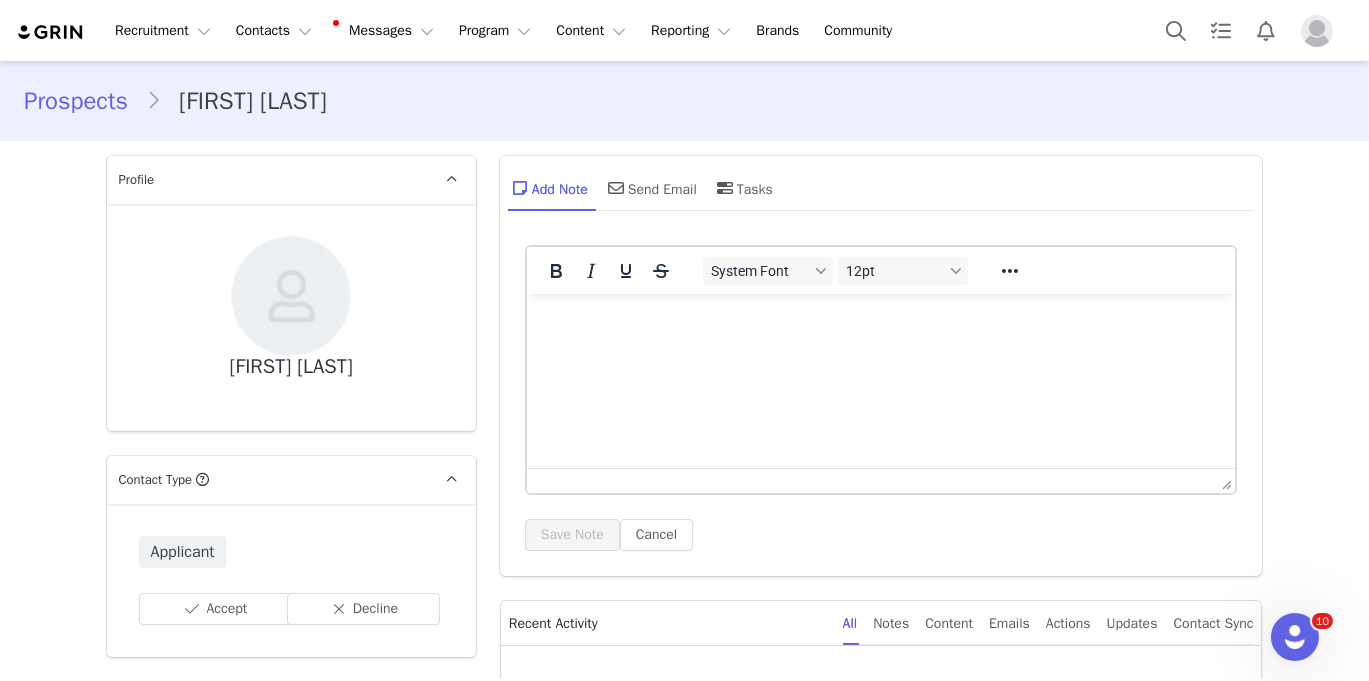 scroll, scrollTop: 1253, scrollLeft: 0, axis: vertical 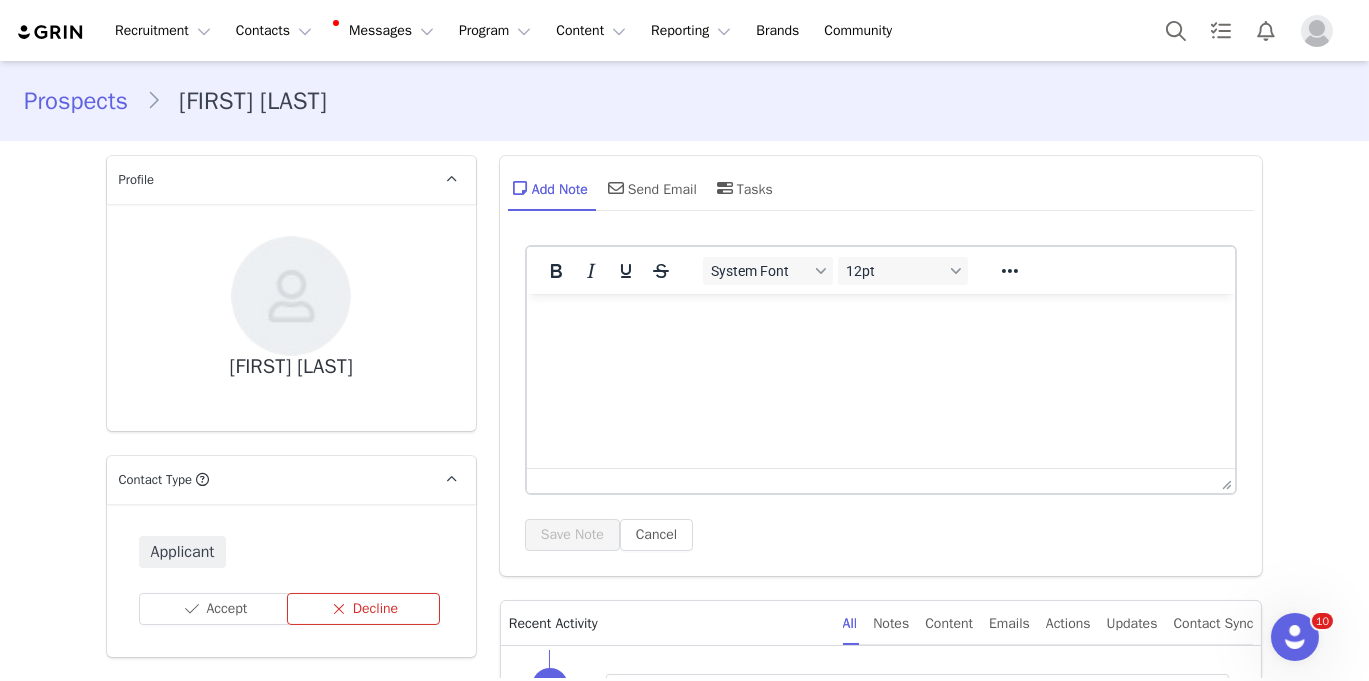 click on "Decline" at bounding box center (363, 609) 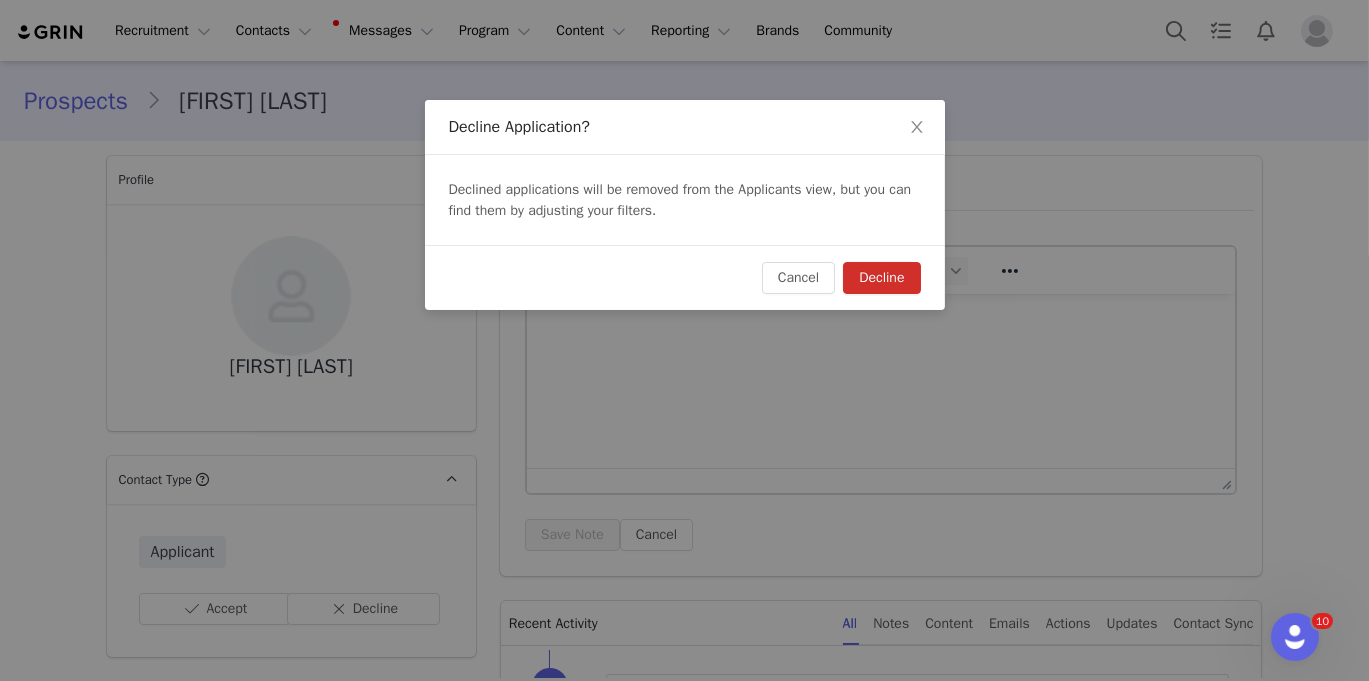 click on "Decline" at bounding box center (881, 278) 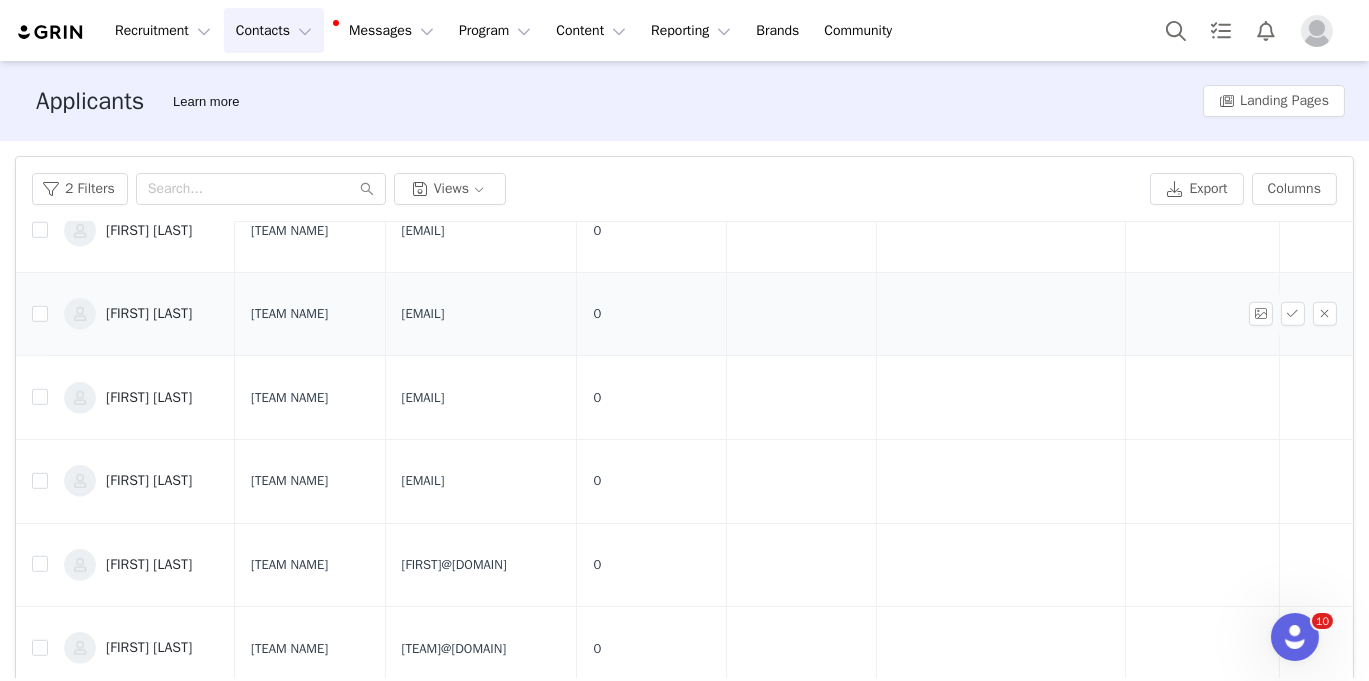 scroll, scrollTop: 3350, scrollLeft: 0, axis: vertical 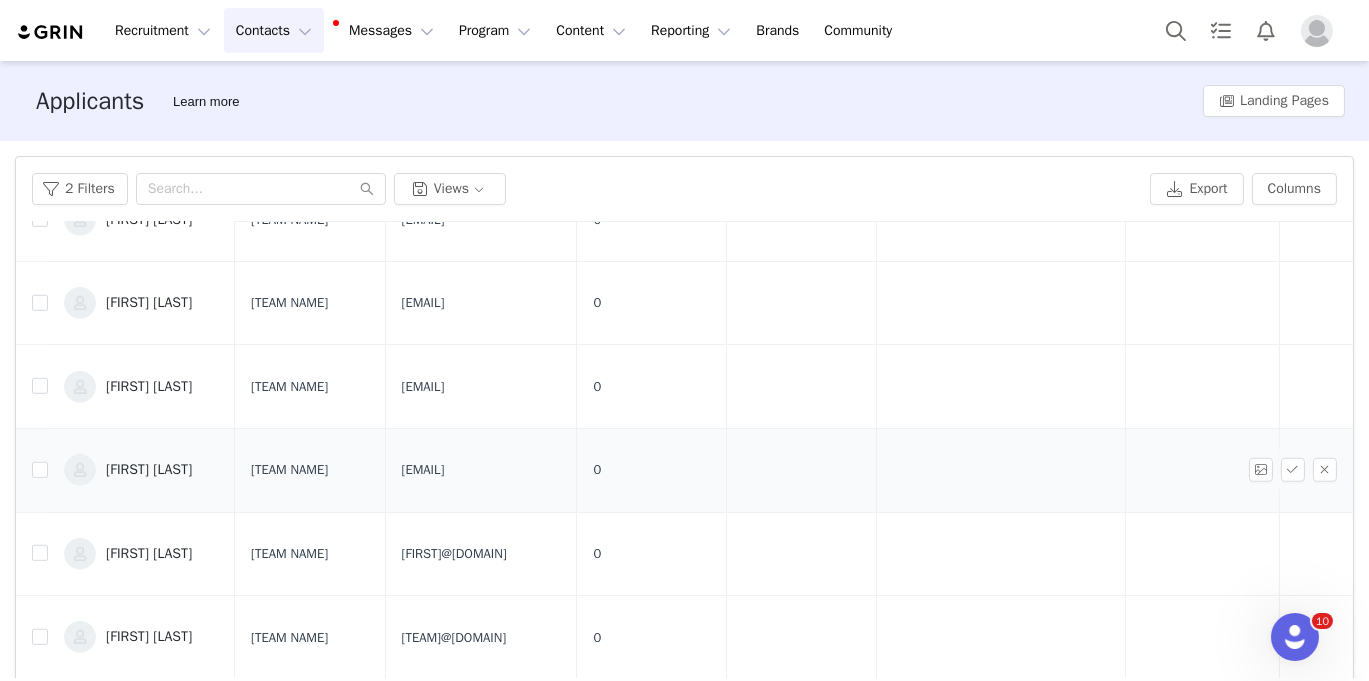 click on "[FIRST] [LAST]" at bounding box center [141, 470] 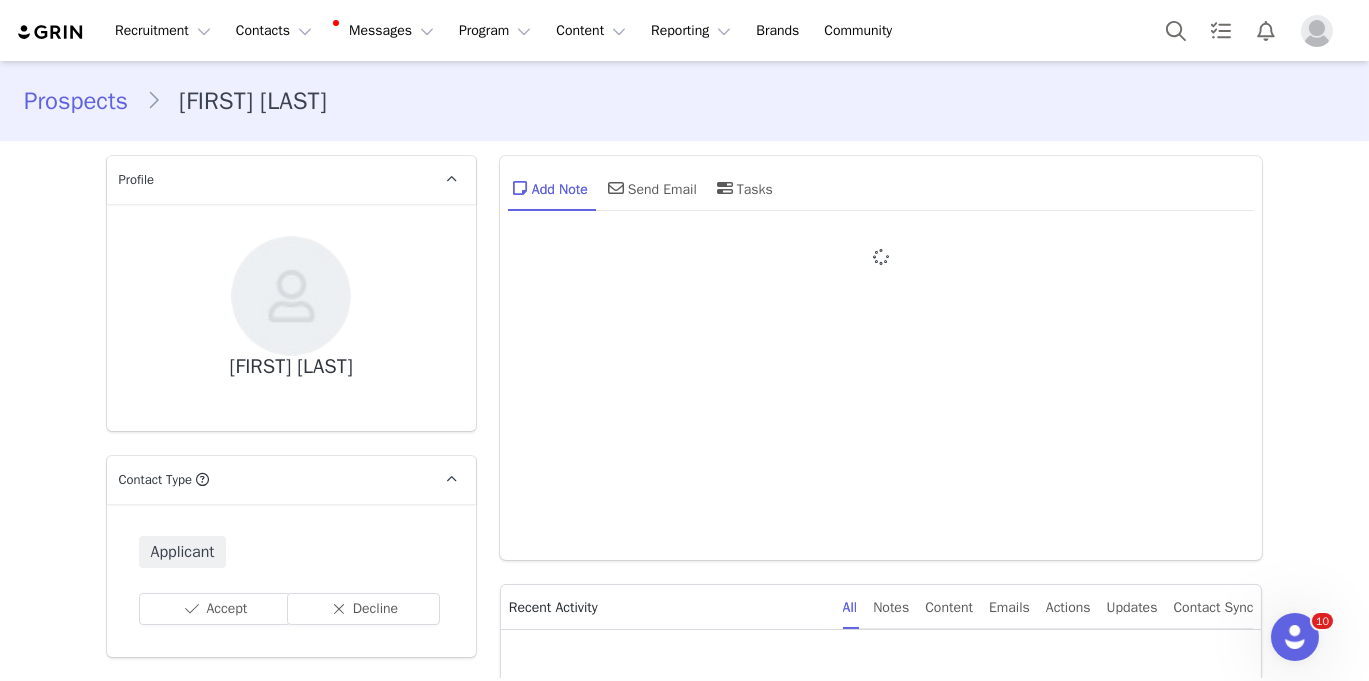 type on "+1 (United States)" 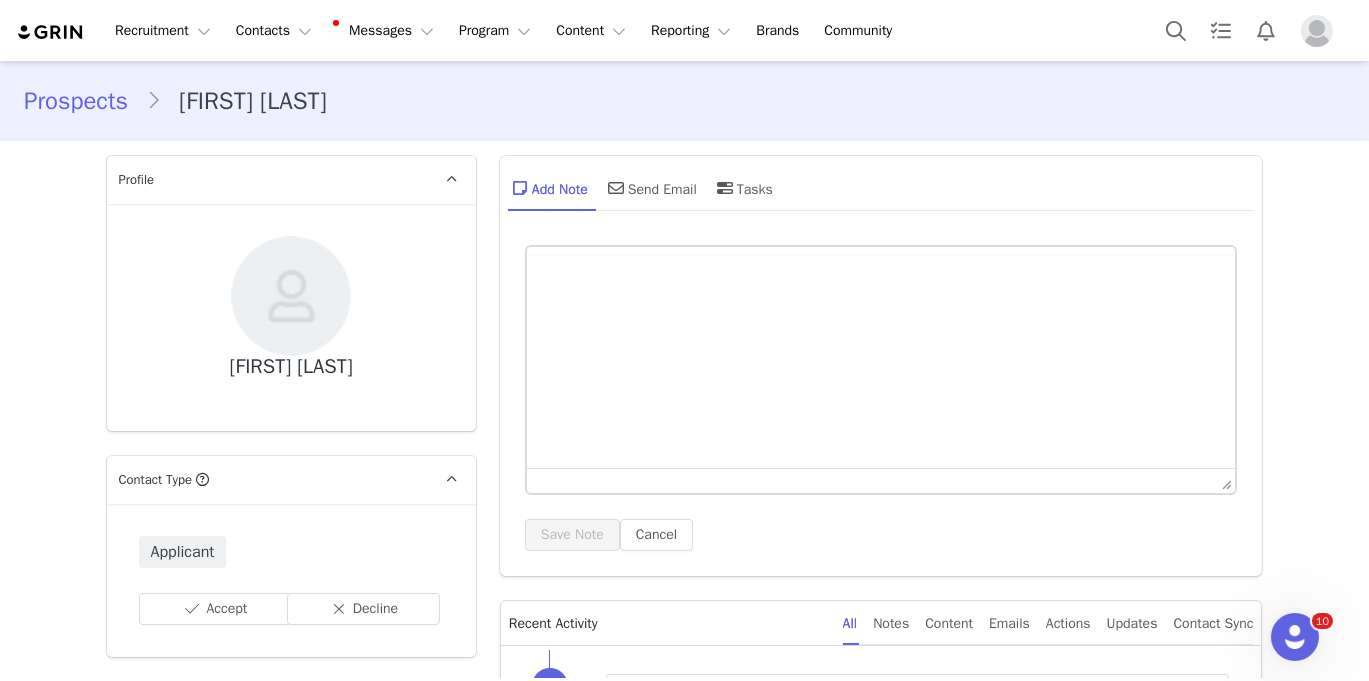scroll, scrollTop: 0, scrollLeft: 0, axis: both 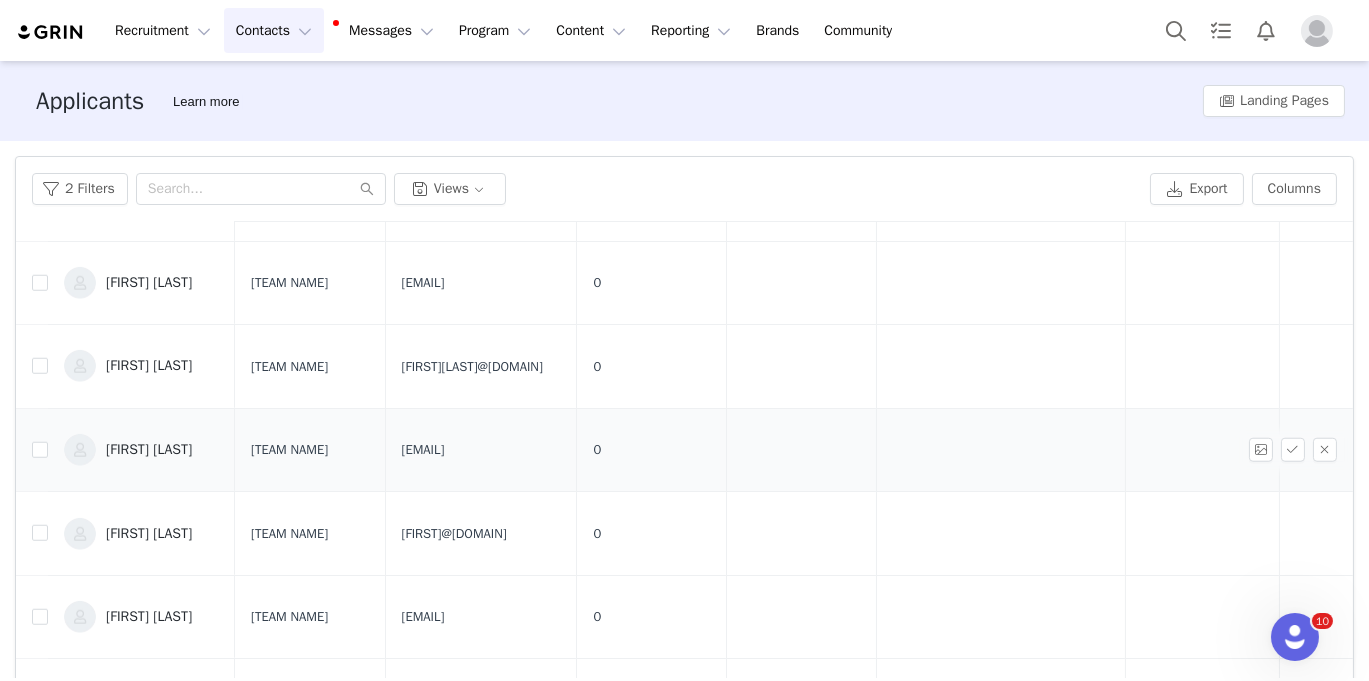 click on "[FIRST] [LAST]" at bounding box center (141, 450) 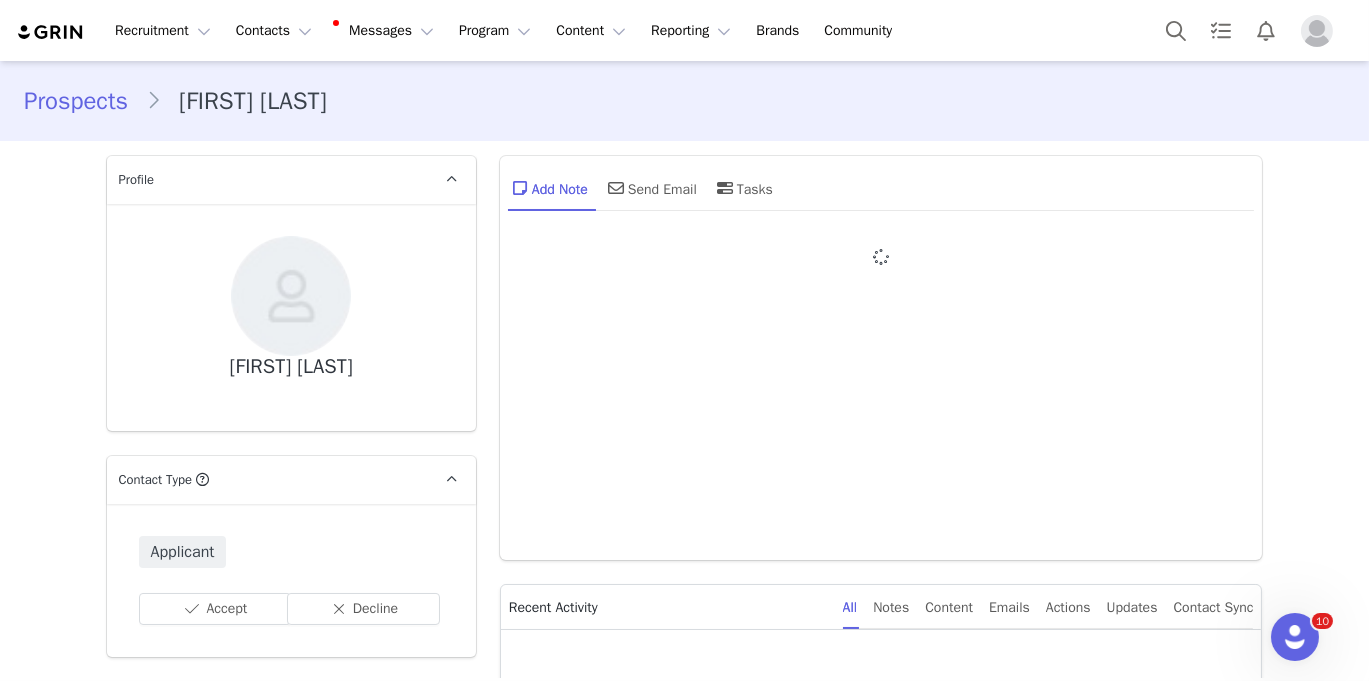 type on "+1 (United States)" 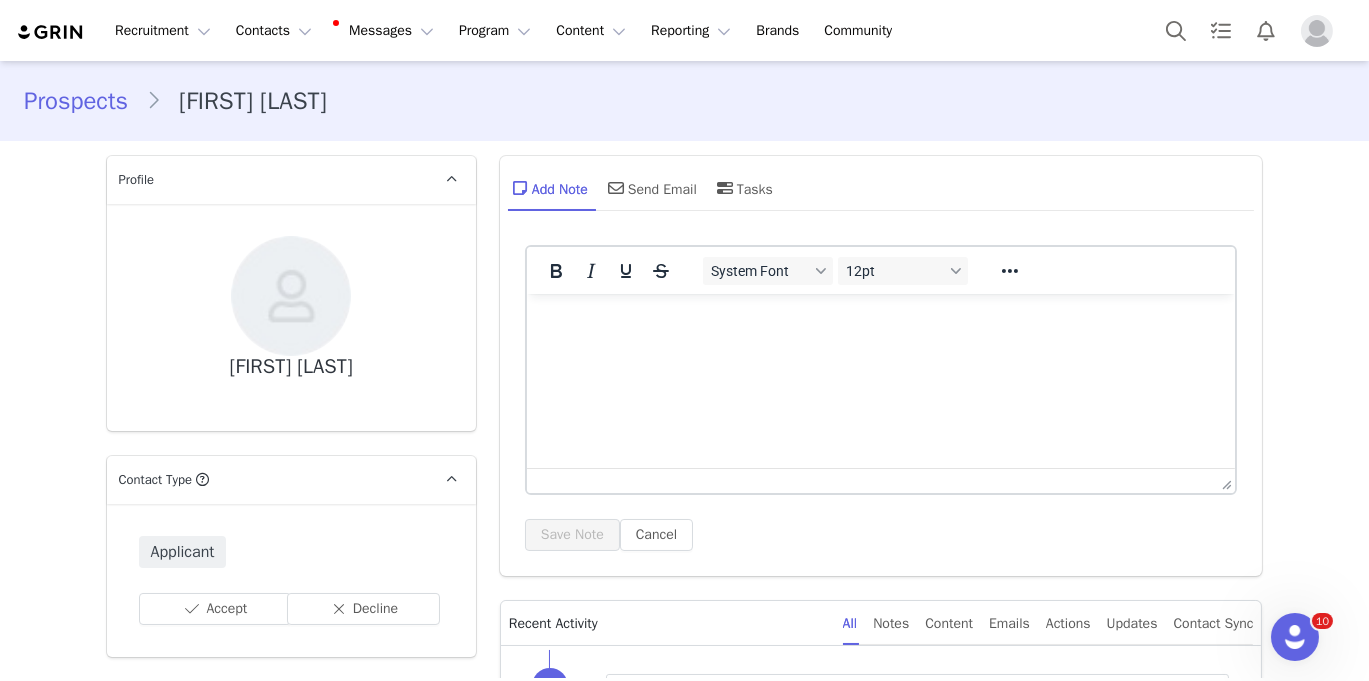 scroll, scrollTop: 0, scrollLeft: 0, axis: both 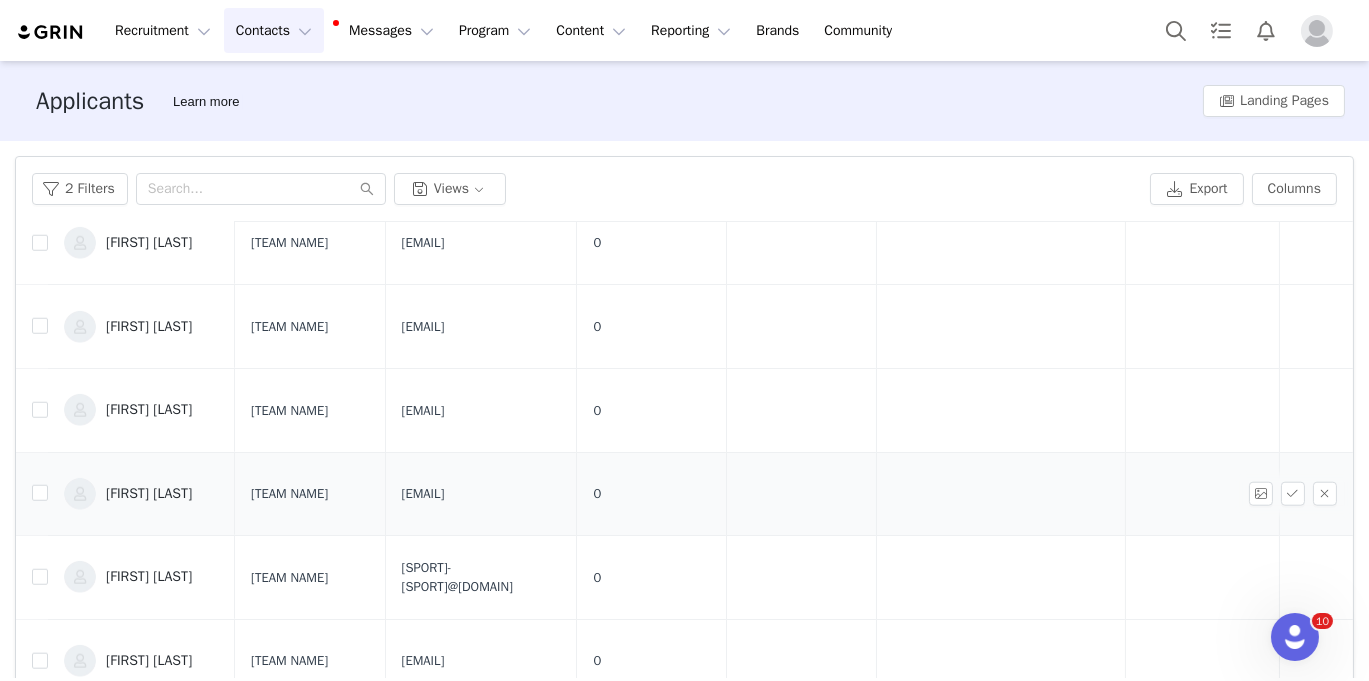 click on "[FIRST] [LAST]" at bounding box center (149, 494) 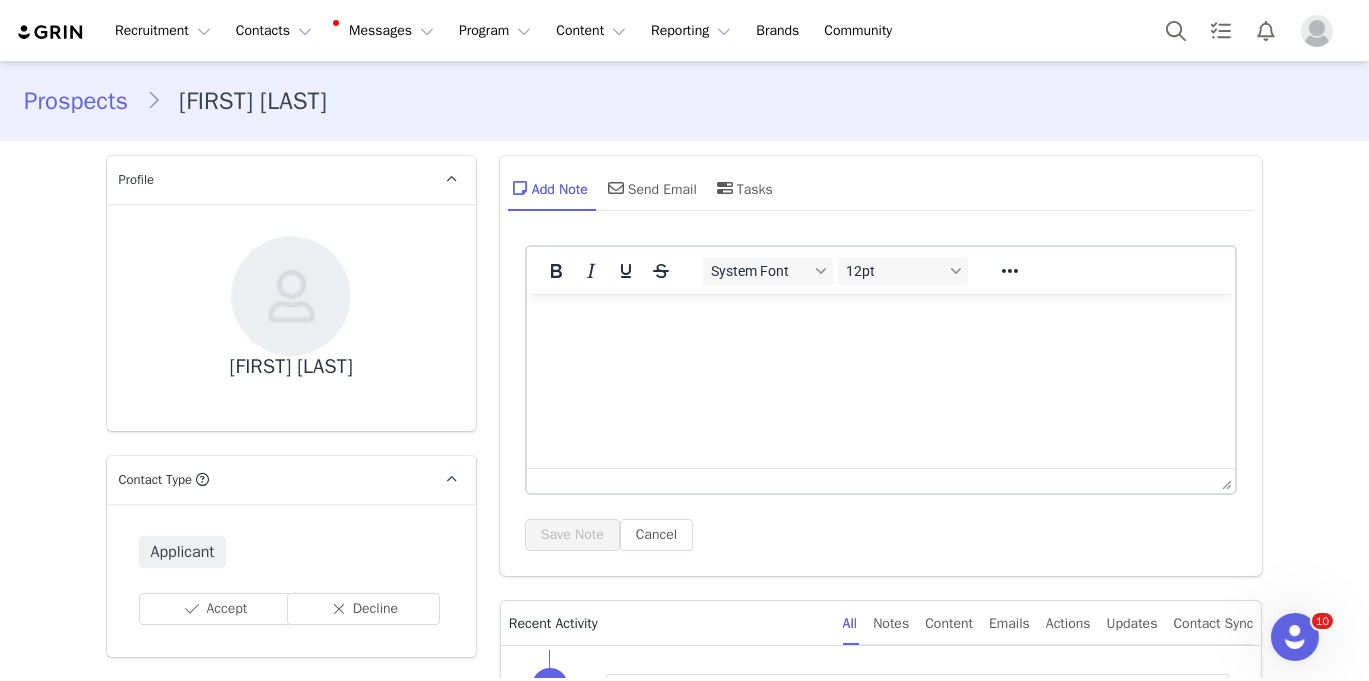 scroll, scrollTop: 0, scrollLeft: 0, axis: both 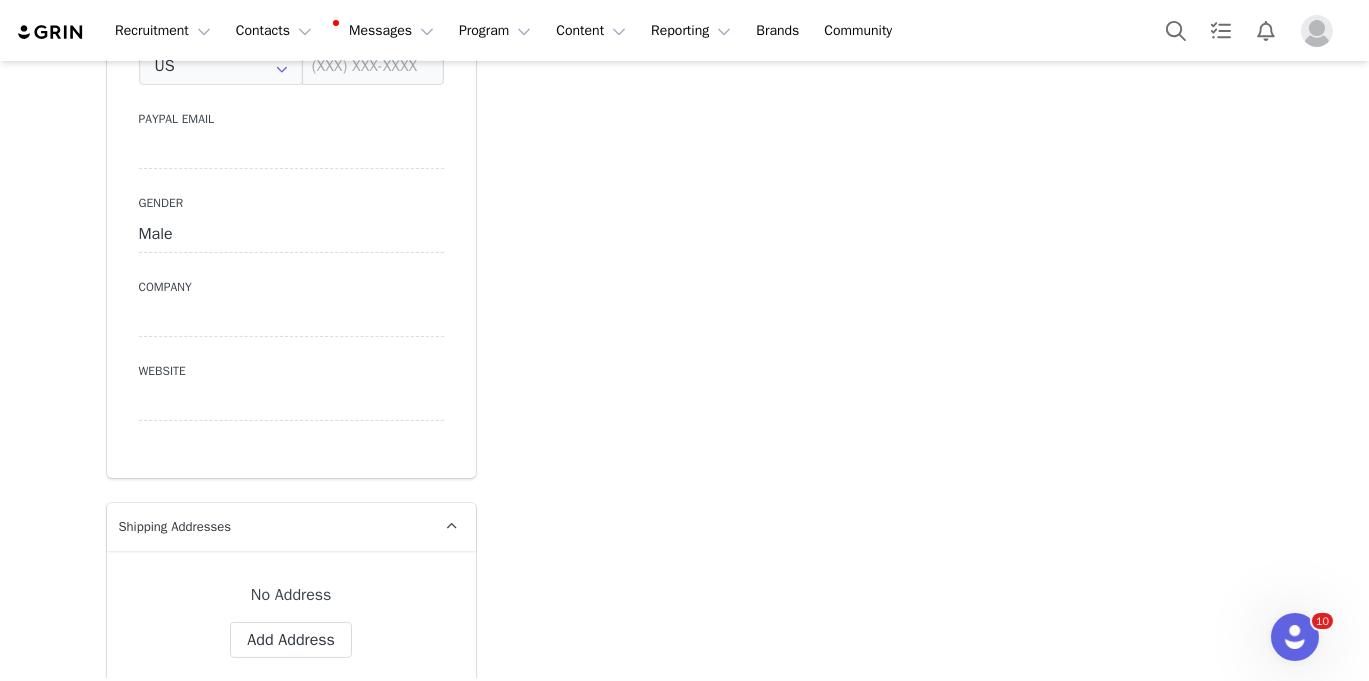 type on "+1 (United States)" 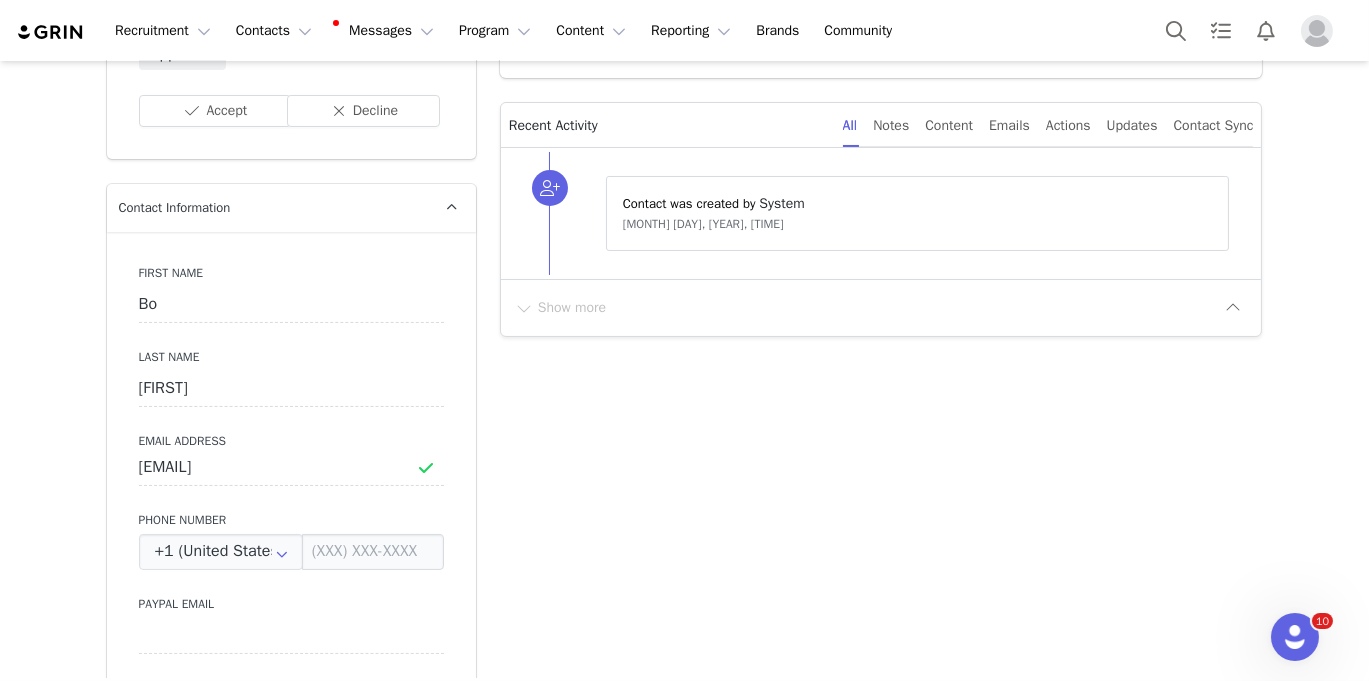 scroll, scrollTop: 500, scrollLeft: 0, axis: vertical 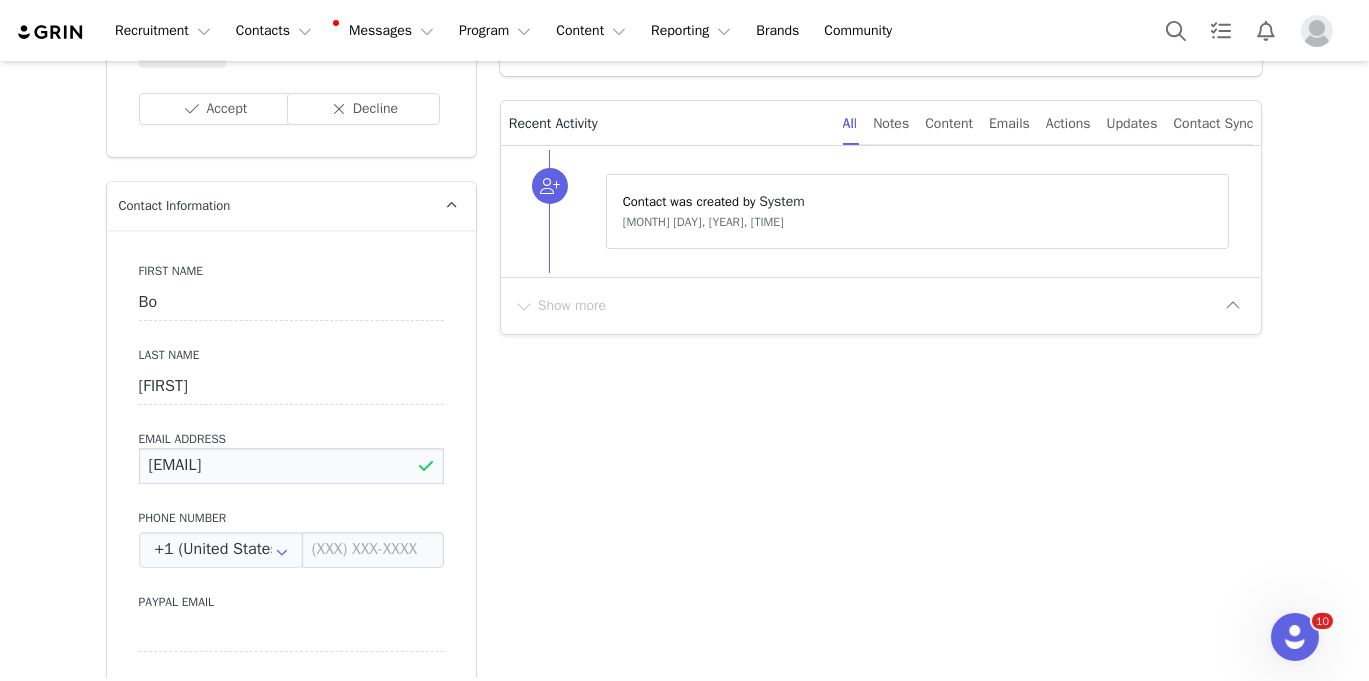click on "[EMAIL]" at bounding box center (291, 466) 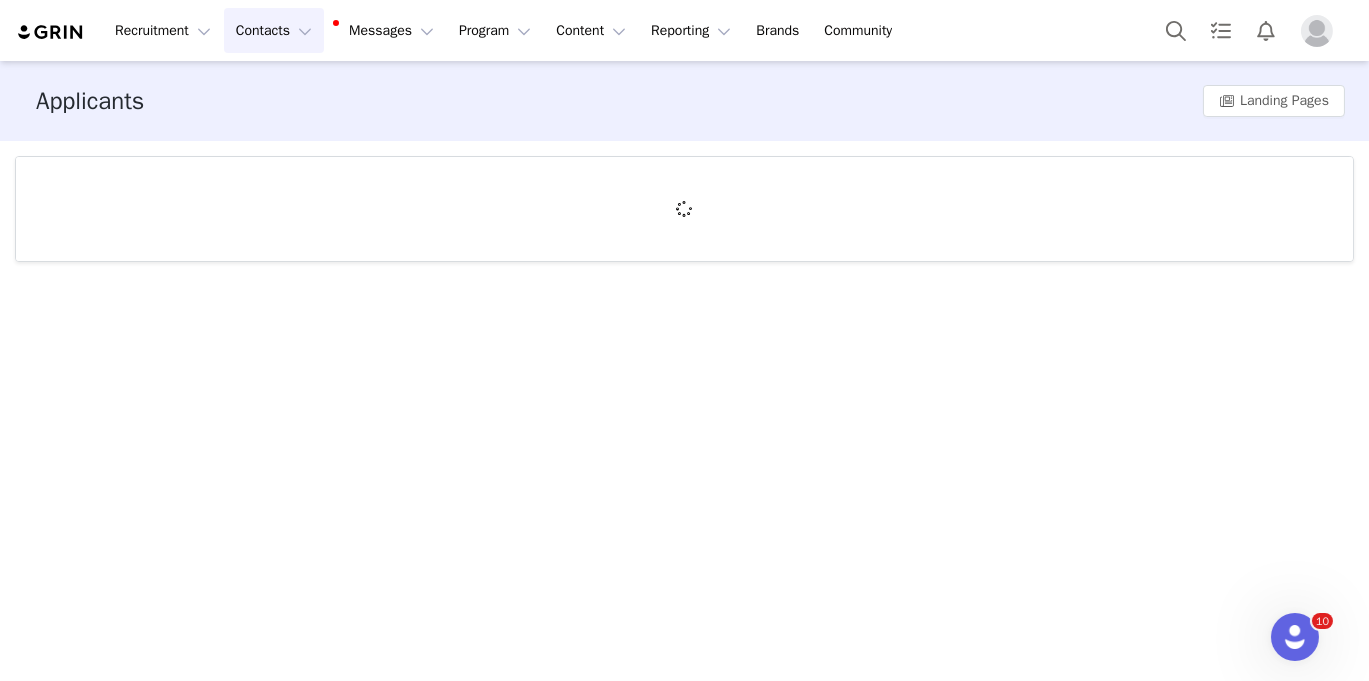 scroll, scrollTop: 0, scrollLeft: 0, axis: both 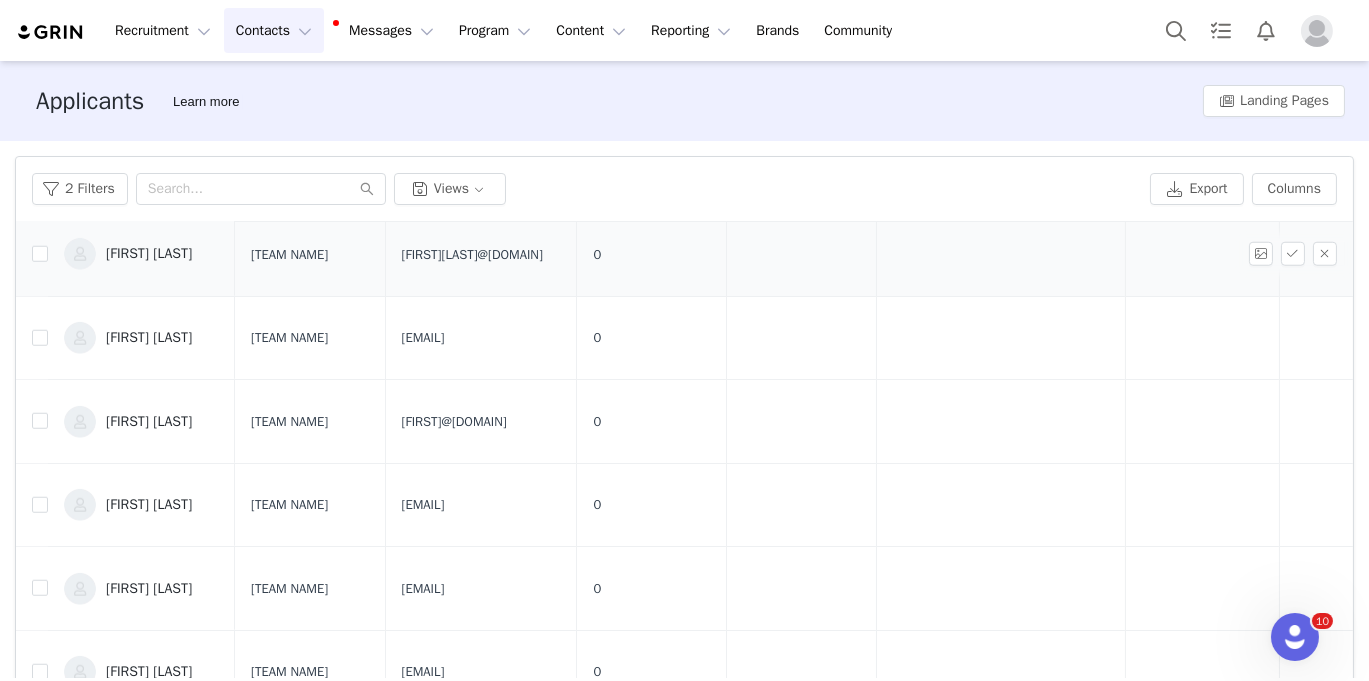 click on "[FIRST] [LAST]" at bounding box center [149, 254] 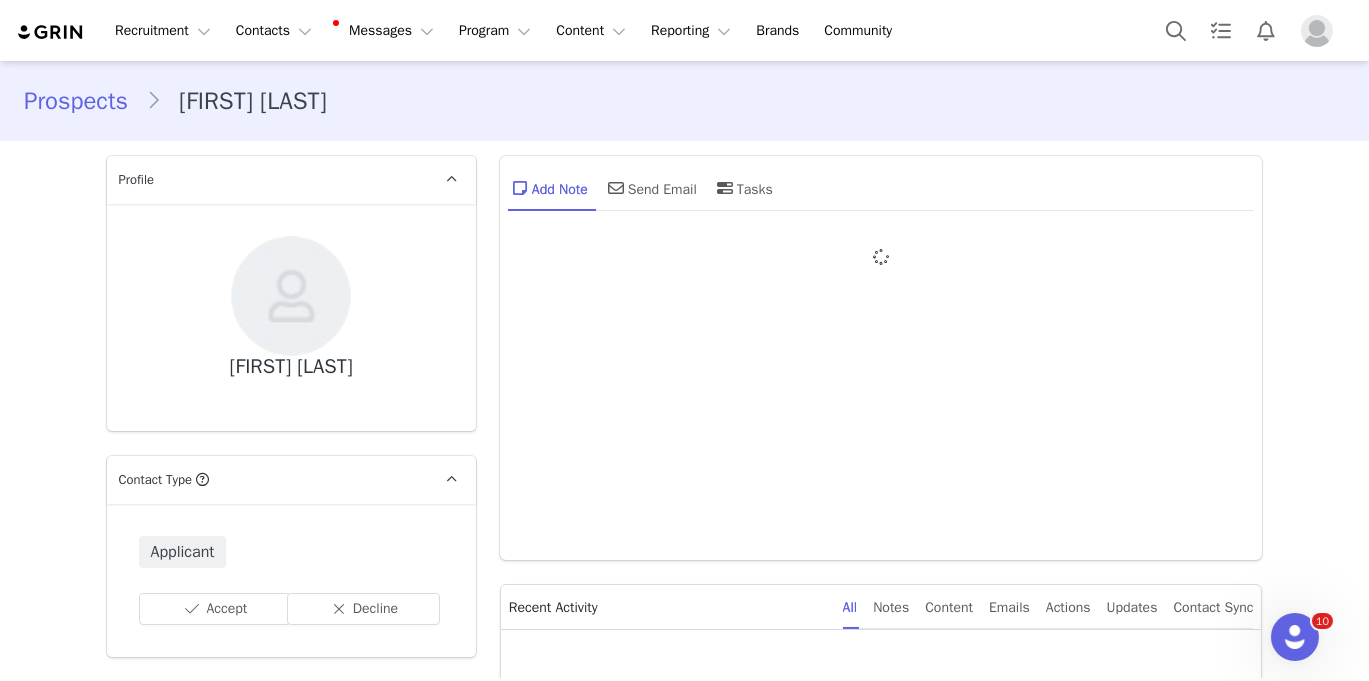 type on "+1 (United States)" 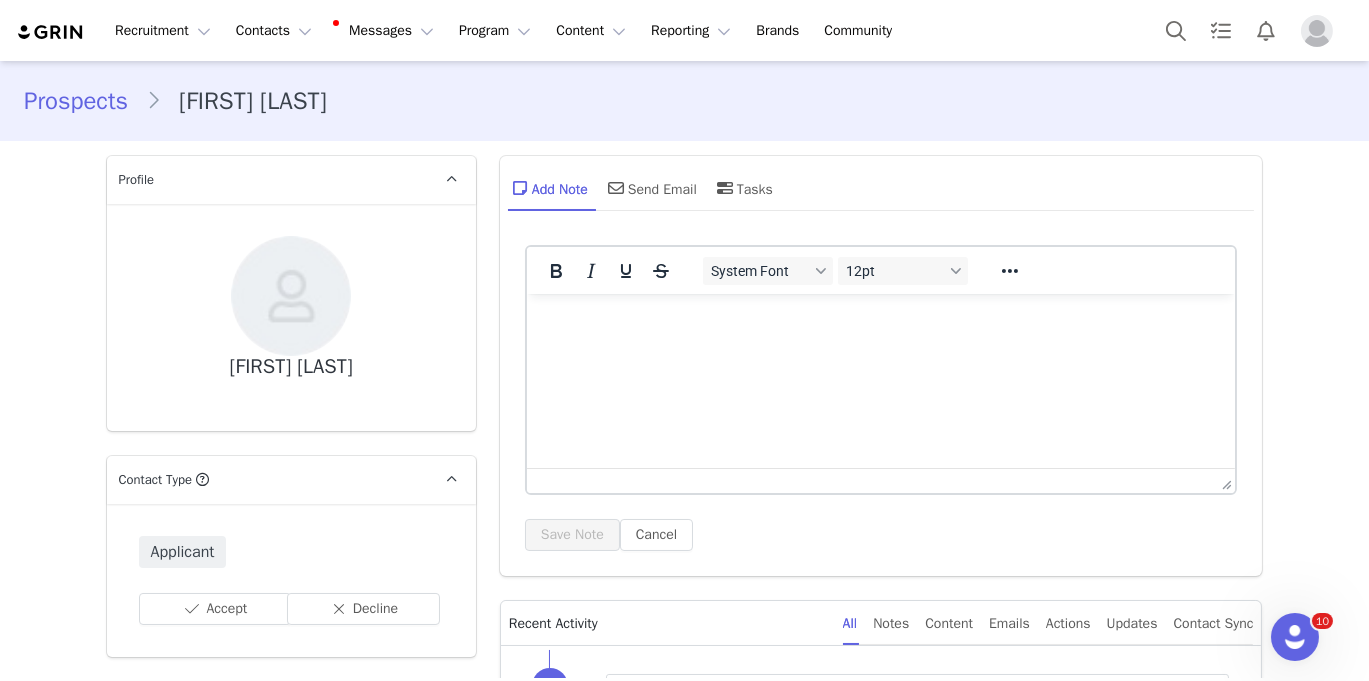 scroll, scrollTop: 1256, scrollLeft: 0, axis: vertical 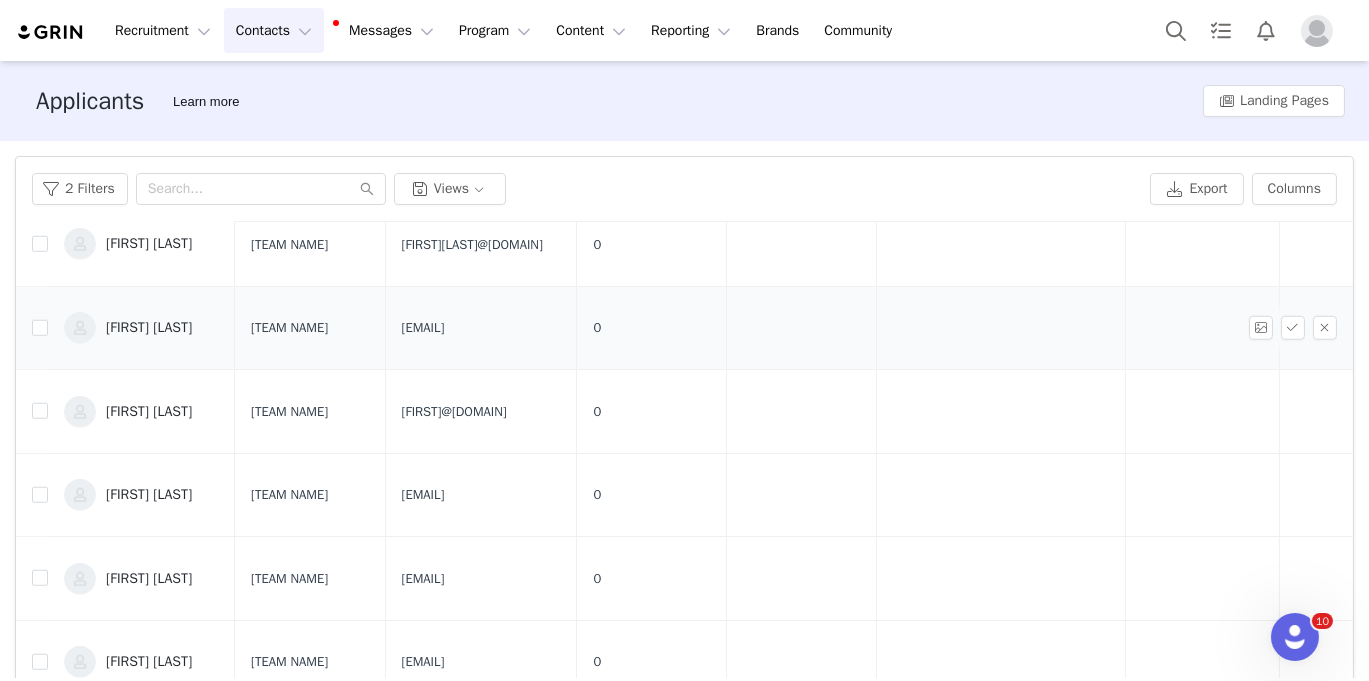 click on "[FIRST] [LAST]" at bounding box center (149, 328) 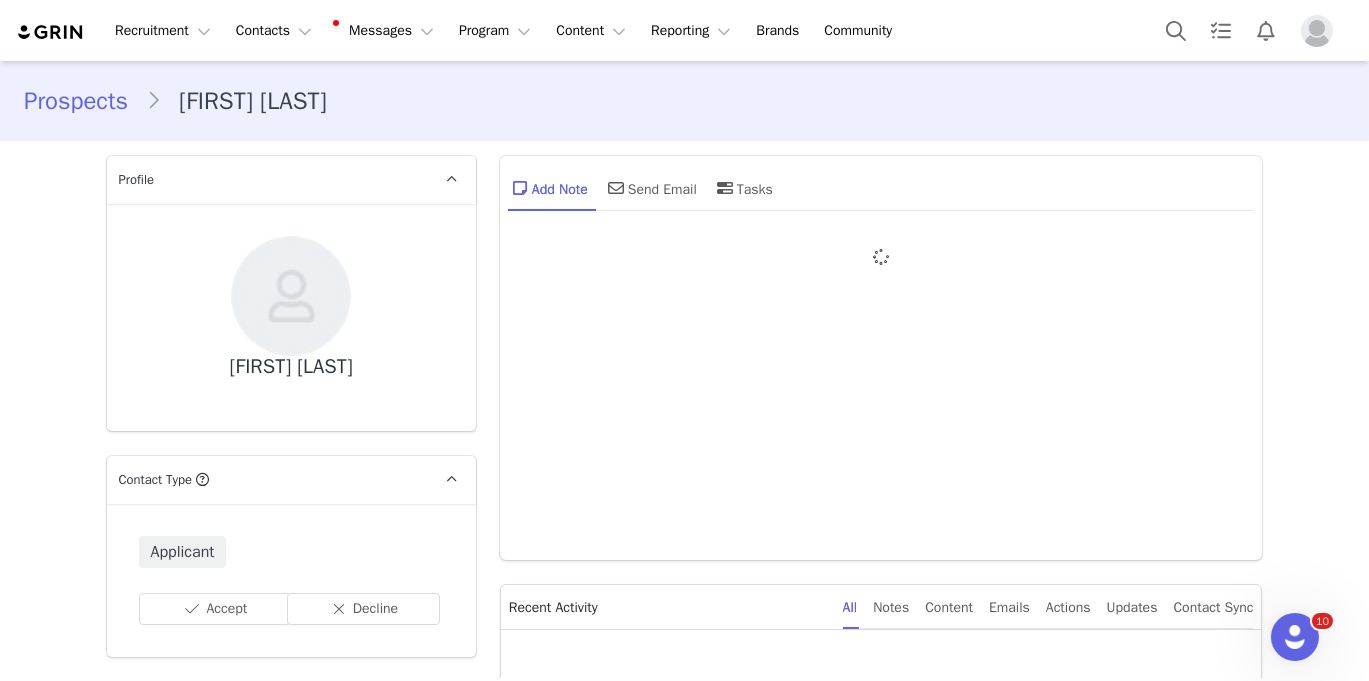 type on "+1 (United States)" 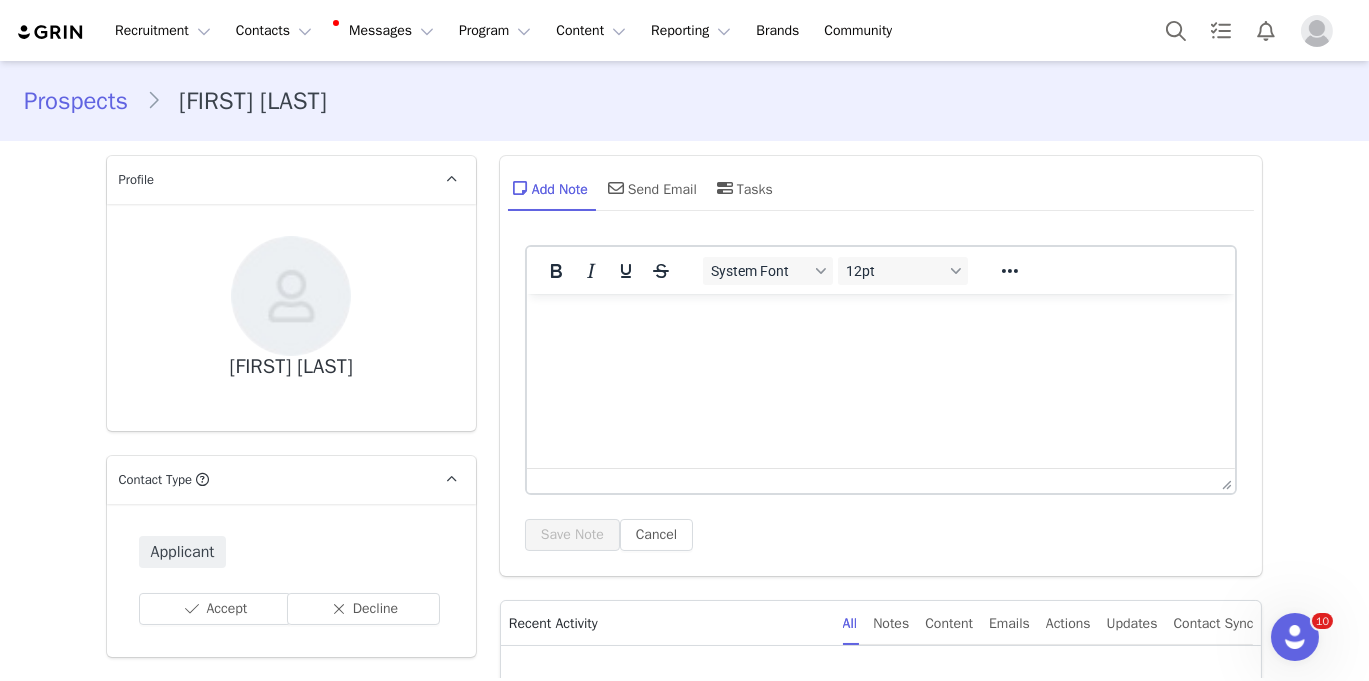 scroll, scrollTop: 0, scrollLeft: 0, axis: both 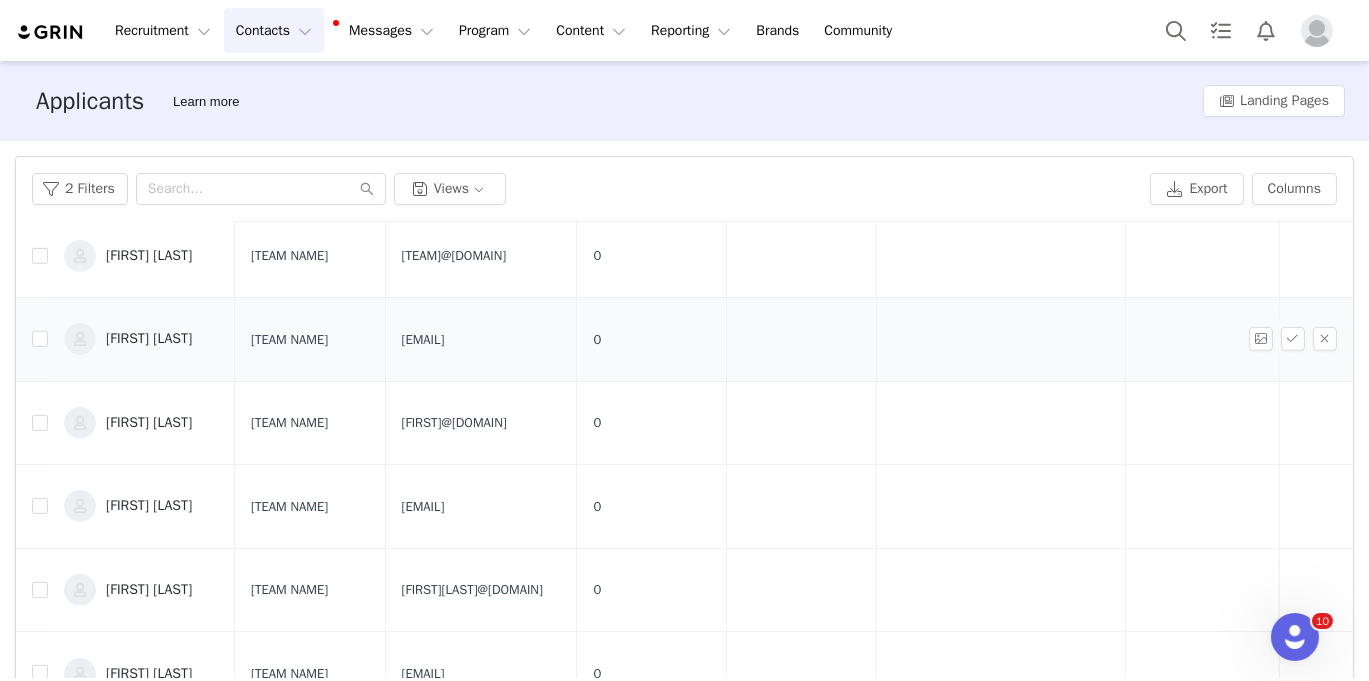 click on "[FIRST] [LAST]" at bounding box center (149, 339) 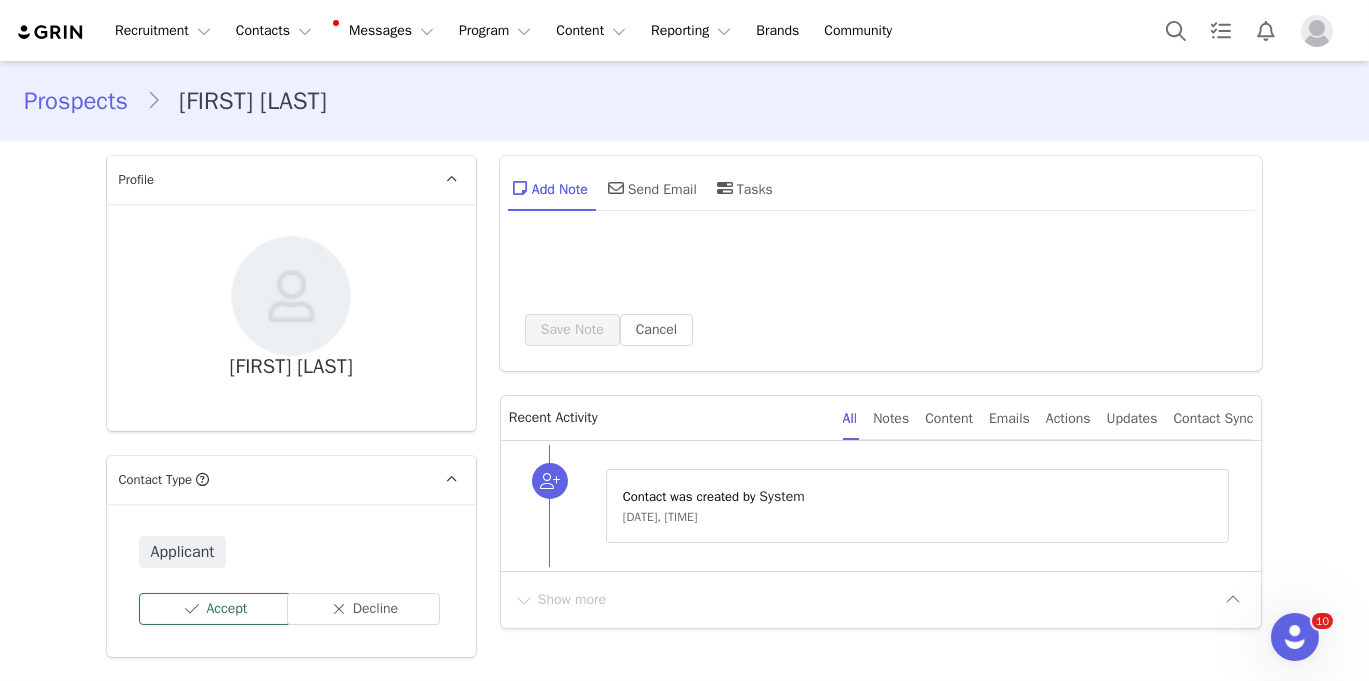 type on "+1 (United States)" 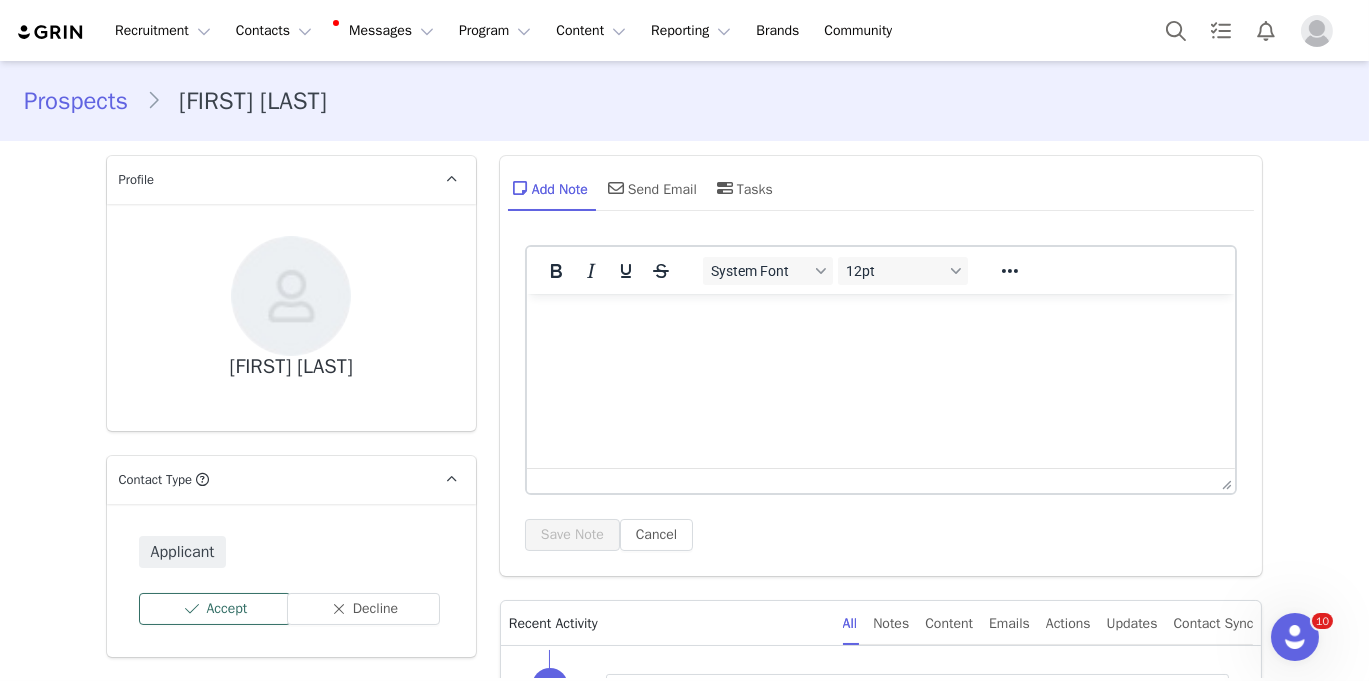 scroll, scrollTop: 0, scrollLeft: 0, axis: both 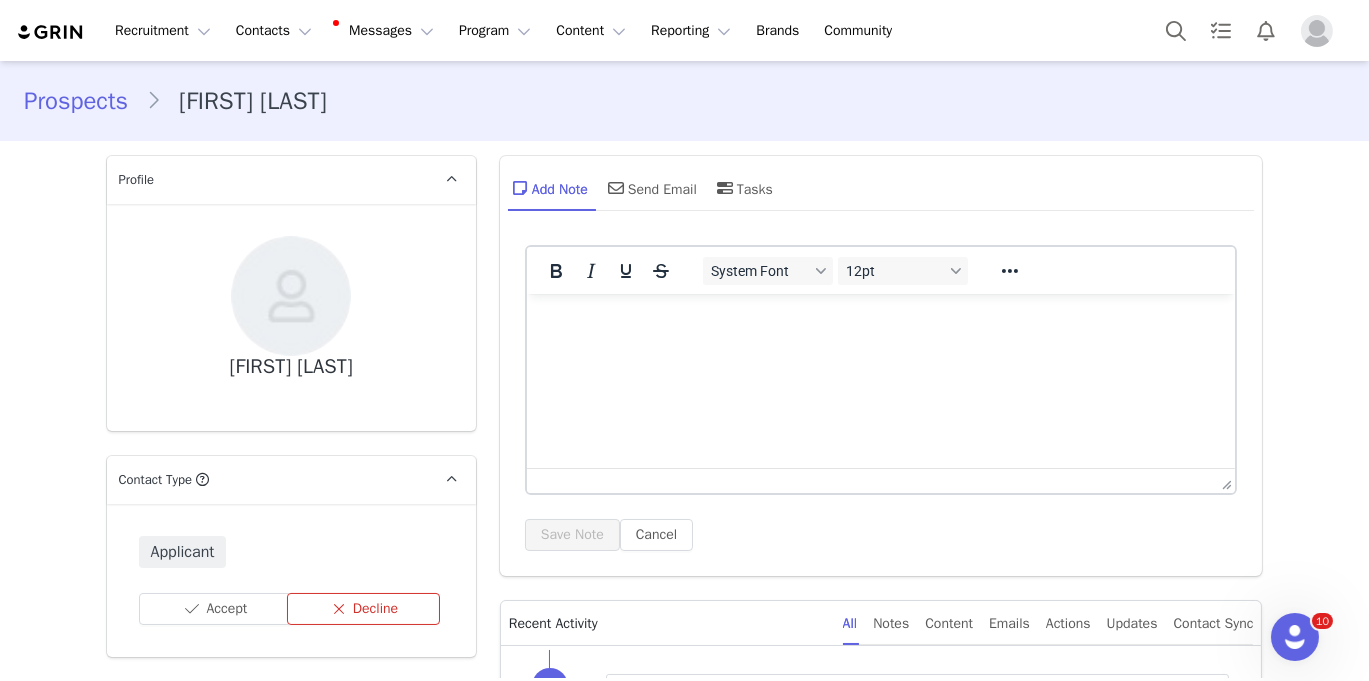 click on "Decline" at bounding box center (363, 609) 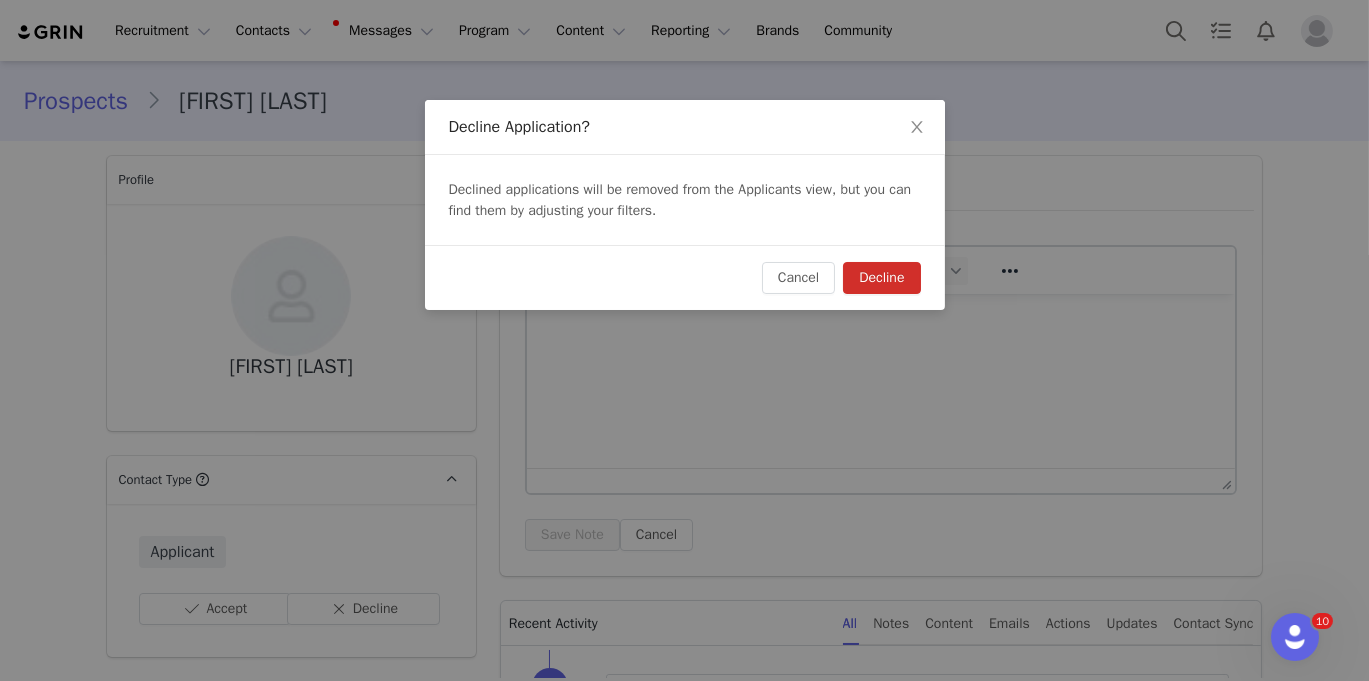 click on "Decline" at bounding box center [881, 278] 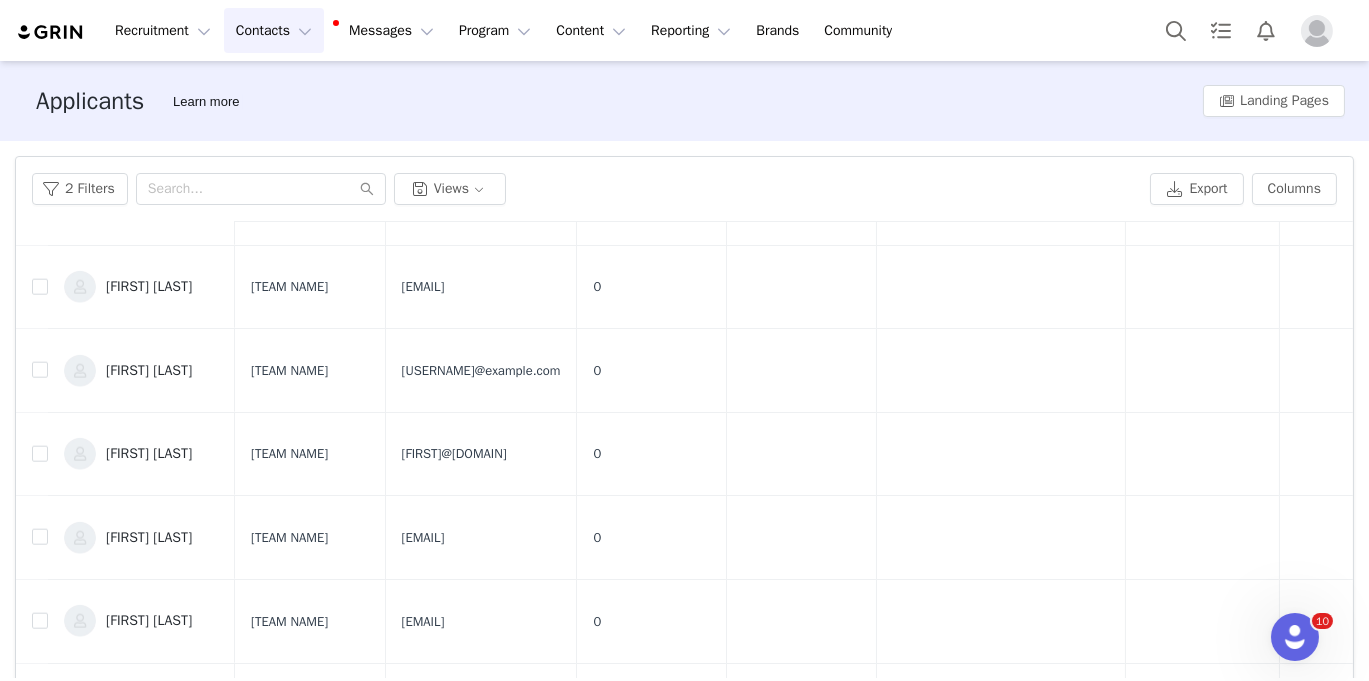 scroll, scrollTop: 5161, scrollLeft: 0, axis: vertical 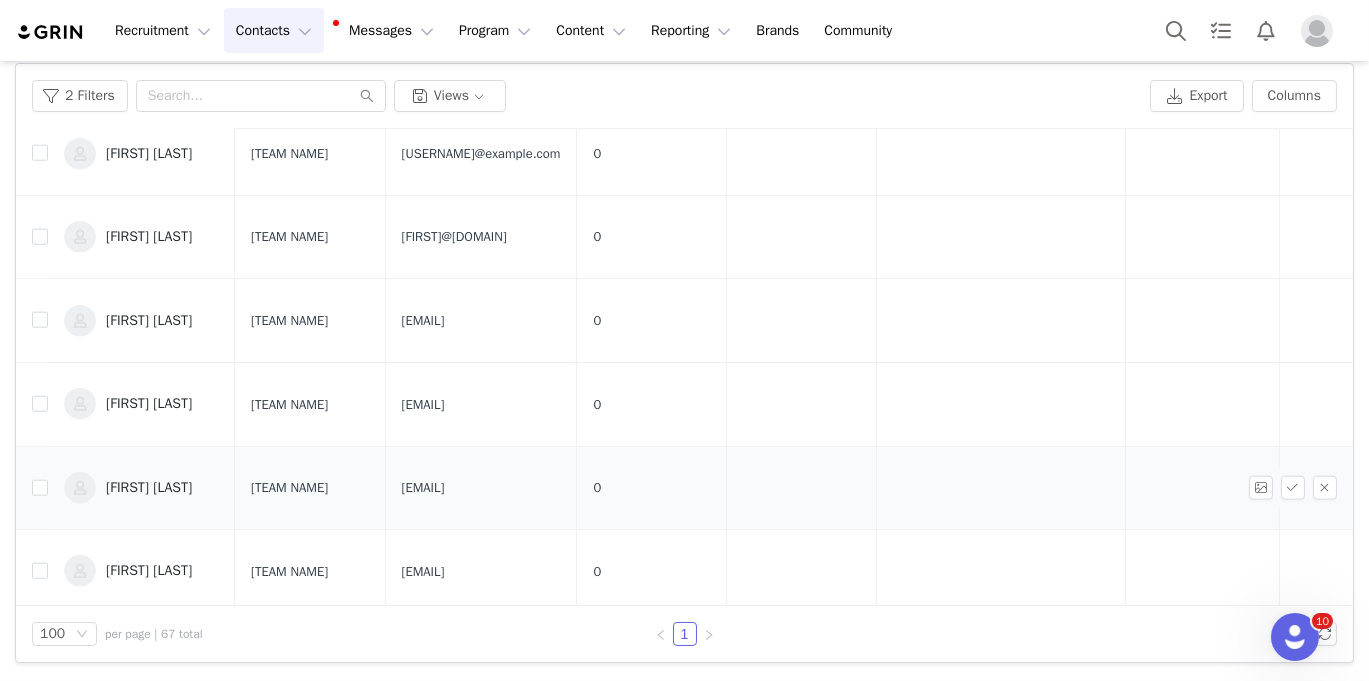 click on "[FIRST] [LAST]" at bounding box center (149, 488) 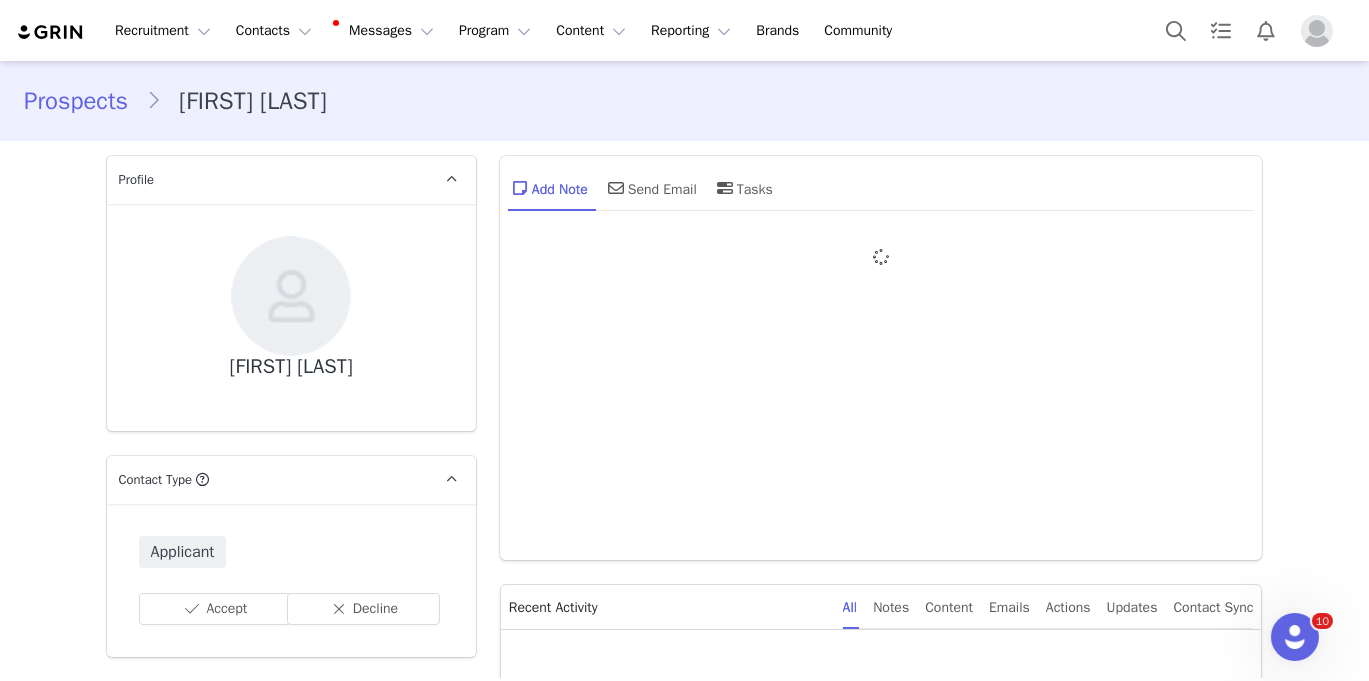 type on "+1 (United States)" 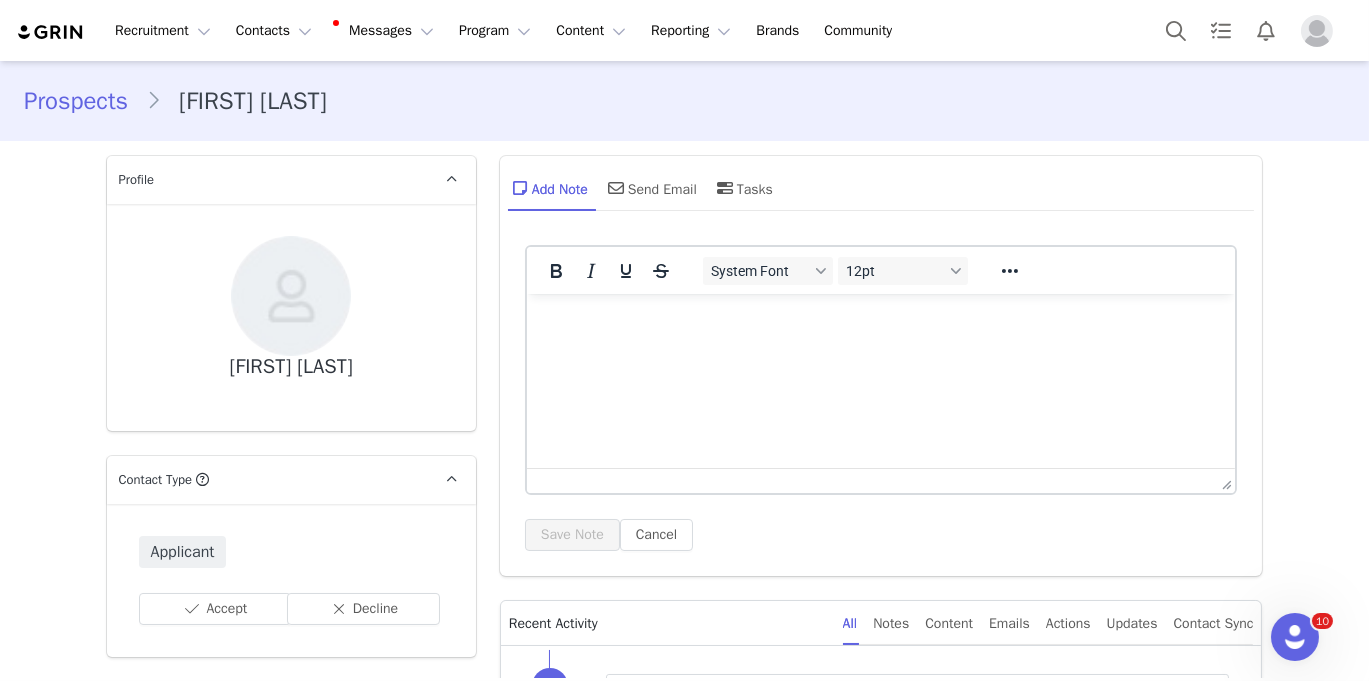 scroll, scrollTop: 0, scrollLeft: 0, axis: both 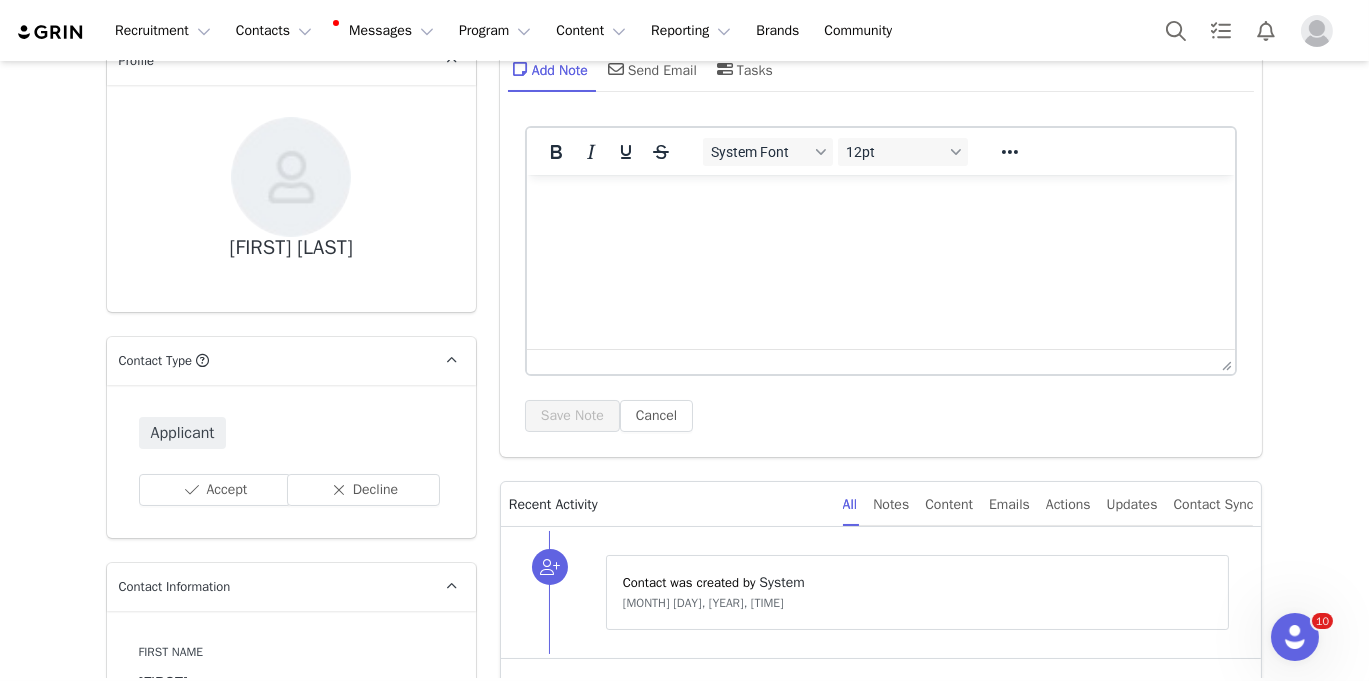 click on "Applicant  Accept Decline" at bounding box center (291, 461) 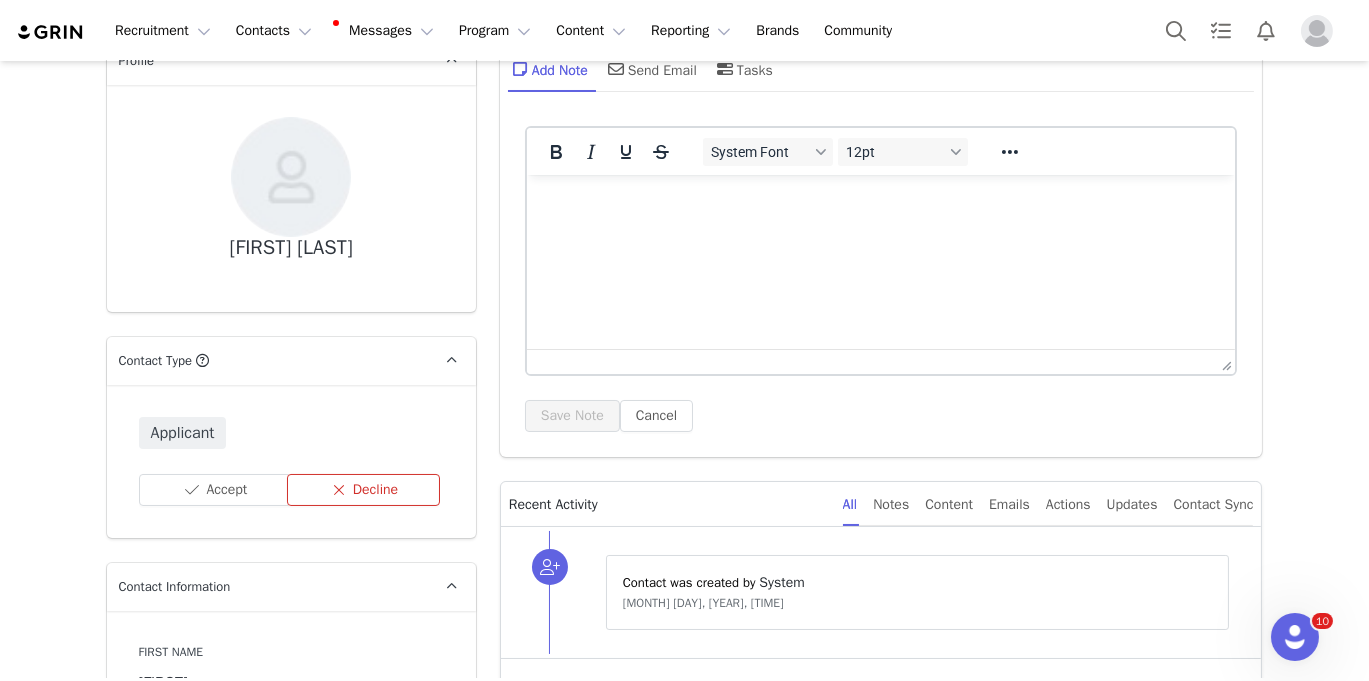 click on "Decline" at bounding box center [363, 490] 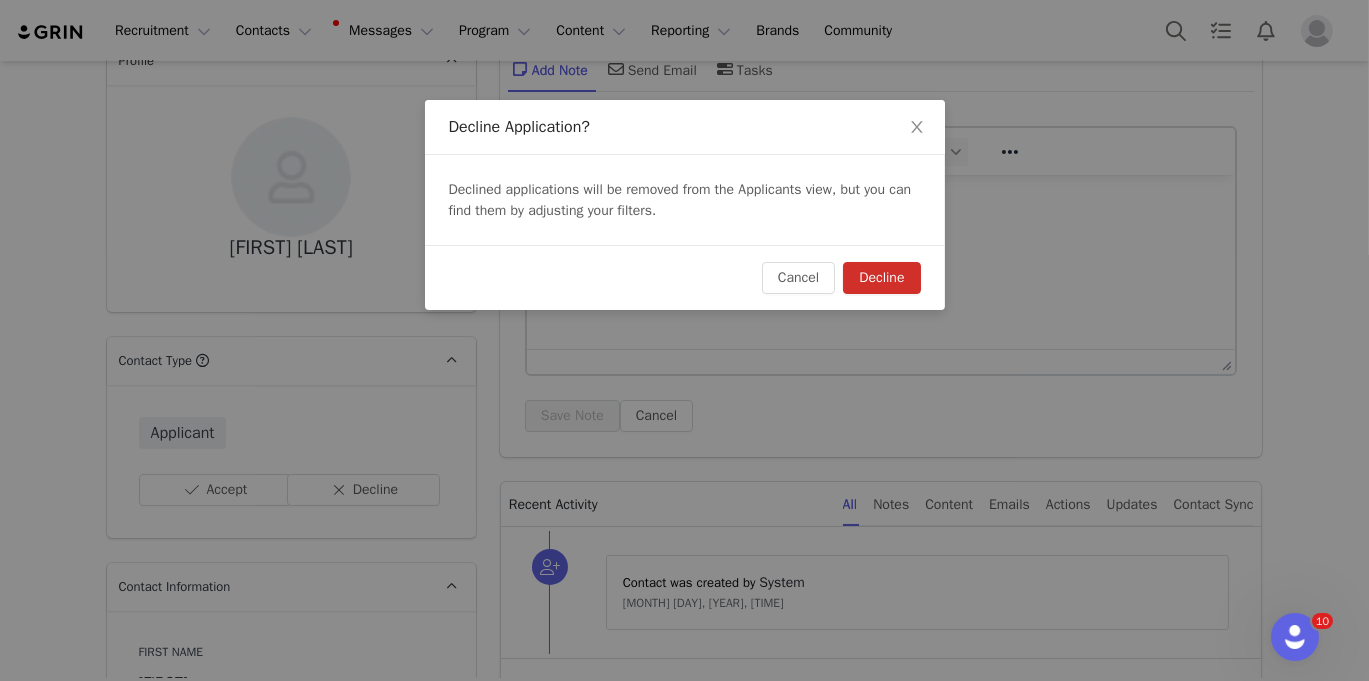 click on "Decline" at bounding box center [881, 278] 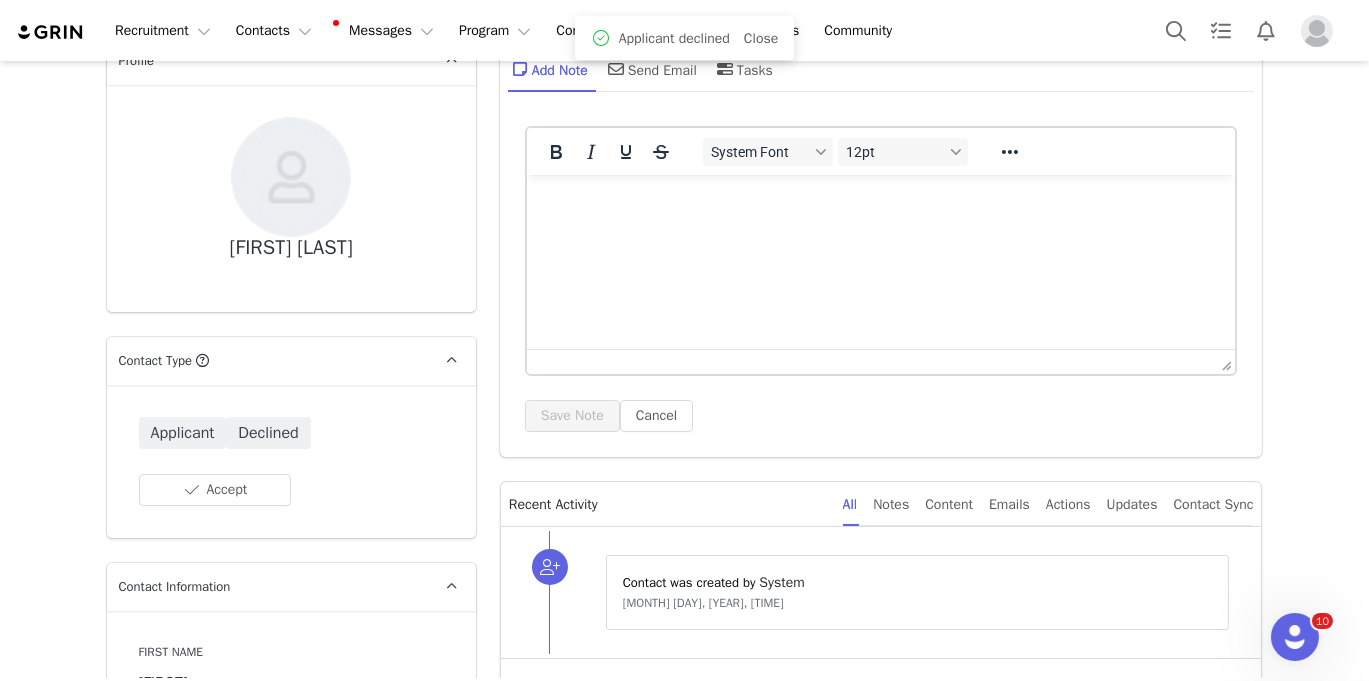scroll, scrollTop: 0, scrollLeft: 0, axis: both 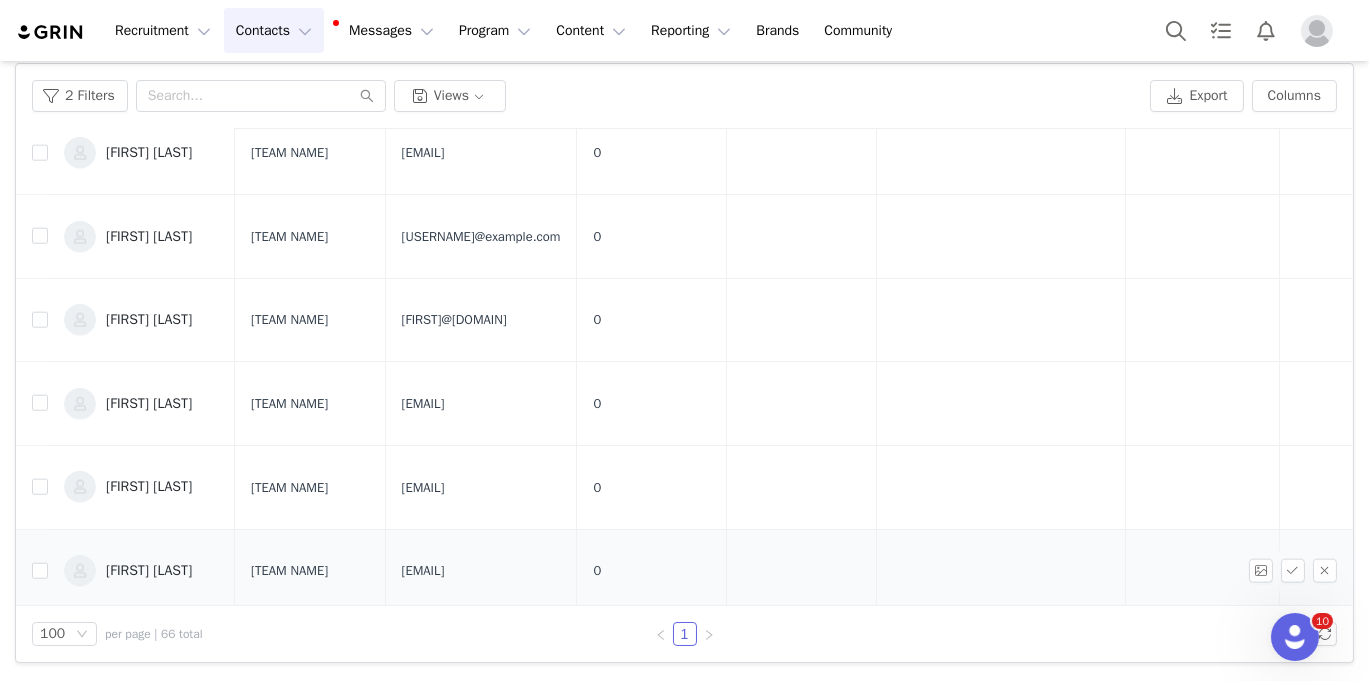 click on "[FIRST] [LAST]" at bounding box center (149, 571) 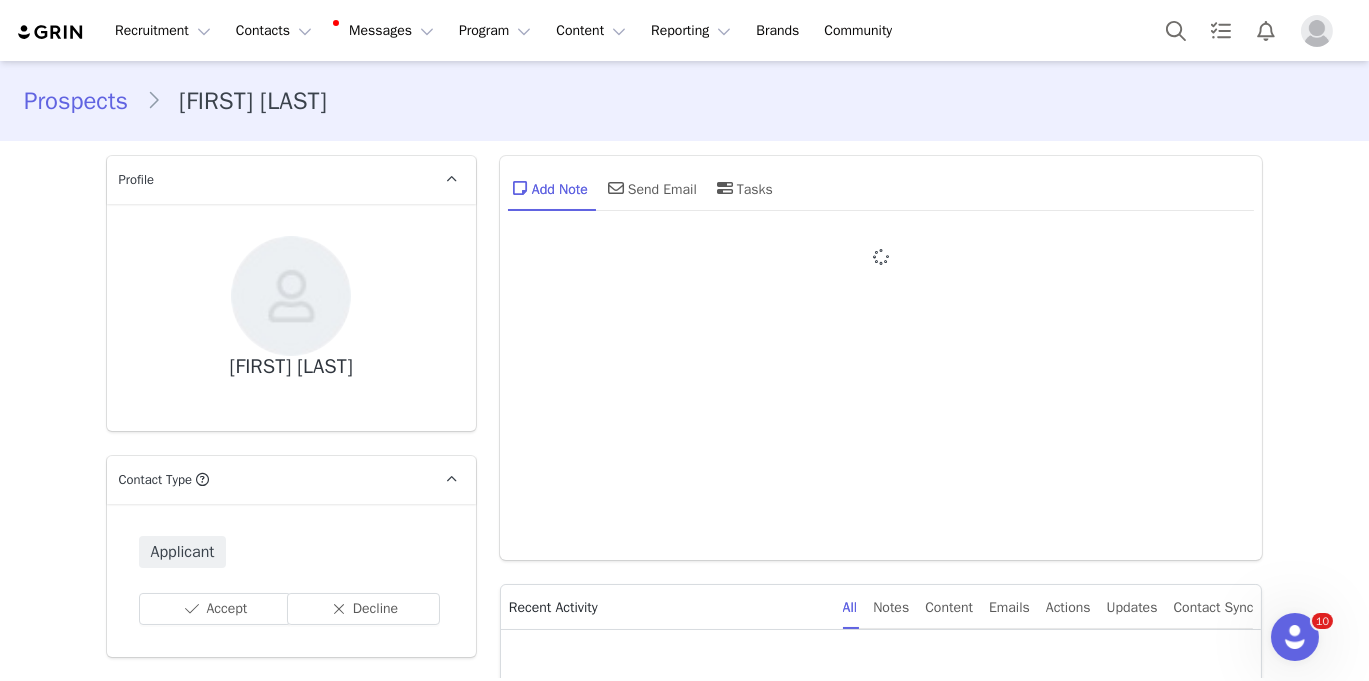 type on "+1 (United States)" 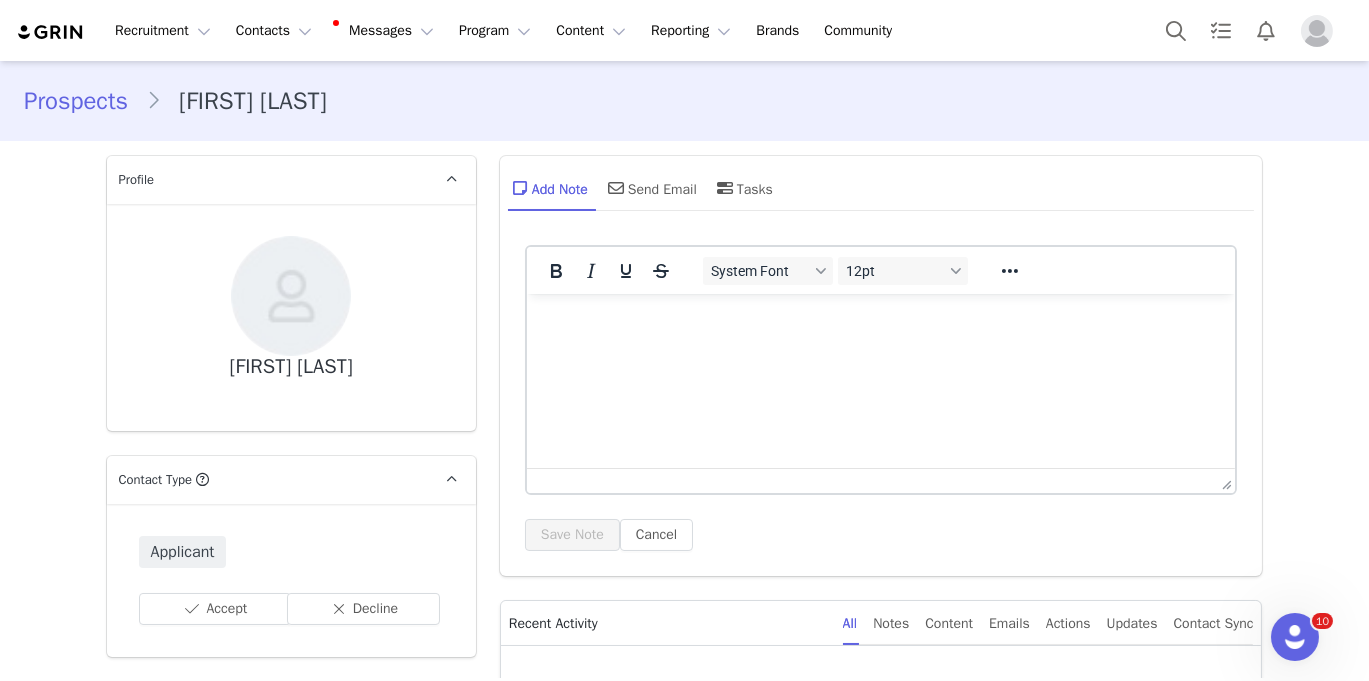 scroll, scrollTop: 0, scrollLeft: 0, axis: both 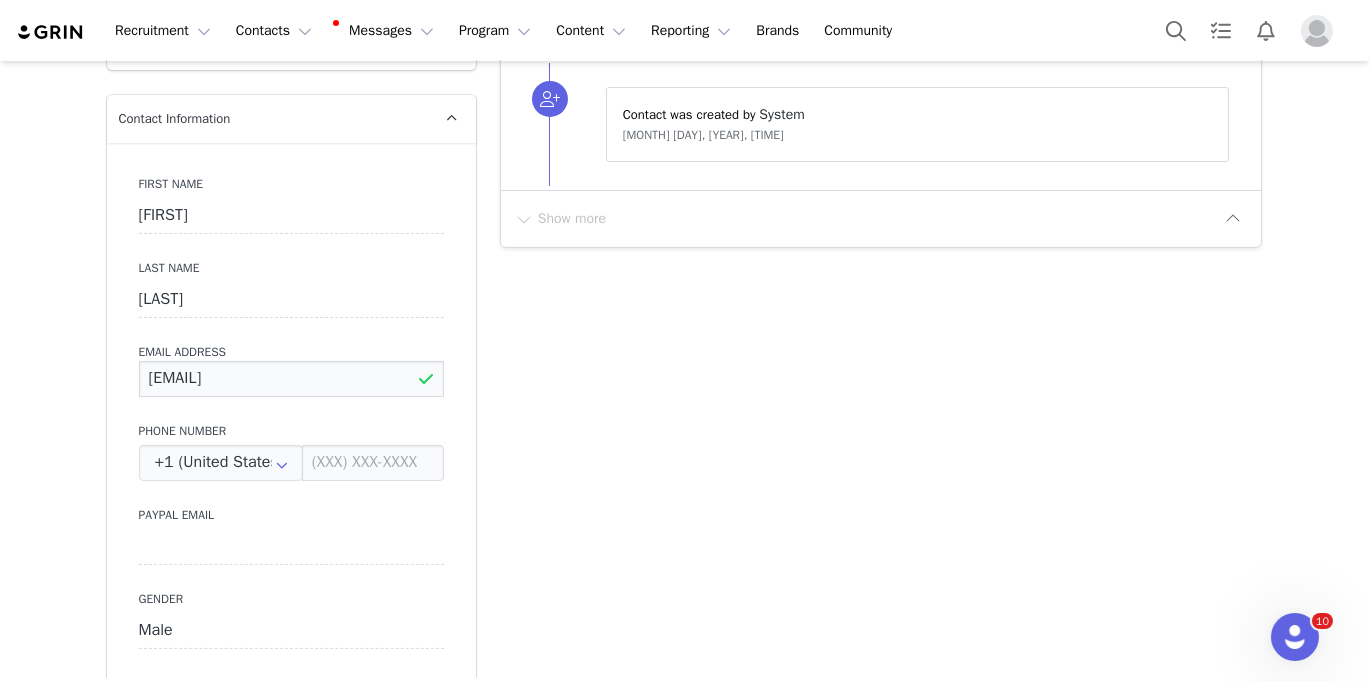 click on "[EMAIL]" at bounding box center (291, 379) 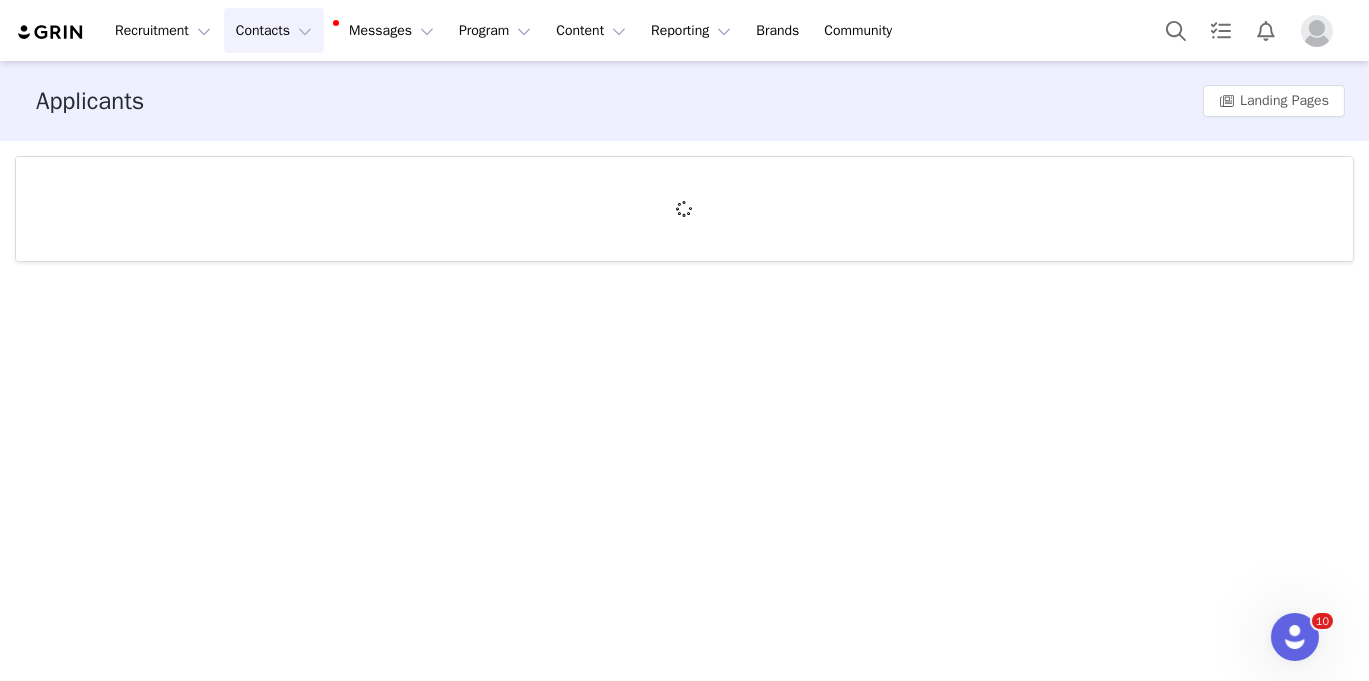 scroll, scrollTop: 0, scrollLeft: 0, axis: both 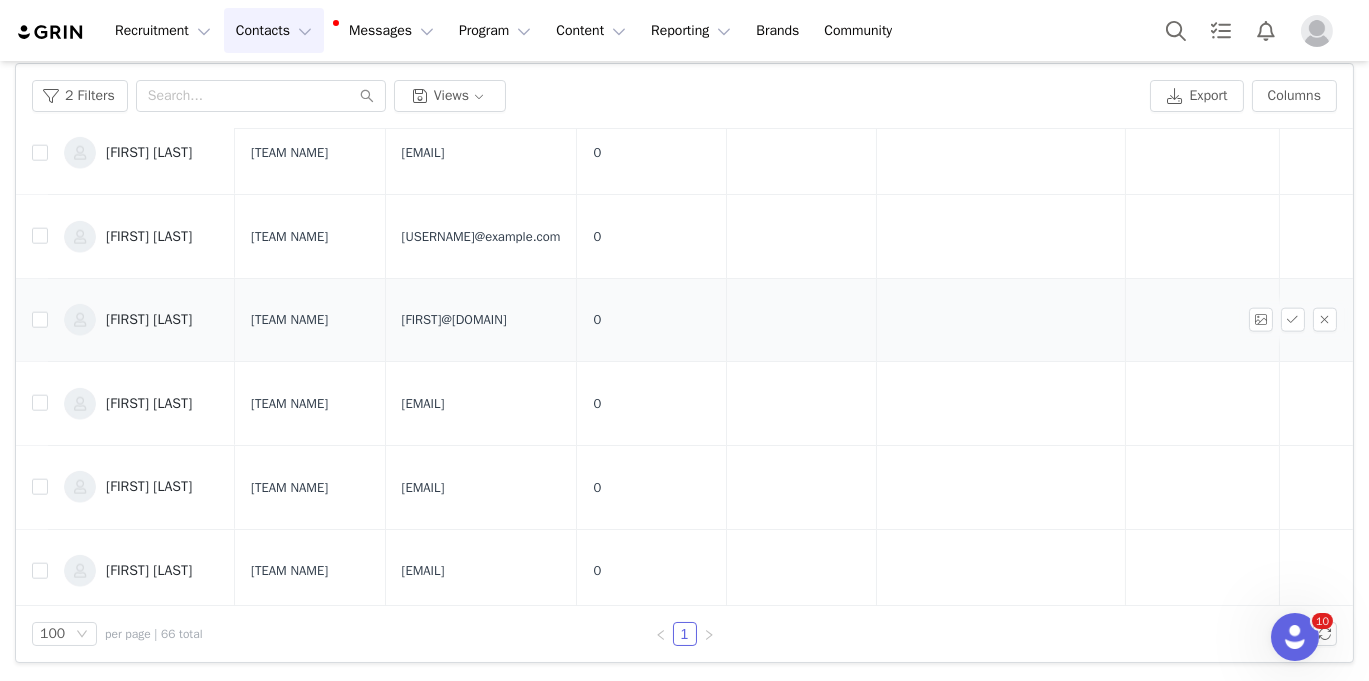 click on "[FIRST] [LAST]" at bounding box center (149, 320) 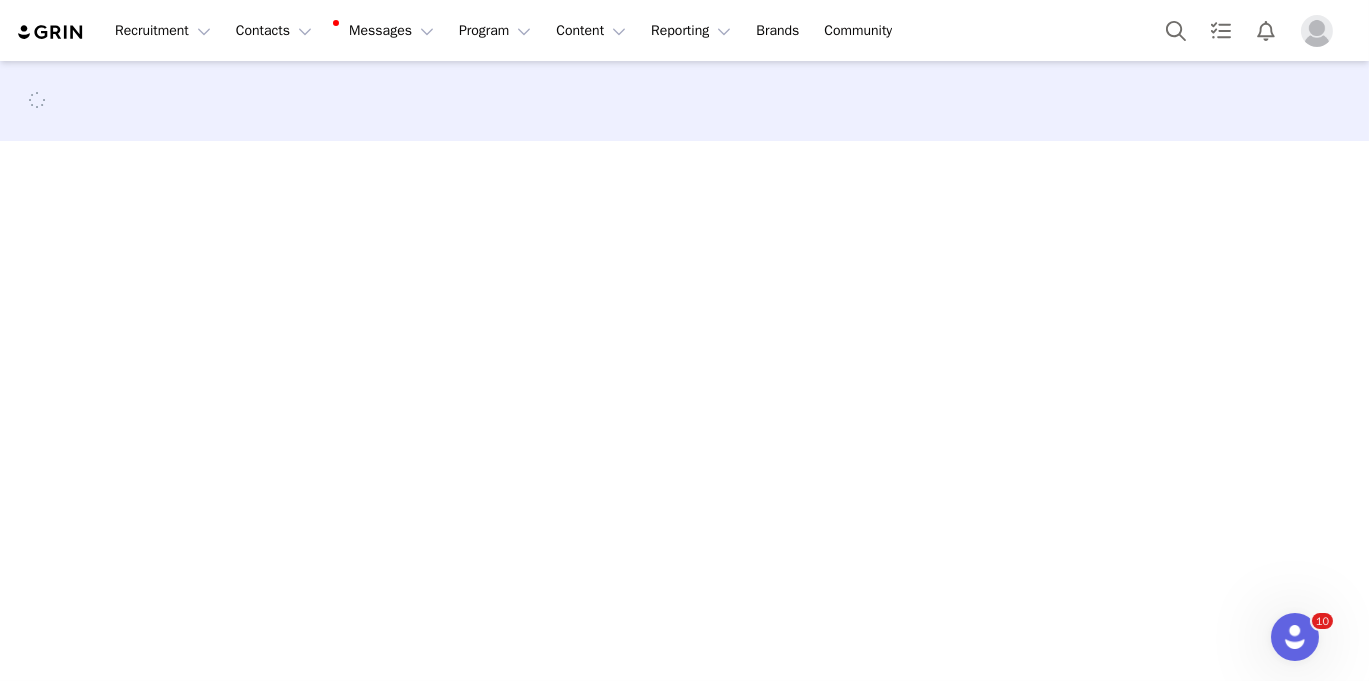 scroll, scrollTop: 0, scrollLeft: 0, axis: both 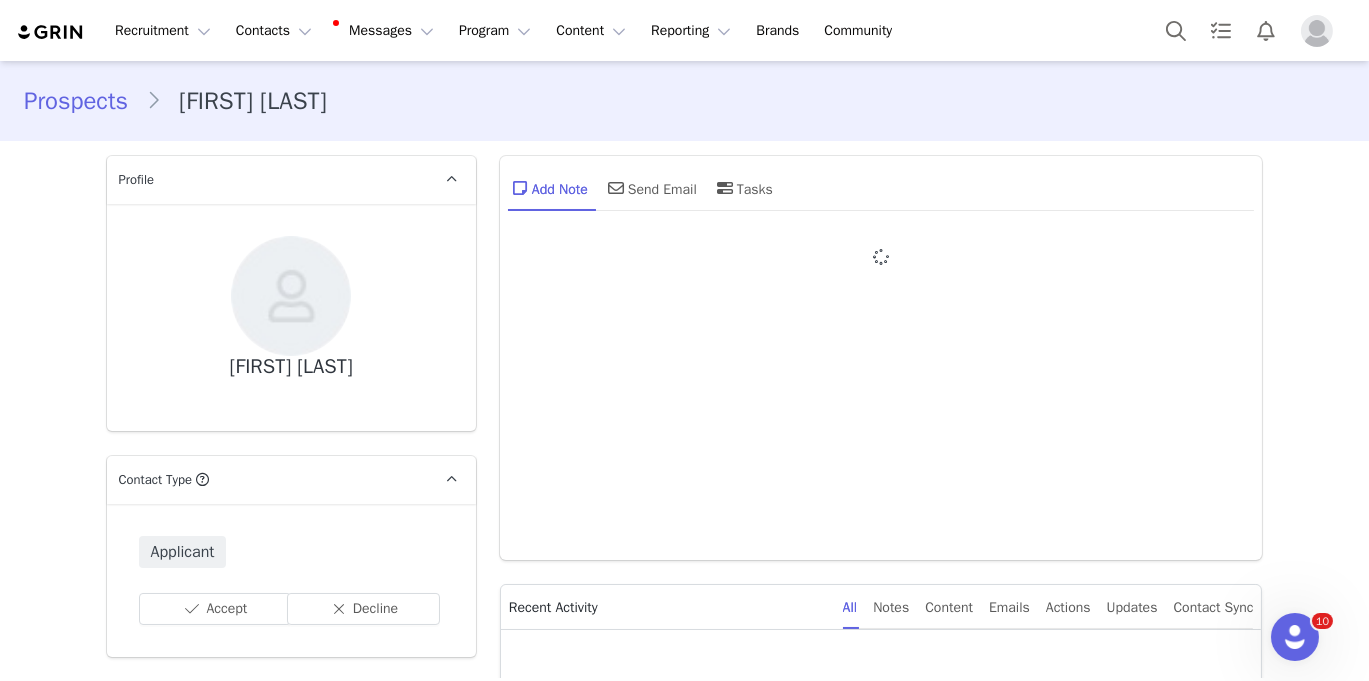 type on "+1 (United States)" 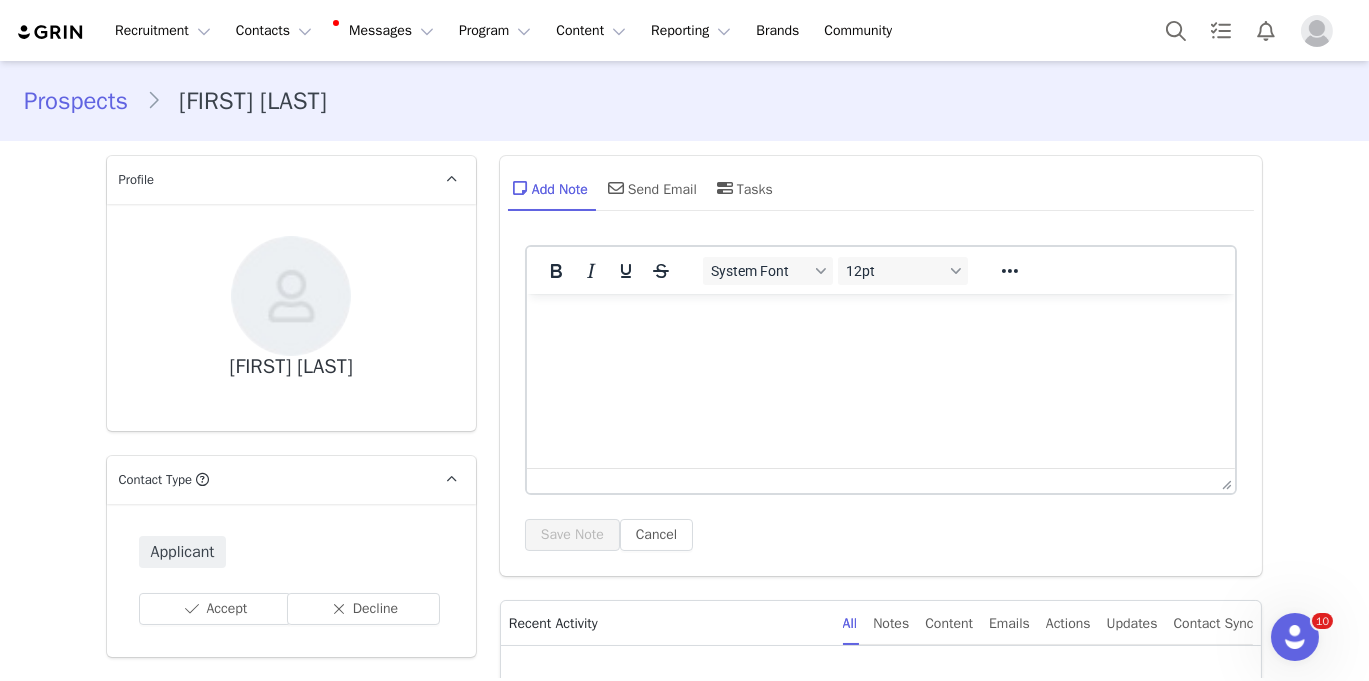 scroll, scrollTop: 0, scrollLeft: 0, axis: both 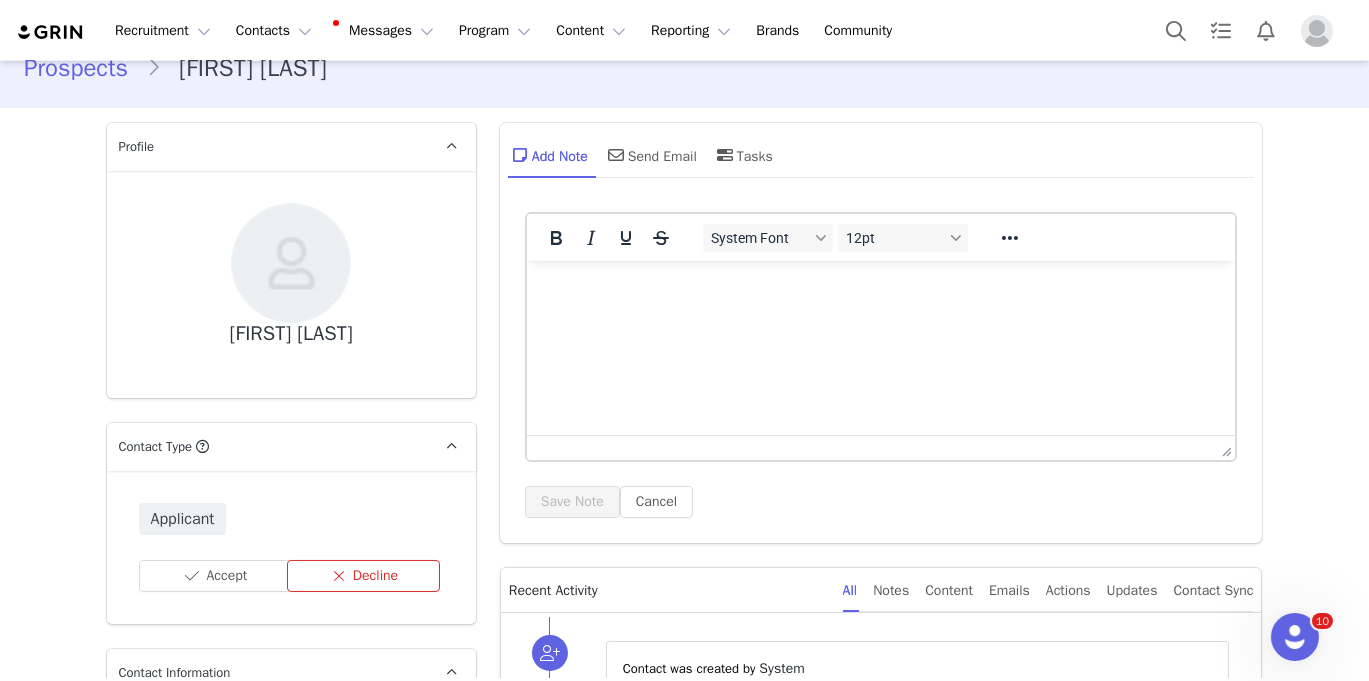 click on "Decline" at bounding box center (363, 576) 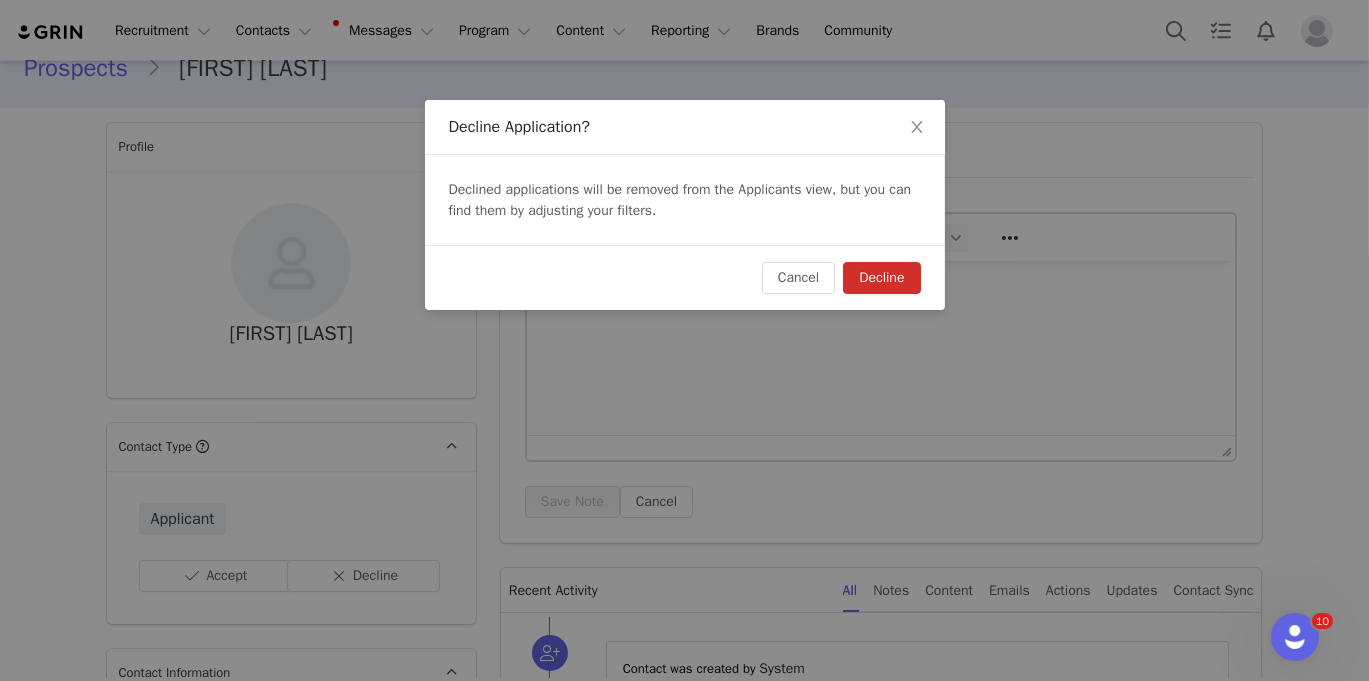 click on "Decline" at bounding box center [881, 278] 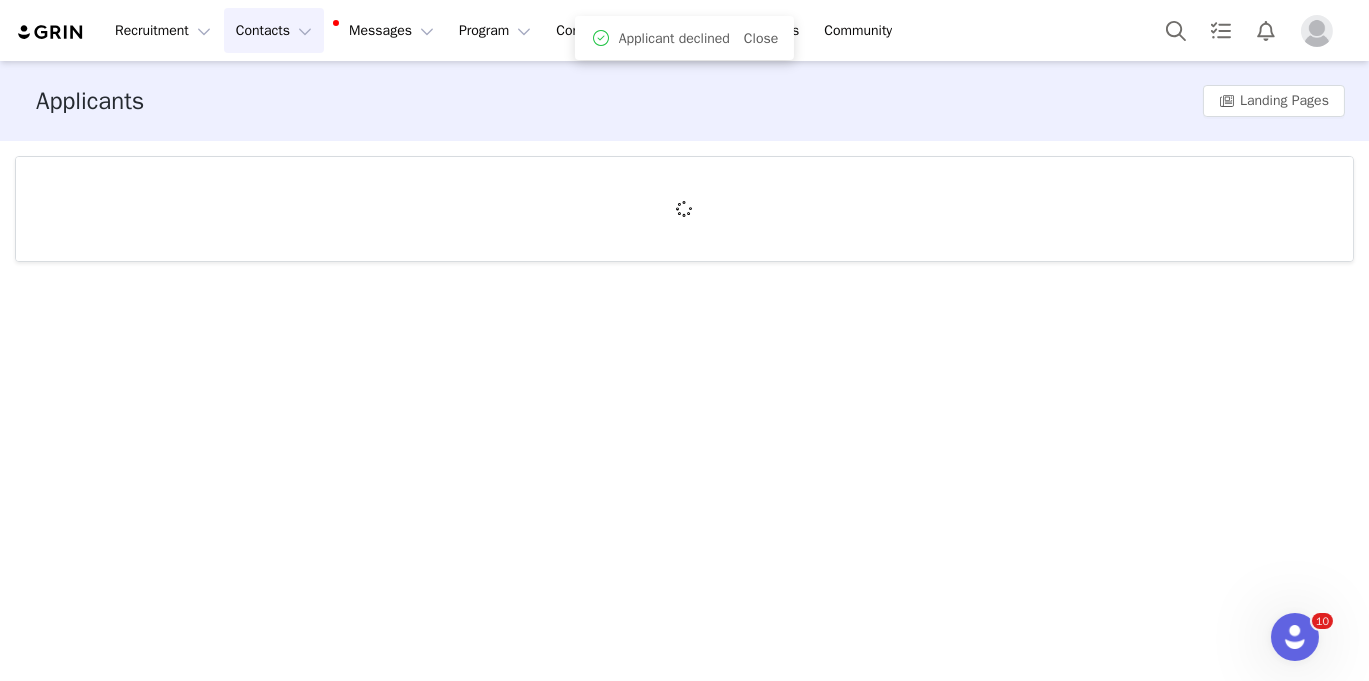 scroll, scrollTop: 0, scrollLeft: 0, axis: both 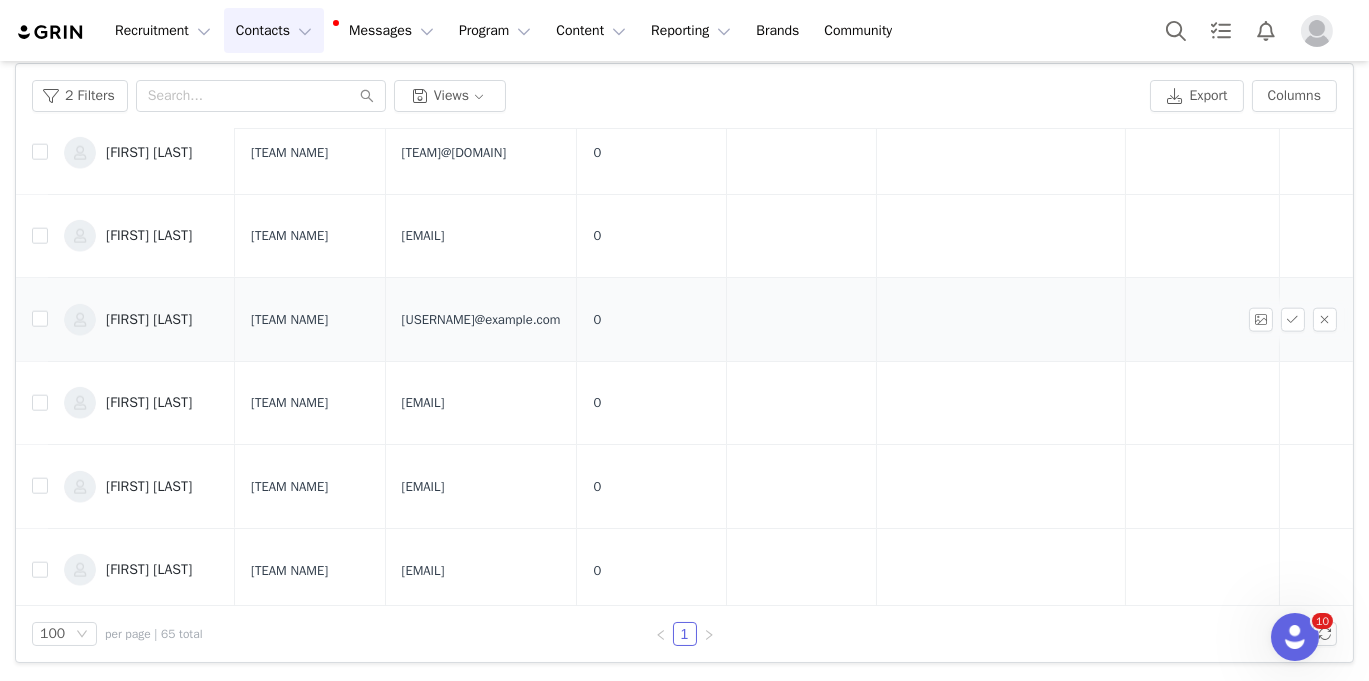 click on "[FIRST] [LAST]" at bounding box center (141, 320) 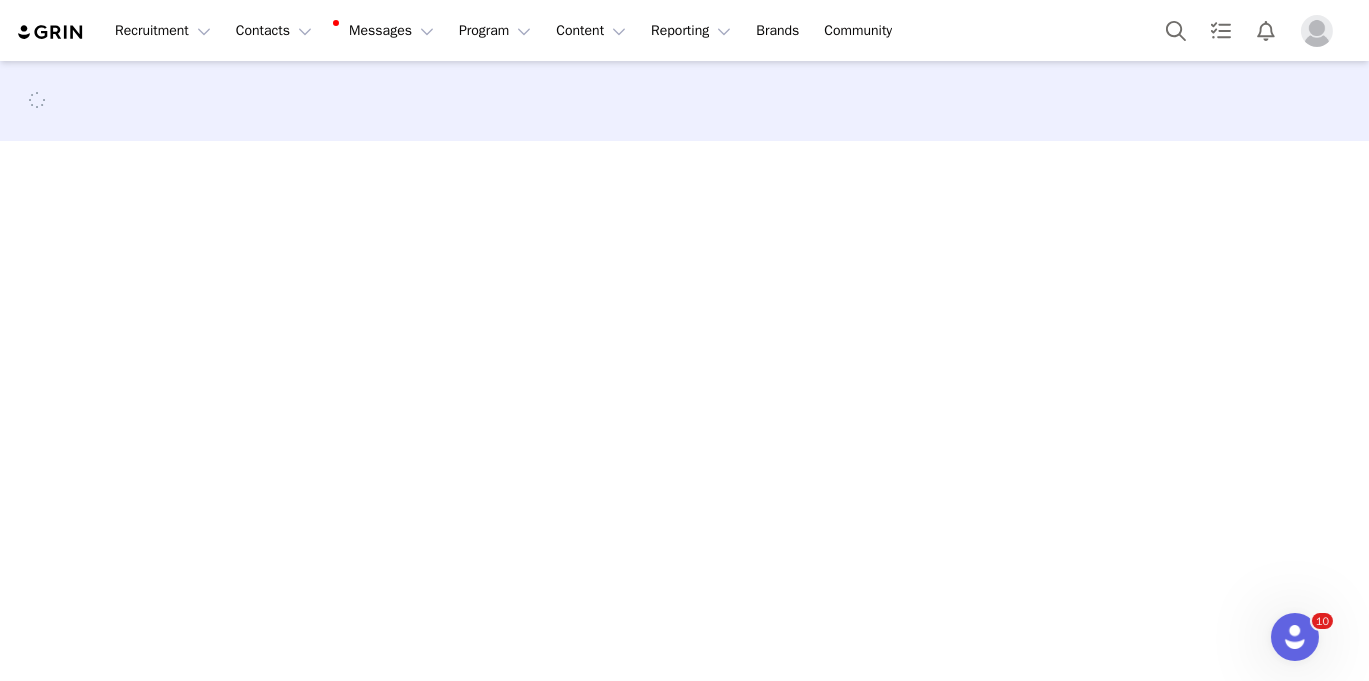 scroll, scrollTop: 0, scrollLeft: 0, axis: both 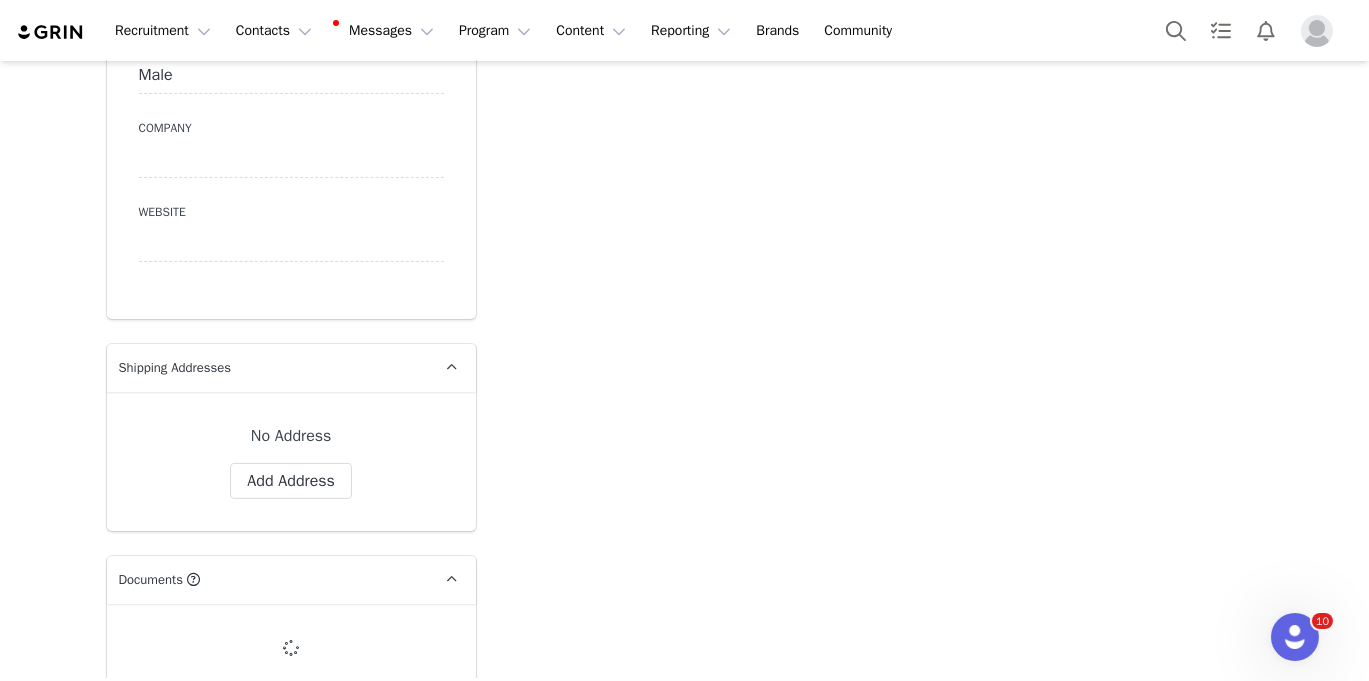 type on "+1 (United States)" 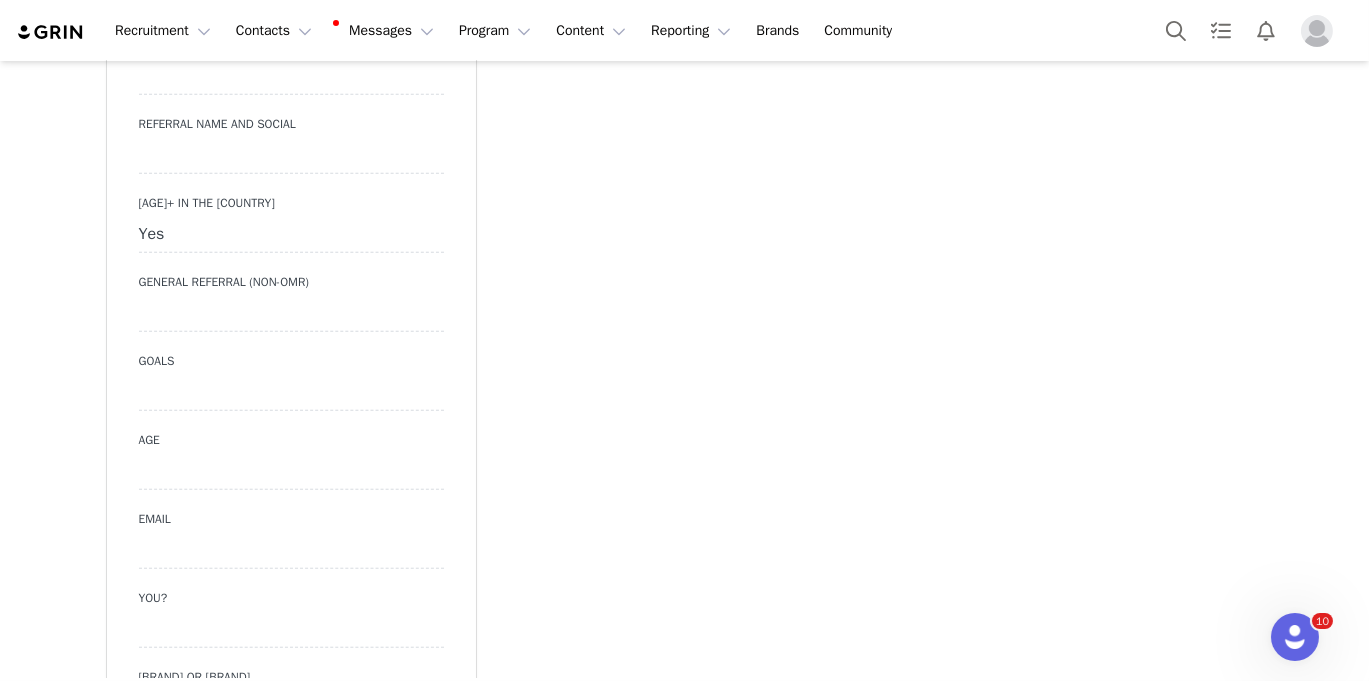 scroll, scrollTop: 4513, scrollLeft: 0, axis: vertical 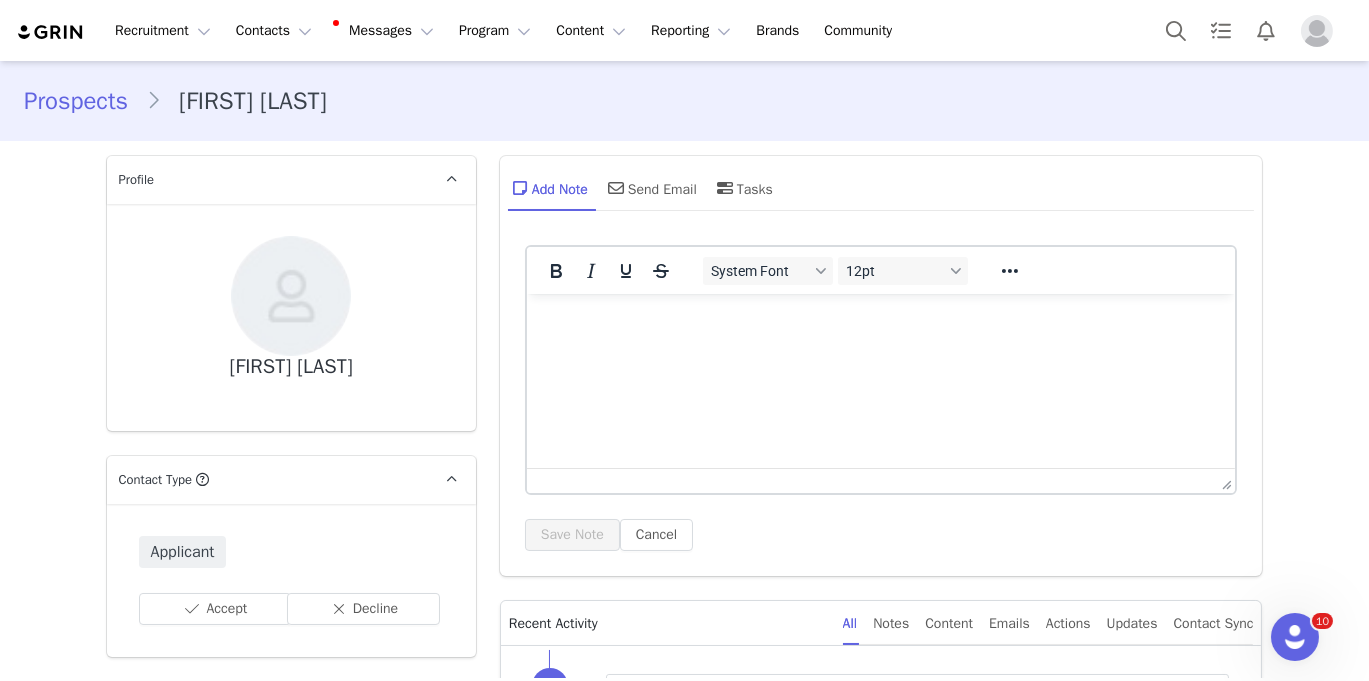 click on "Applicant  Accept Decline" at bounding box center (291, 580) 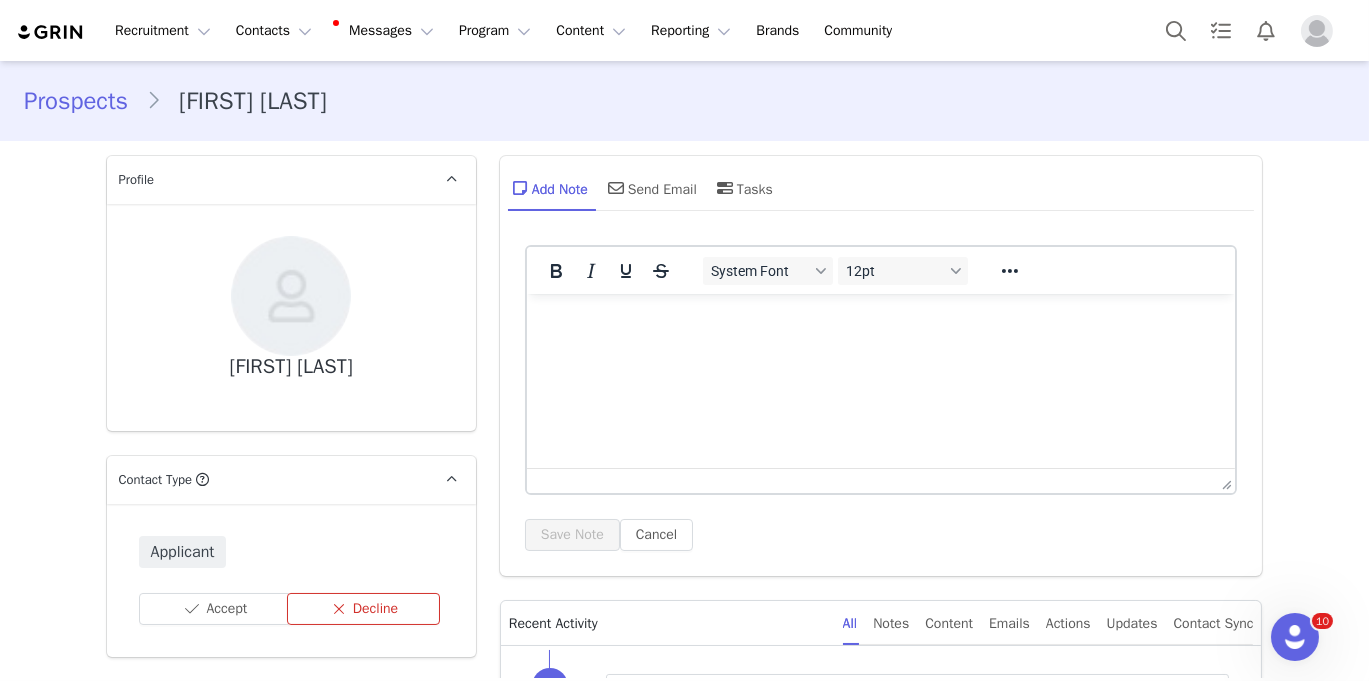 click on "Decline" at bounding box center [363, 609] 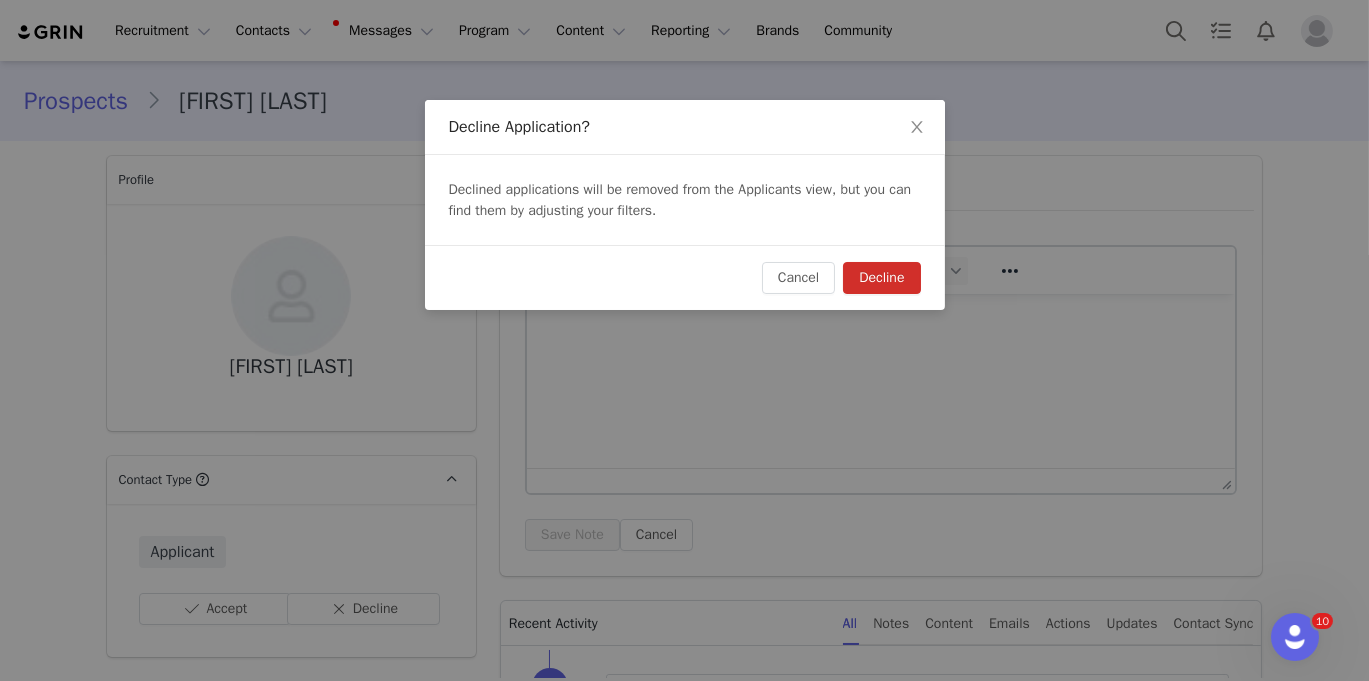 click on "Decline" at bounding box center (881, 278) 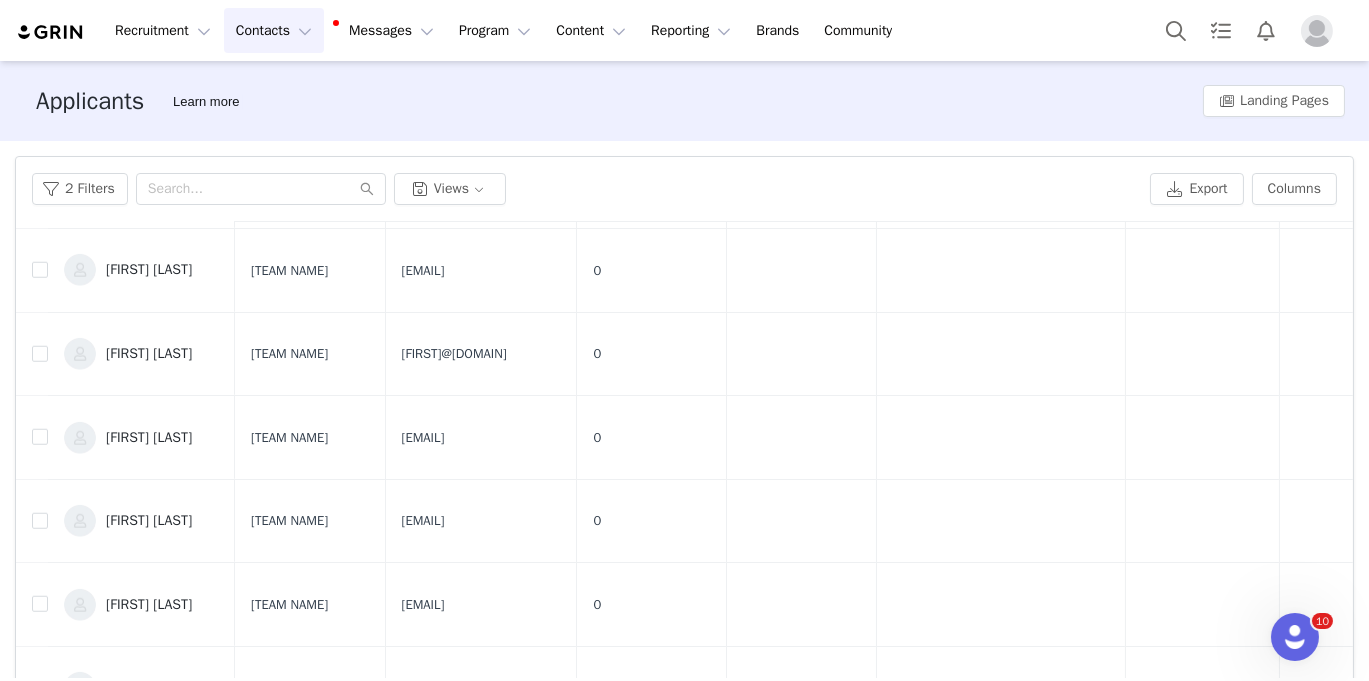 scroll, scrollTop: 4911, scrollLeft: 0, axis: vertical 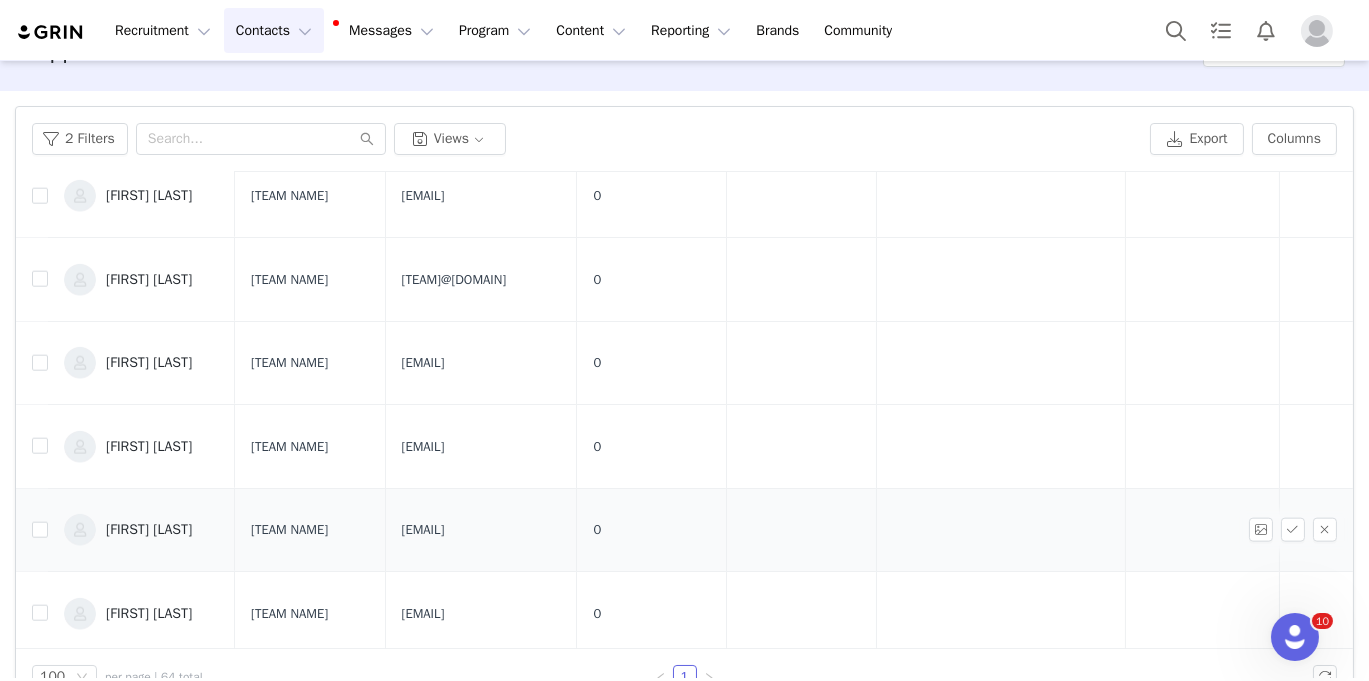 click on "[FIRST] [LAST]" at bounding box center (149, 530) 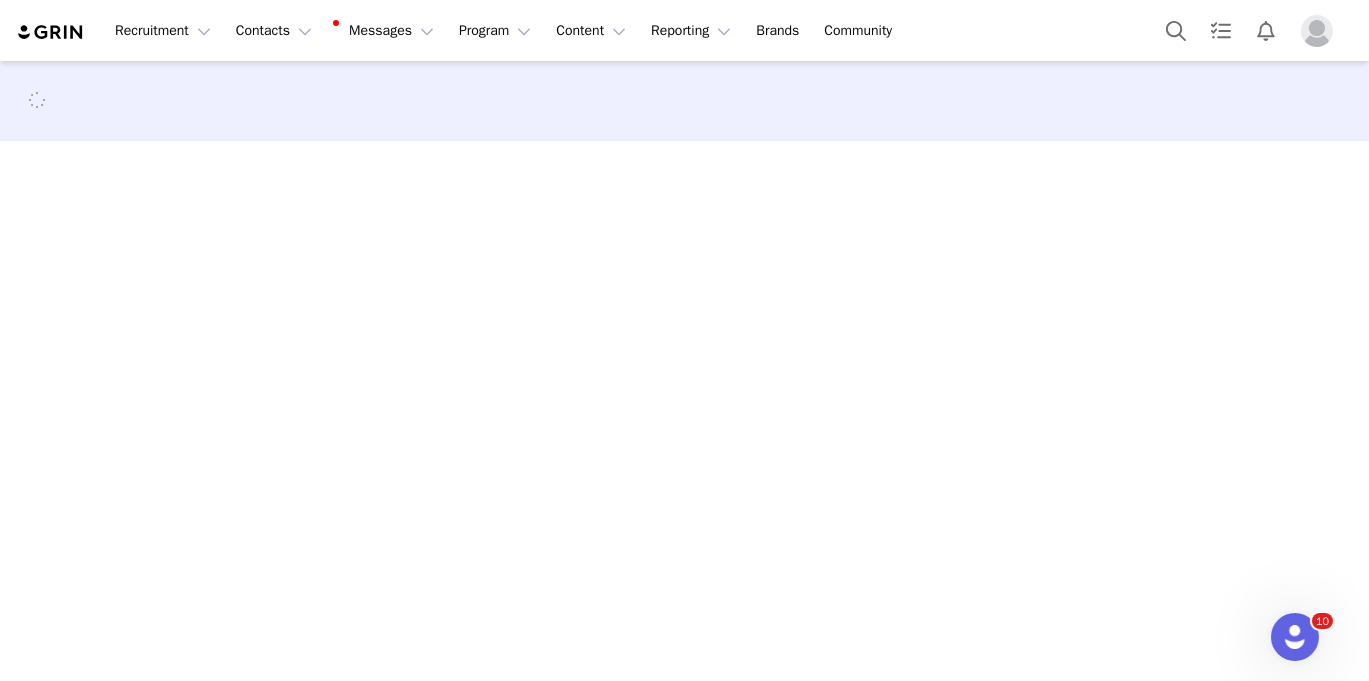 scroll, scrollTop: 0, scrollLeft: 0, axis: both 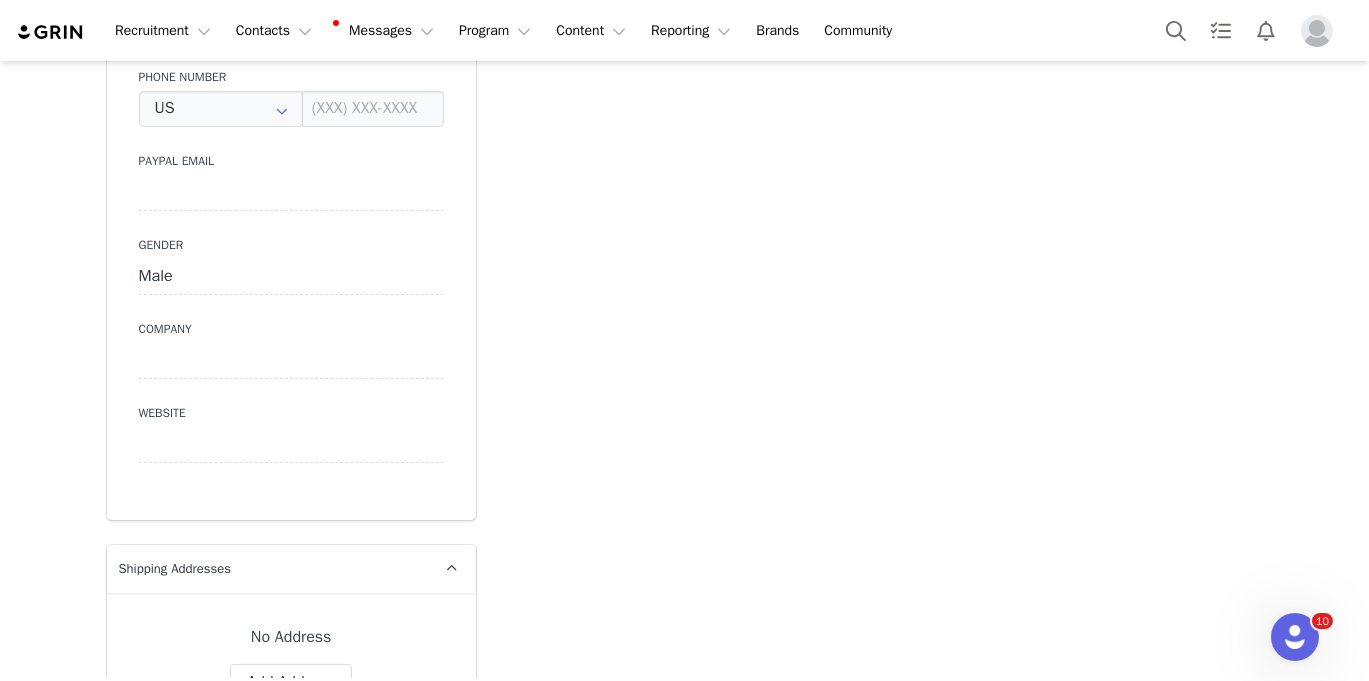 type on "+1 (United States)" 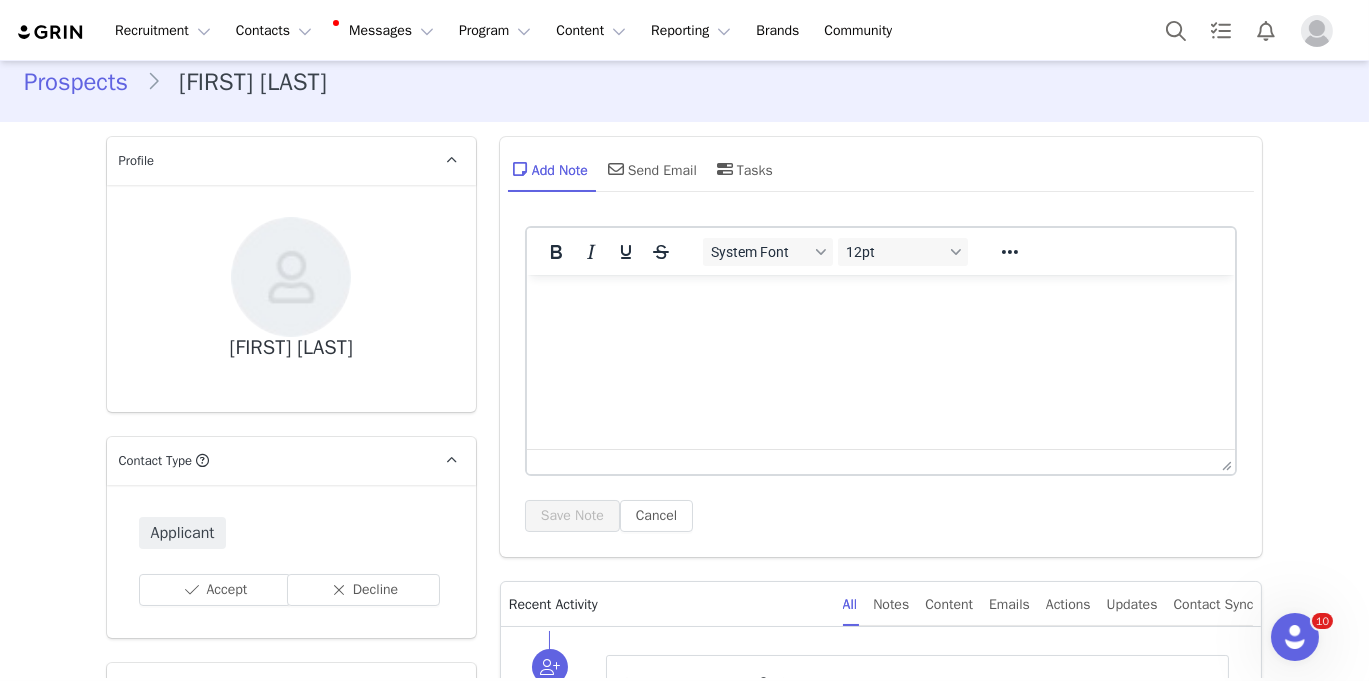 scroll, scrollTop: 20, scrollLeft: 0, axis: vertical 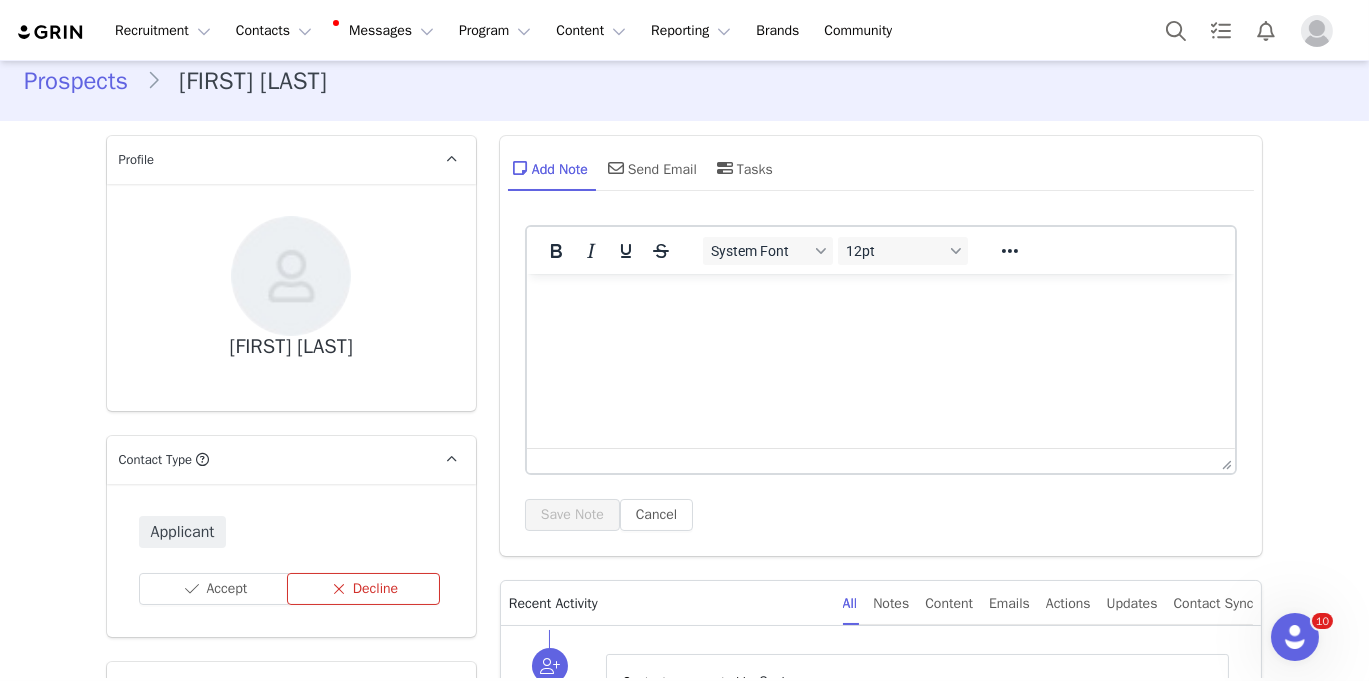 click on "Decline" at bounding box center (363, 589) 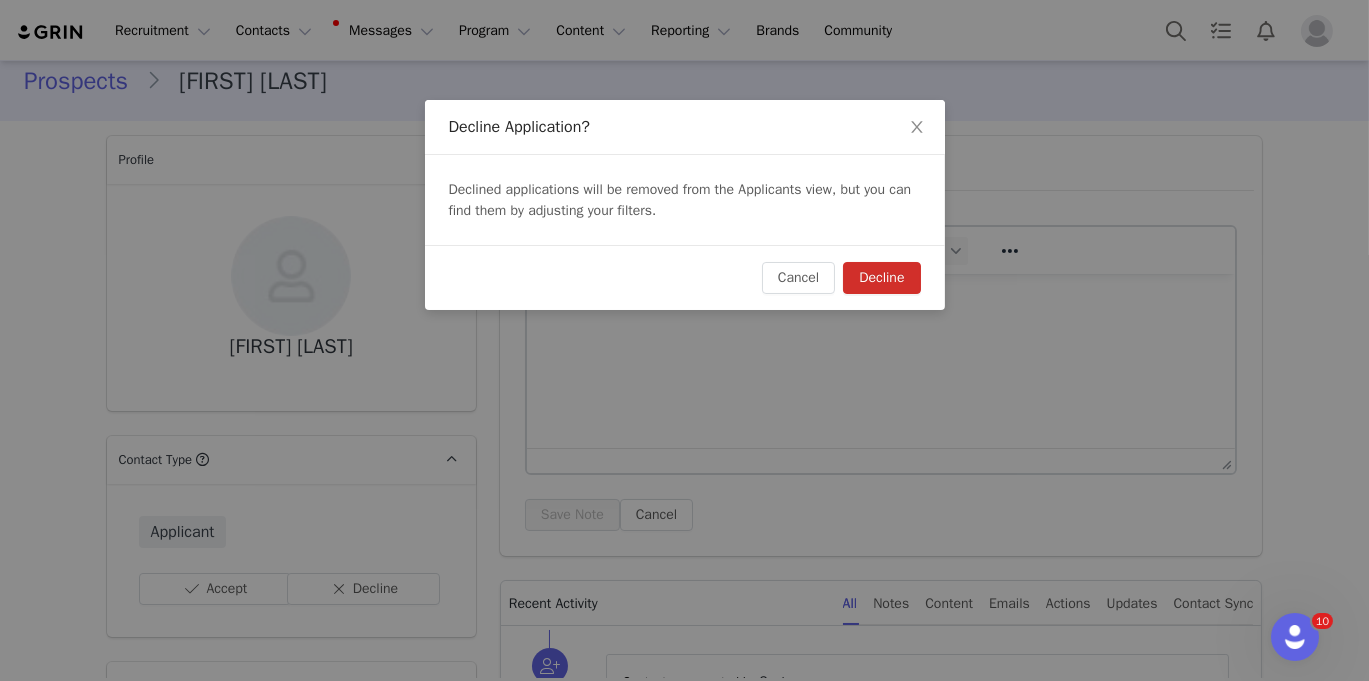click on "Decline" at bounding box center [881, 278] 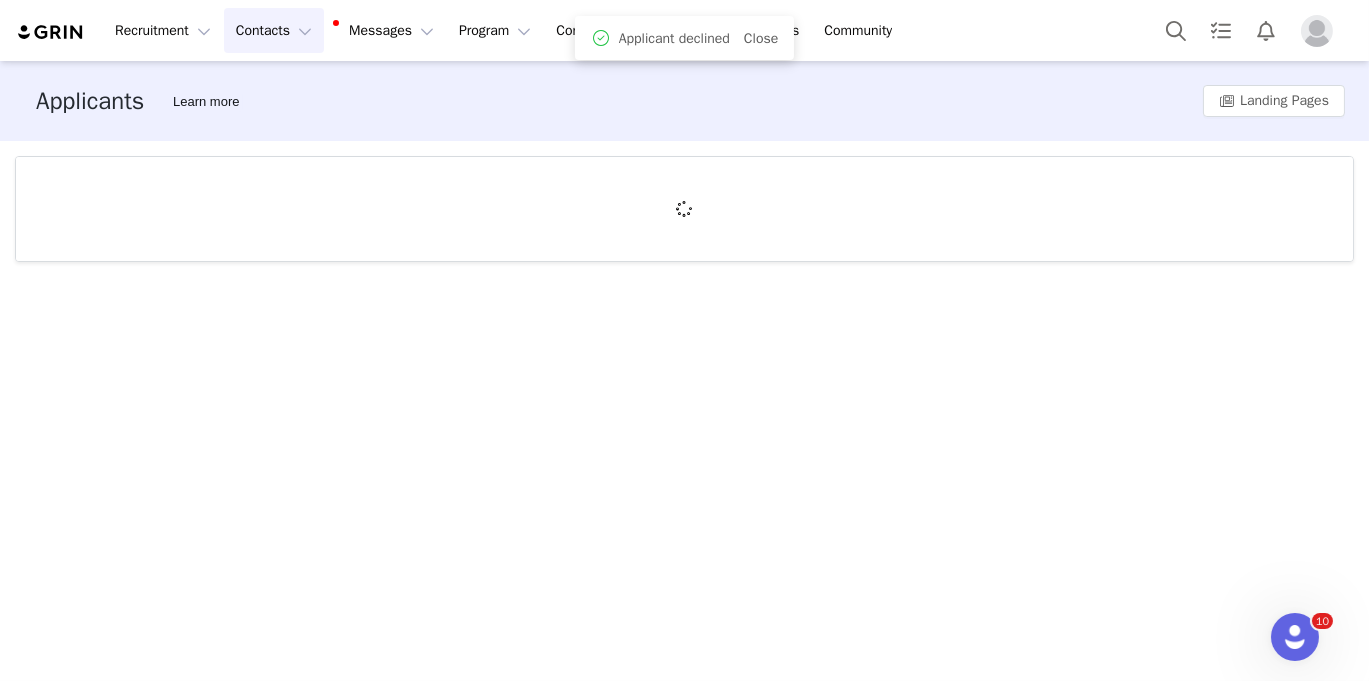 scroll, scrollTop: 0, scrollLeft: 0, axis: both 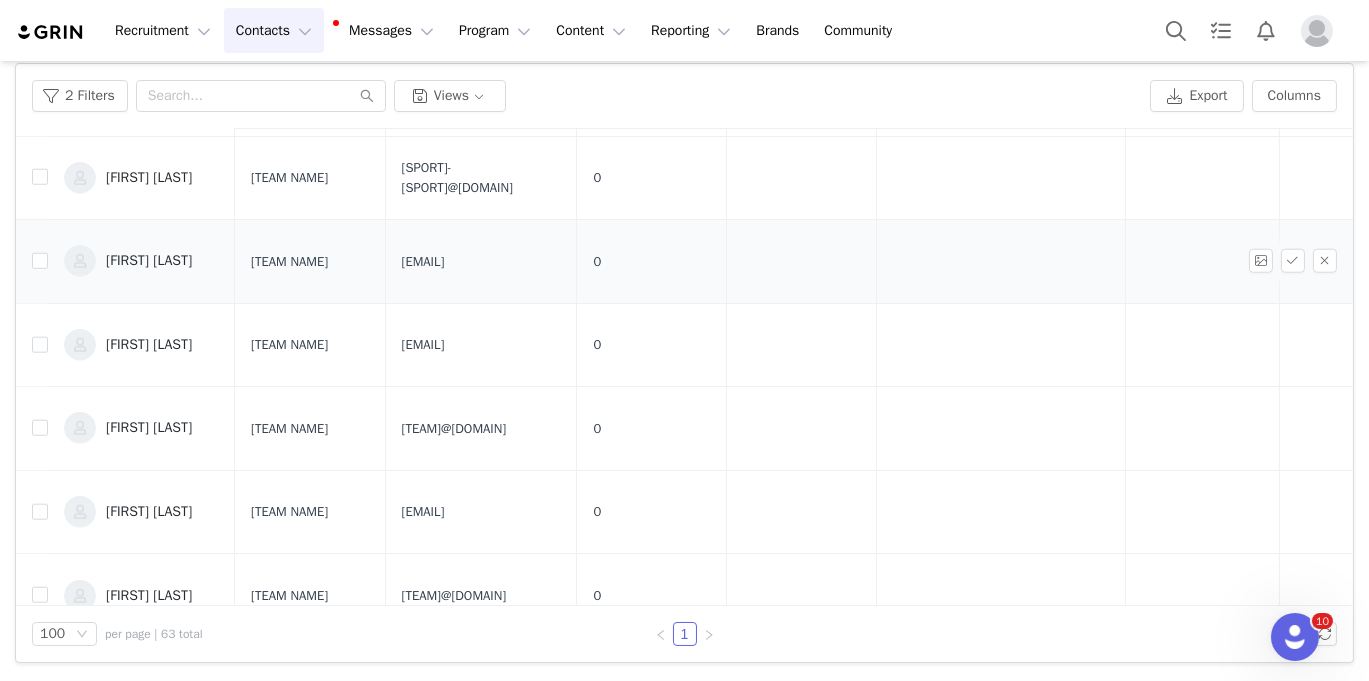 click on "[FIRST] [LAST]" at bounding box center (149, 261) 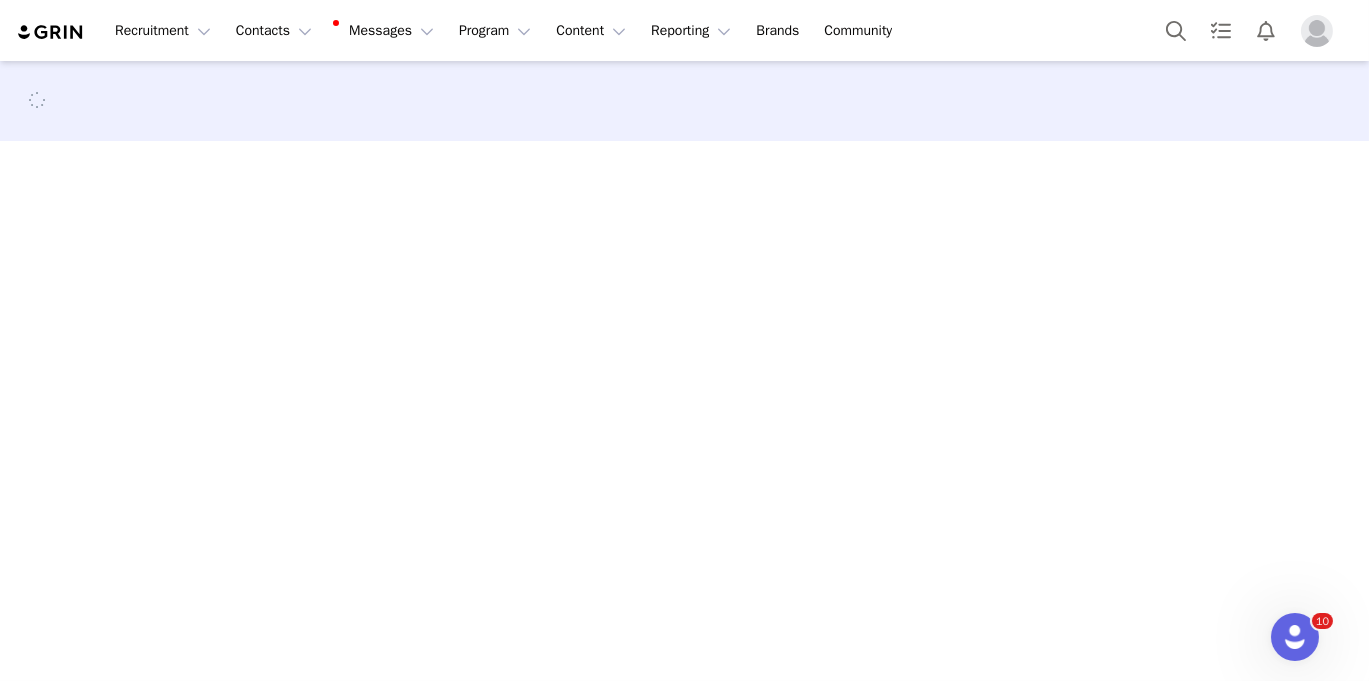 scroll, scrollTop: 0, scrollLeft: 0, axis: both 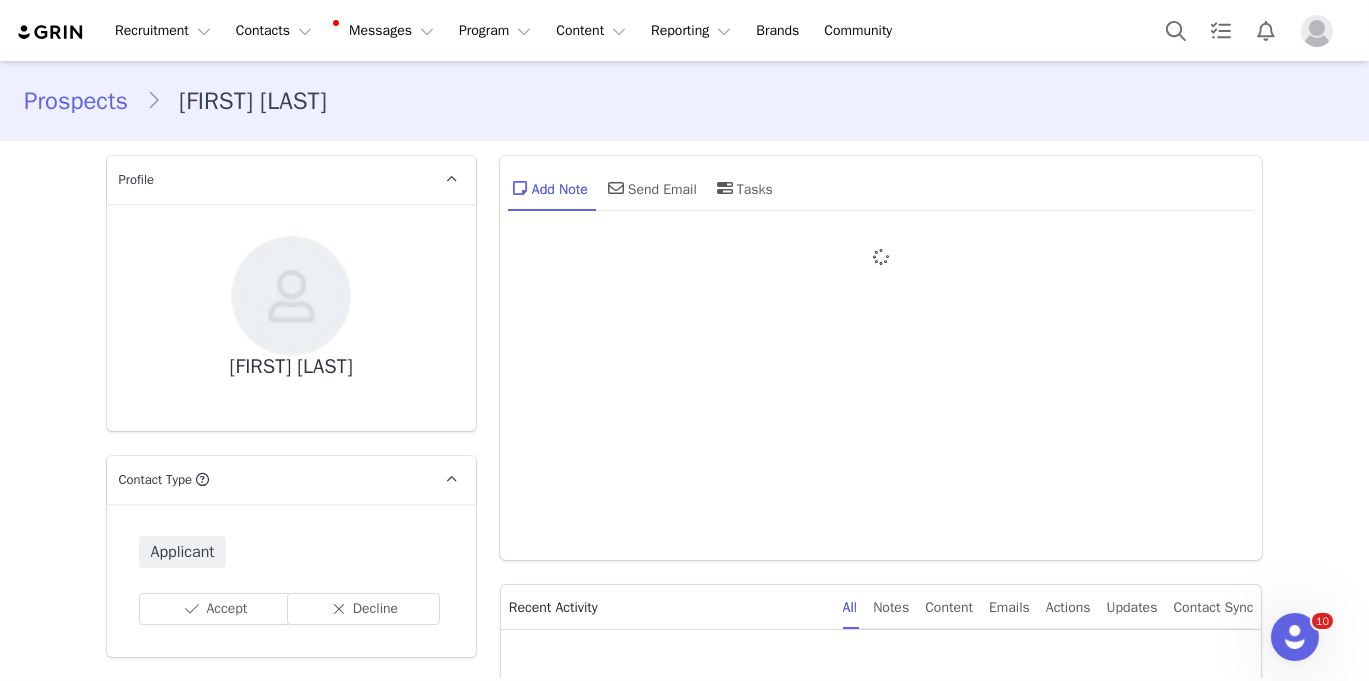 type on "+1 (United States)" 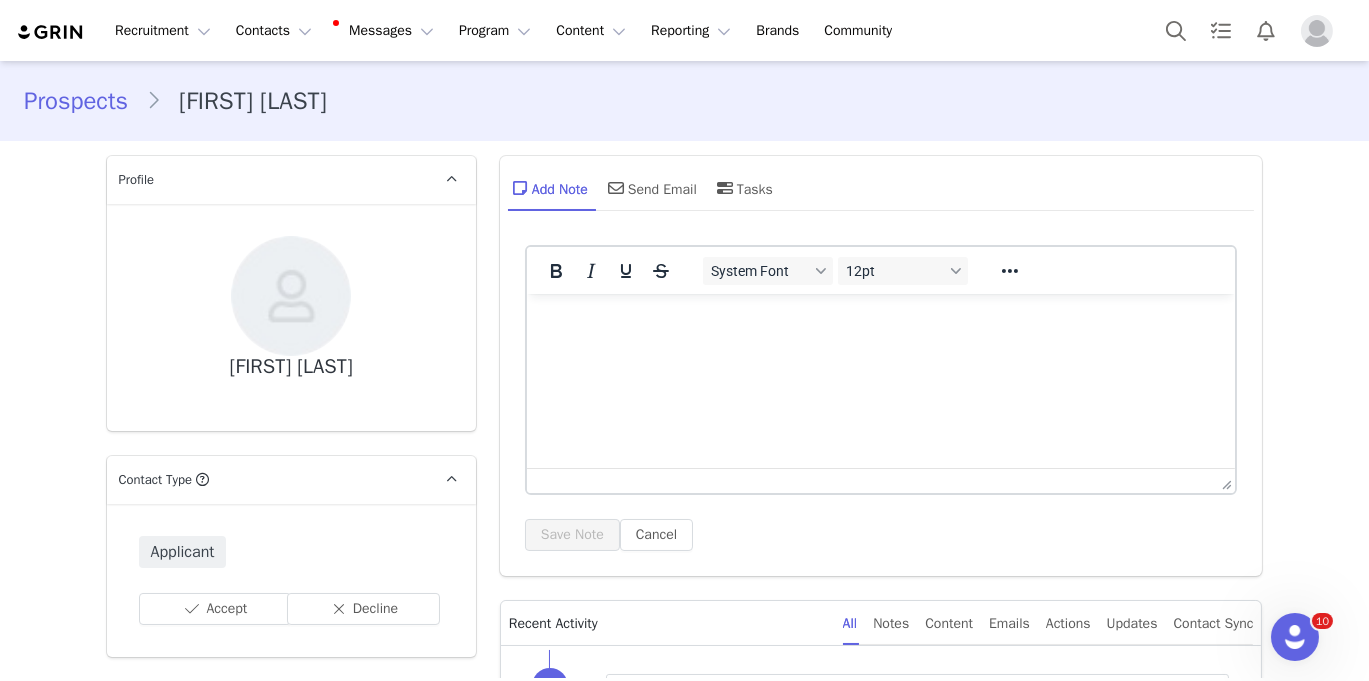 scroll, scrollTop: 0, scrollLeft: 0, axis: both 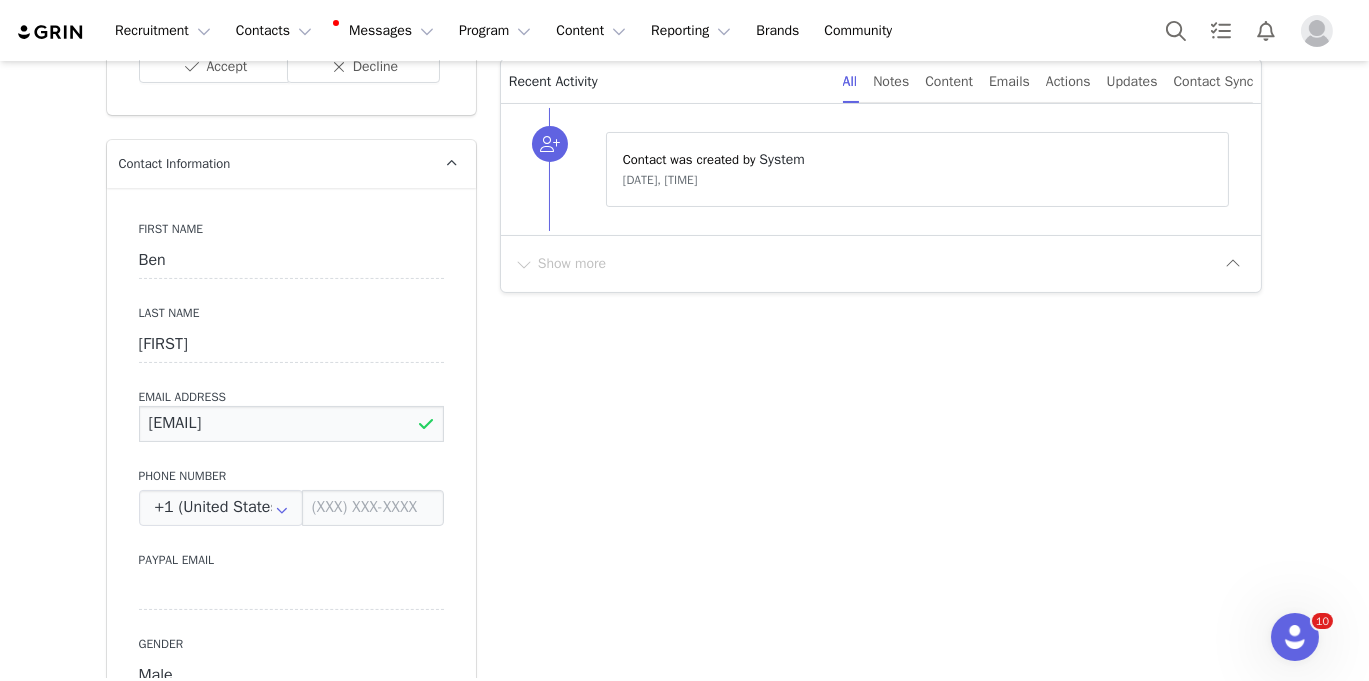 click on "[EMAIL]" at bounding box center [291, 424] 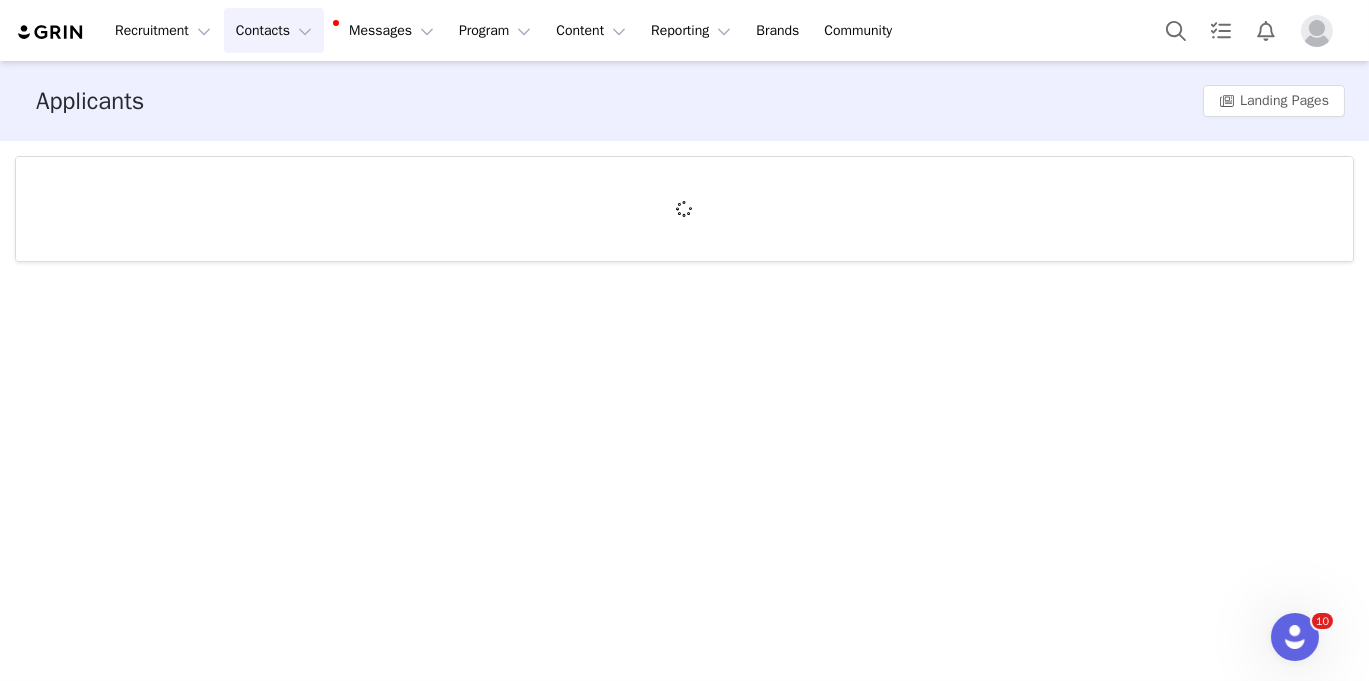 scroll, scrollTop: 0, scrollLeft: 0, axis: both 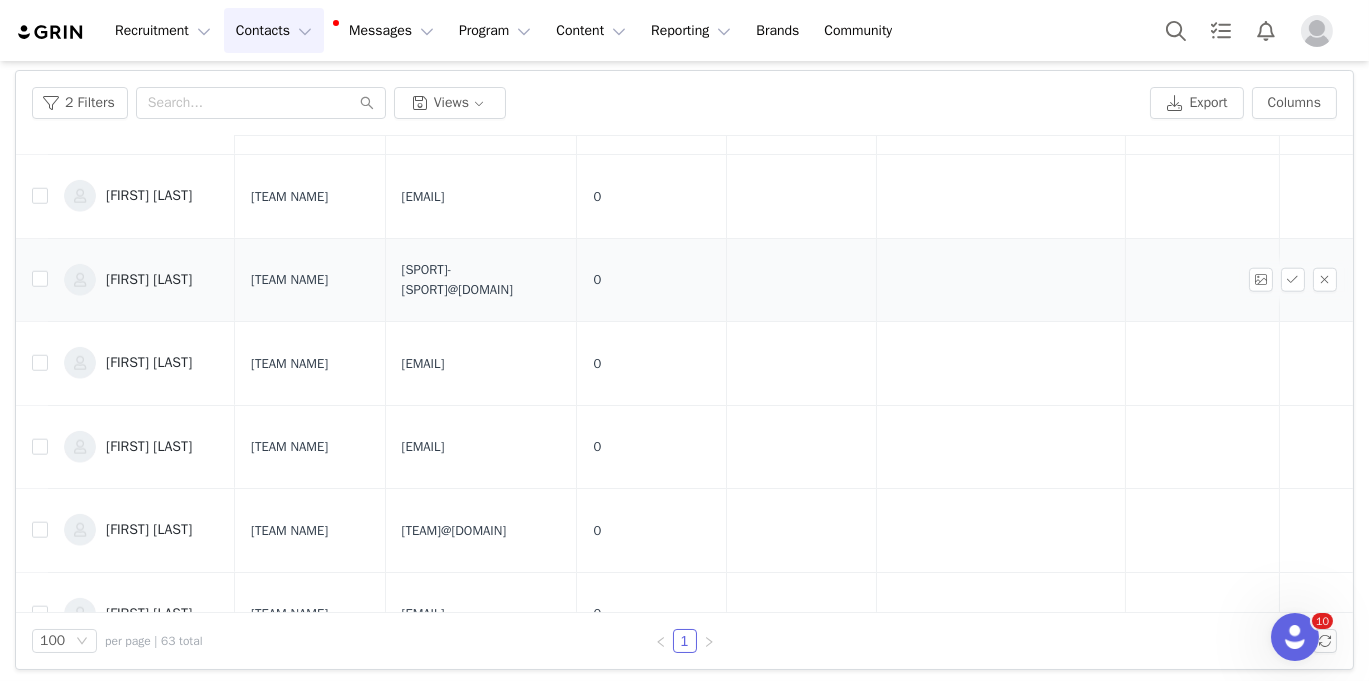 click on "[FIRST] [LAST]" at bounding box center [149, 280] 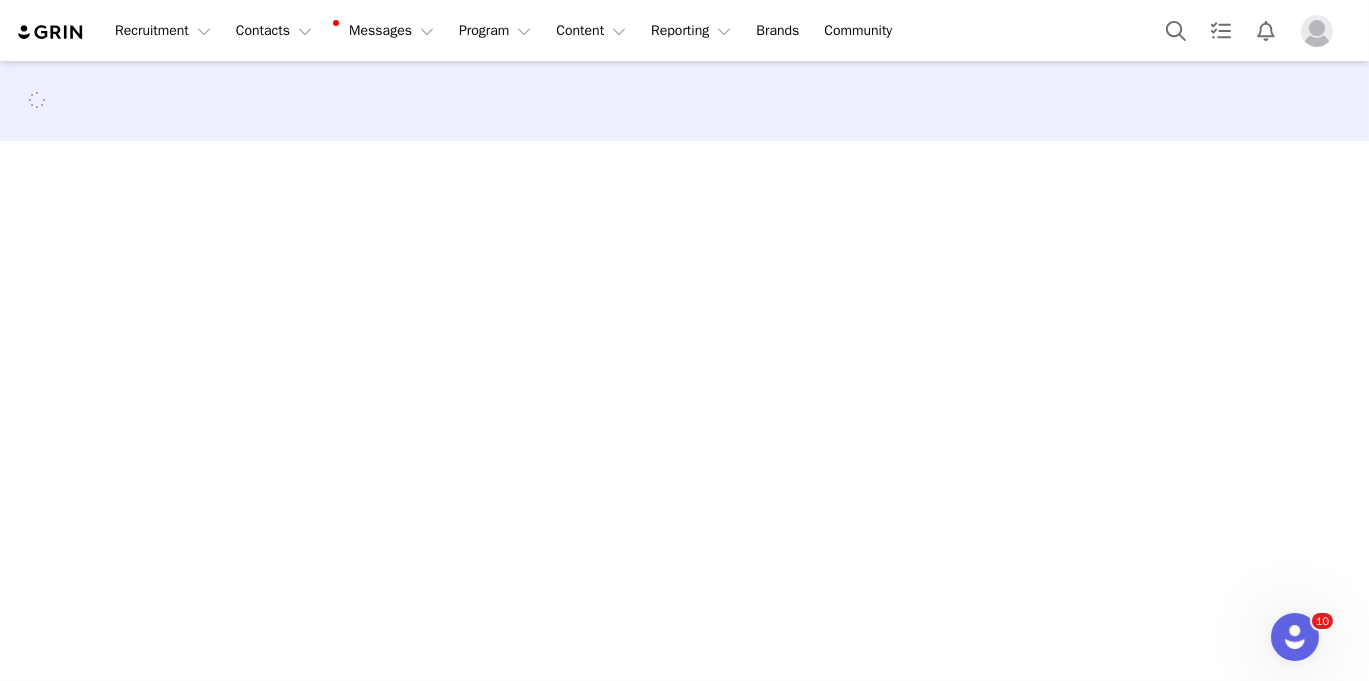 scroll, scrollTop: 0, scrollLeft: 0, axis: both 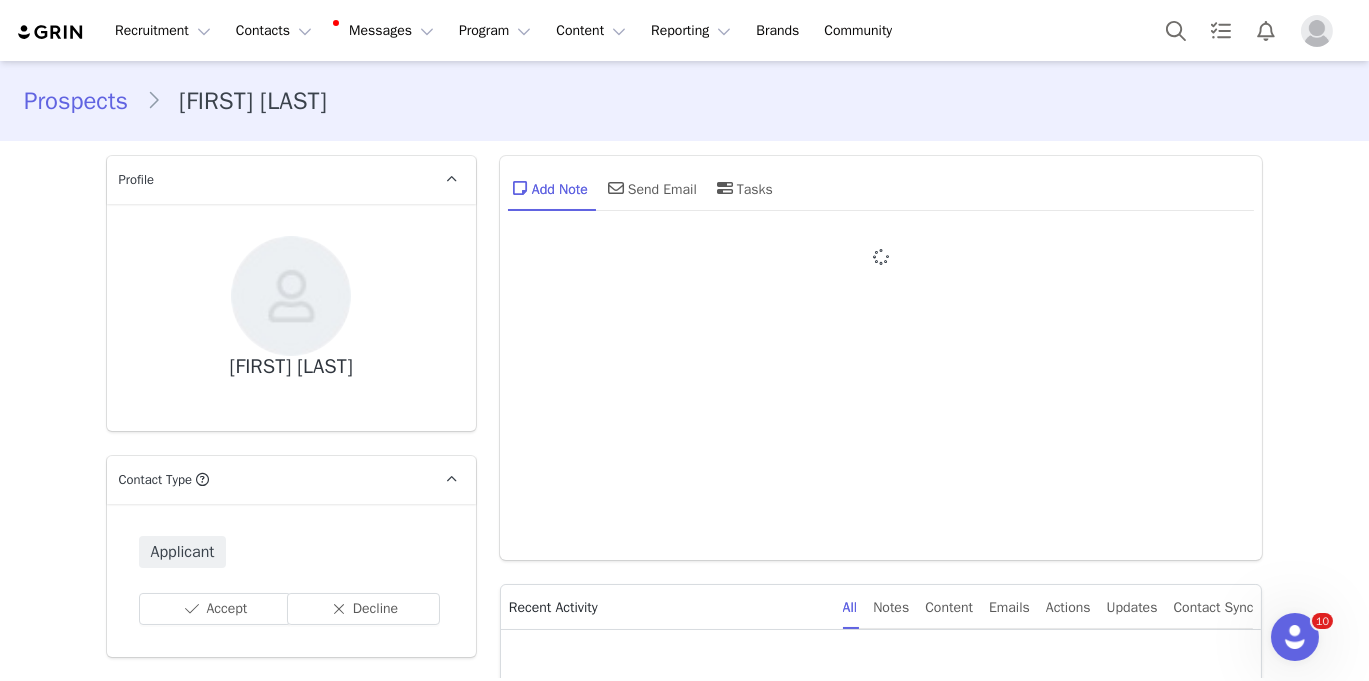 type on "+1 (United States)" 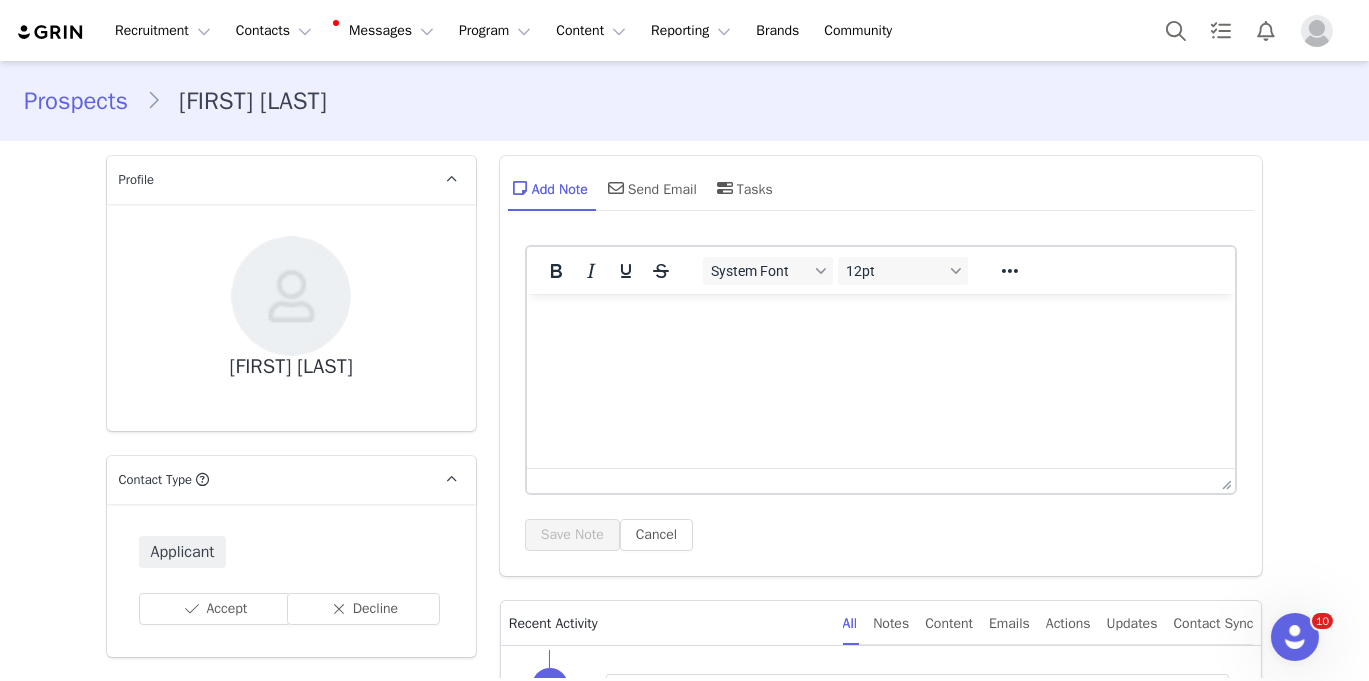 scroll, scrollTop: 0, scrollLeft: 0, axis: both 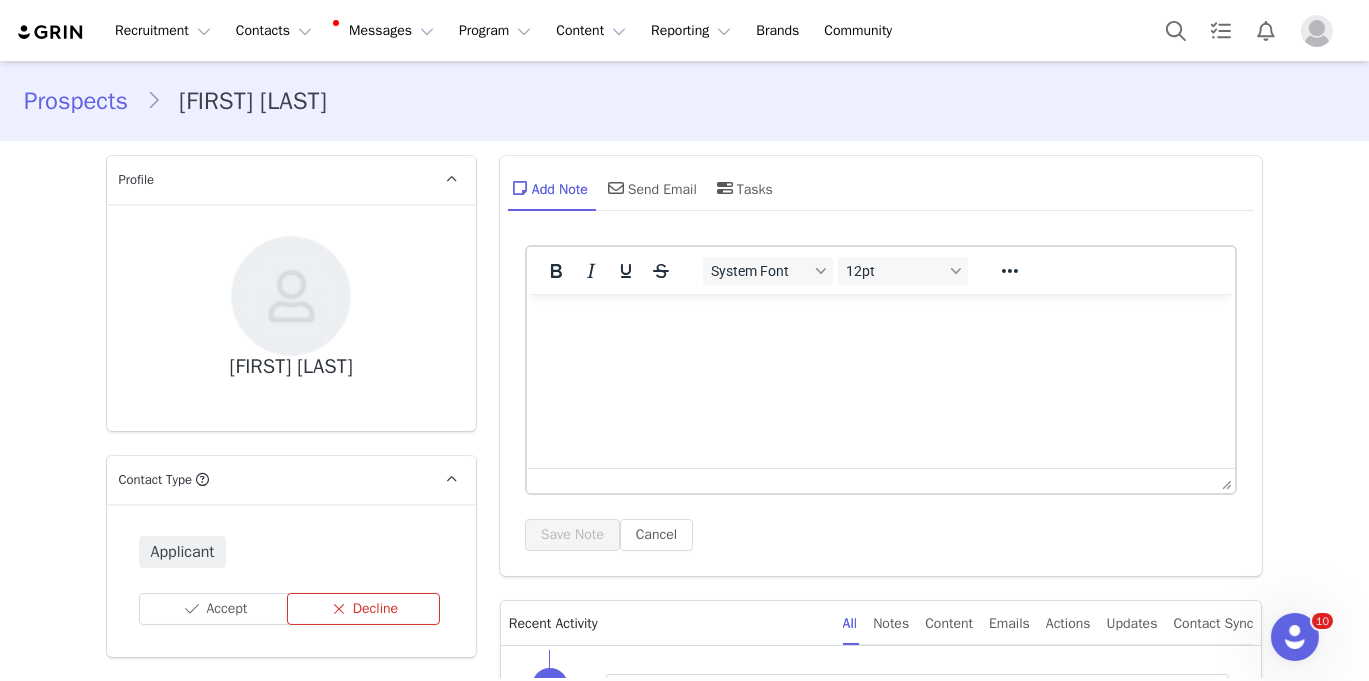 click on "Decline" at bounding box center (363, 609) 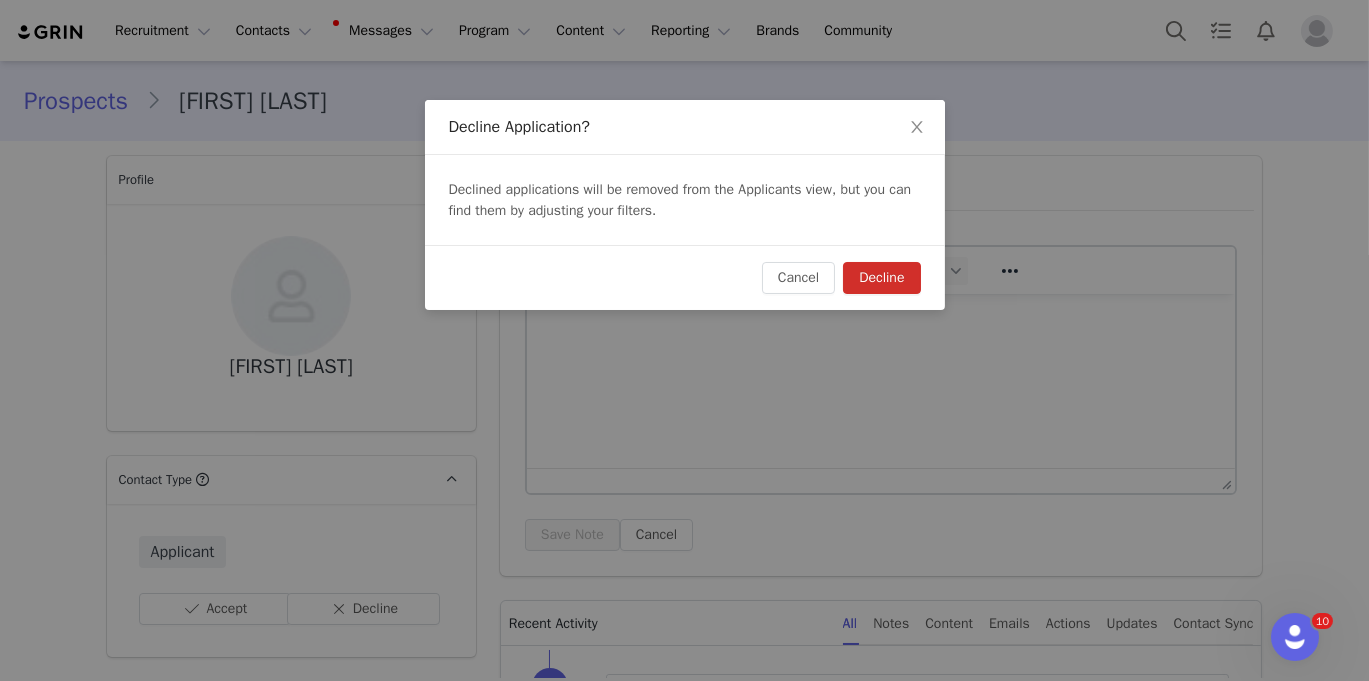 click on "Decline" at bounding box center [881, 278] 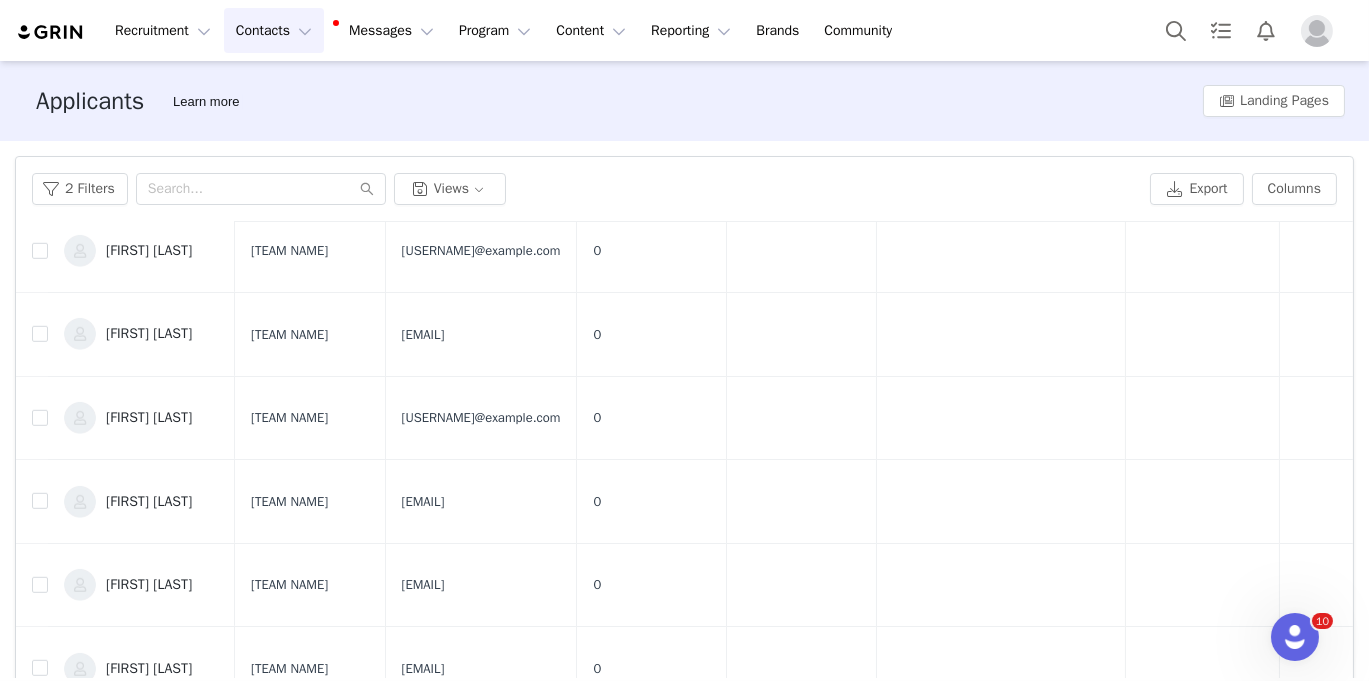 scroll, scrollTop: 2890, scrollLeft: 0, axis: vertical 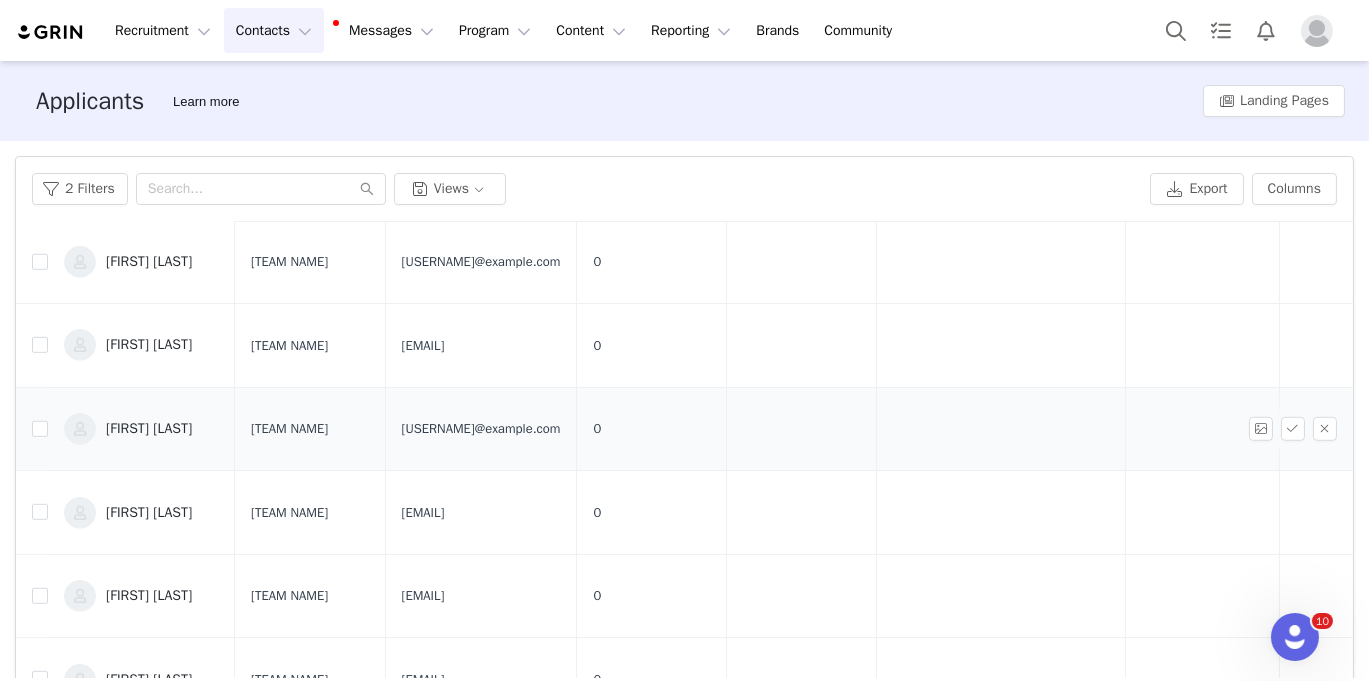 click on "[FIRST] [LAST]" at bounding box center (149, 429) 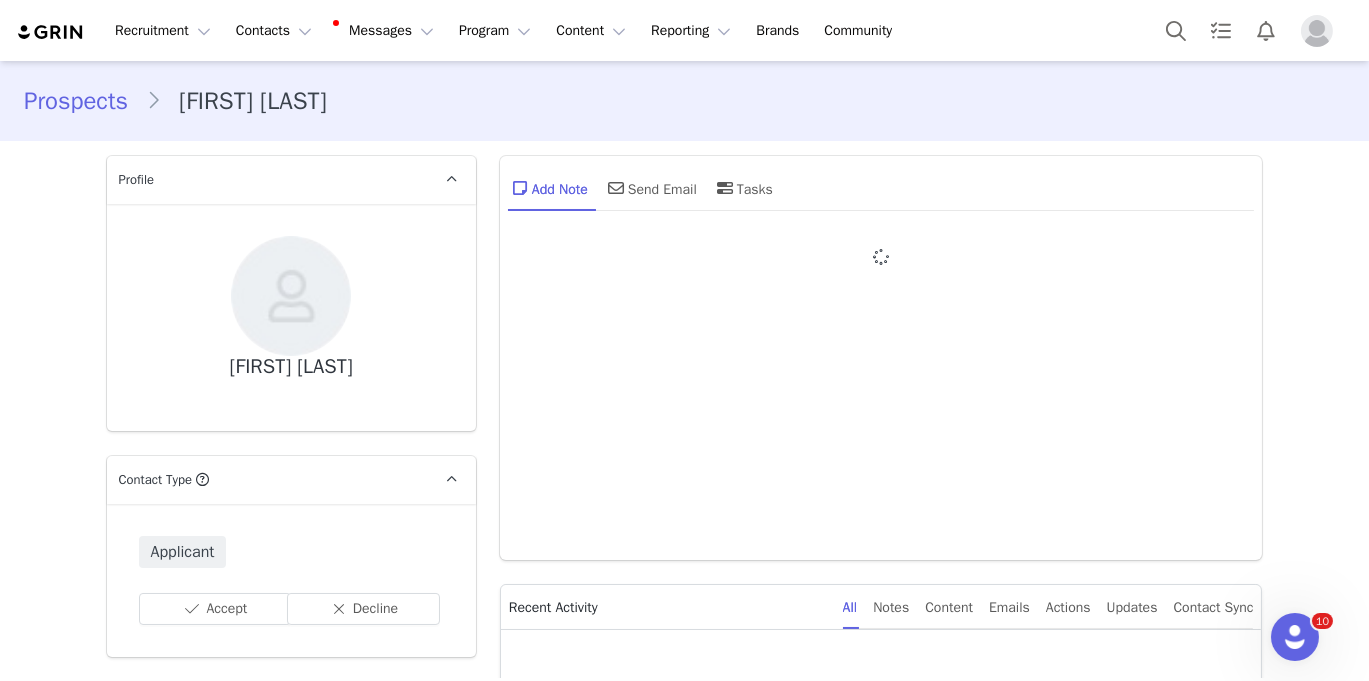 type on "+1 (United States)" 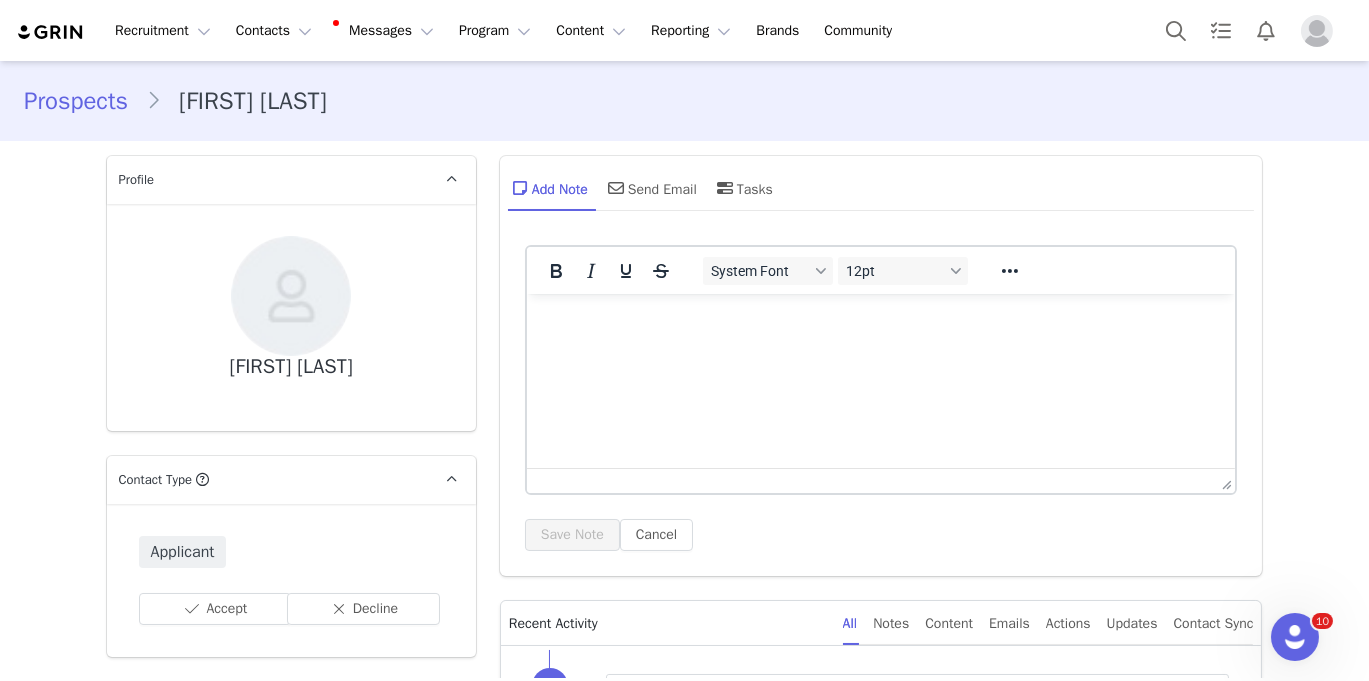 scroll, scrollTop: 0, scrollLeft: 0, axis: both 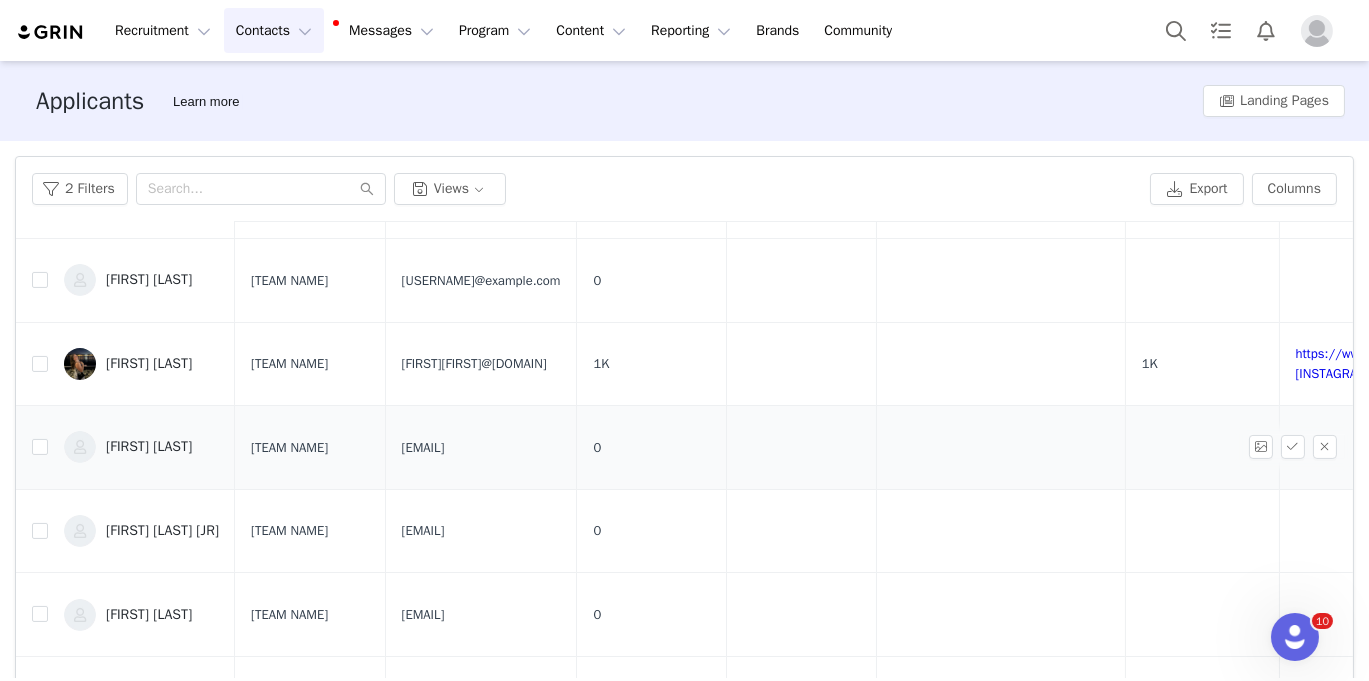 click on "[FIRST] [LAST]" at bounding box center (149, 447) 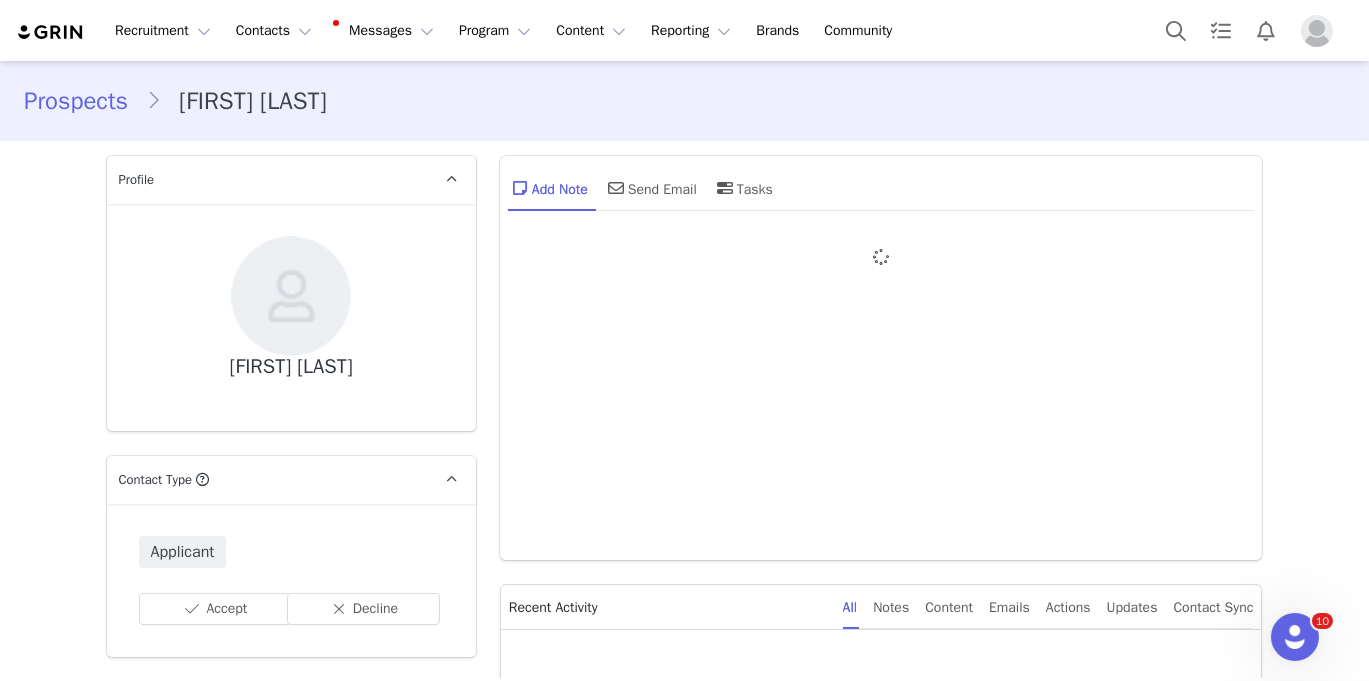type on "+1 (United States)" 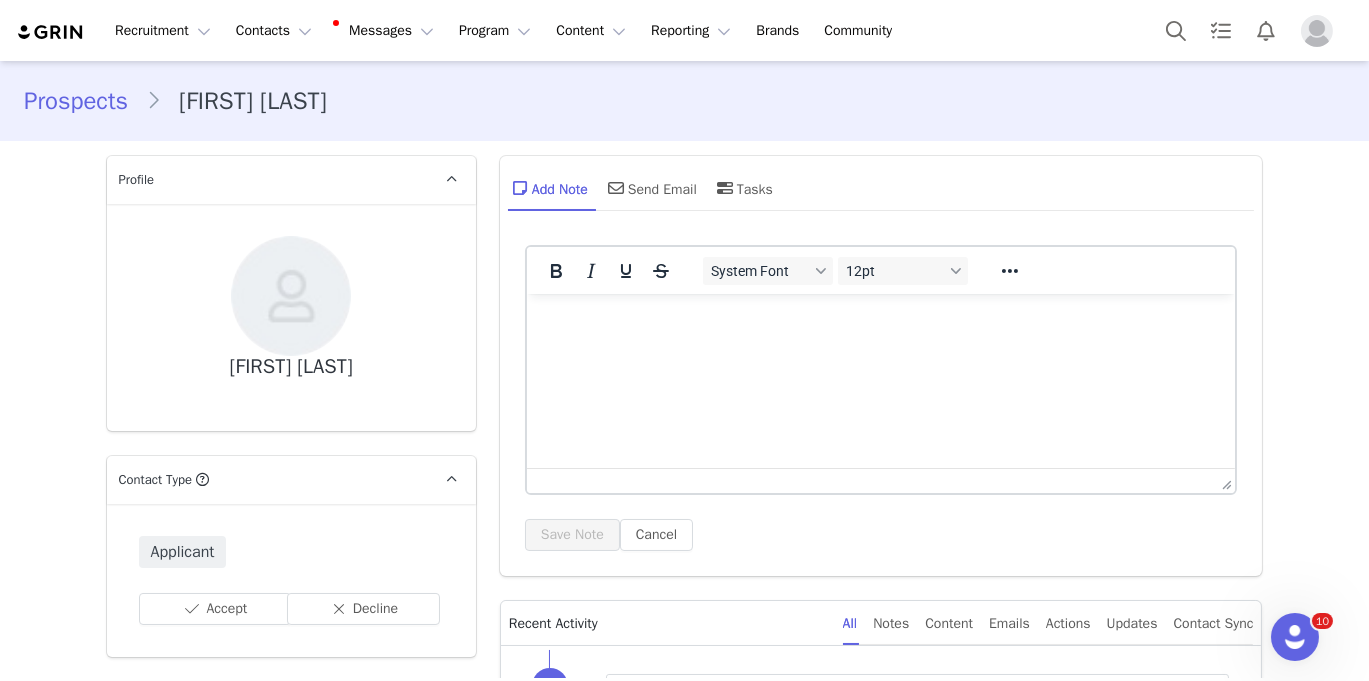 scroll, scrollTop: 0, scrollLeft: 0, axis: both 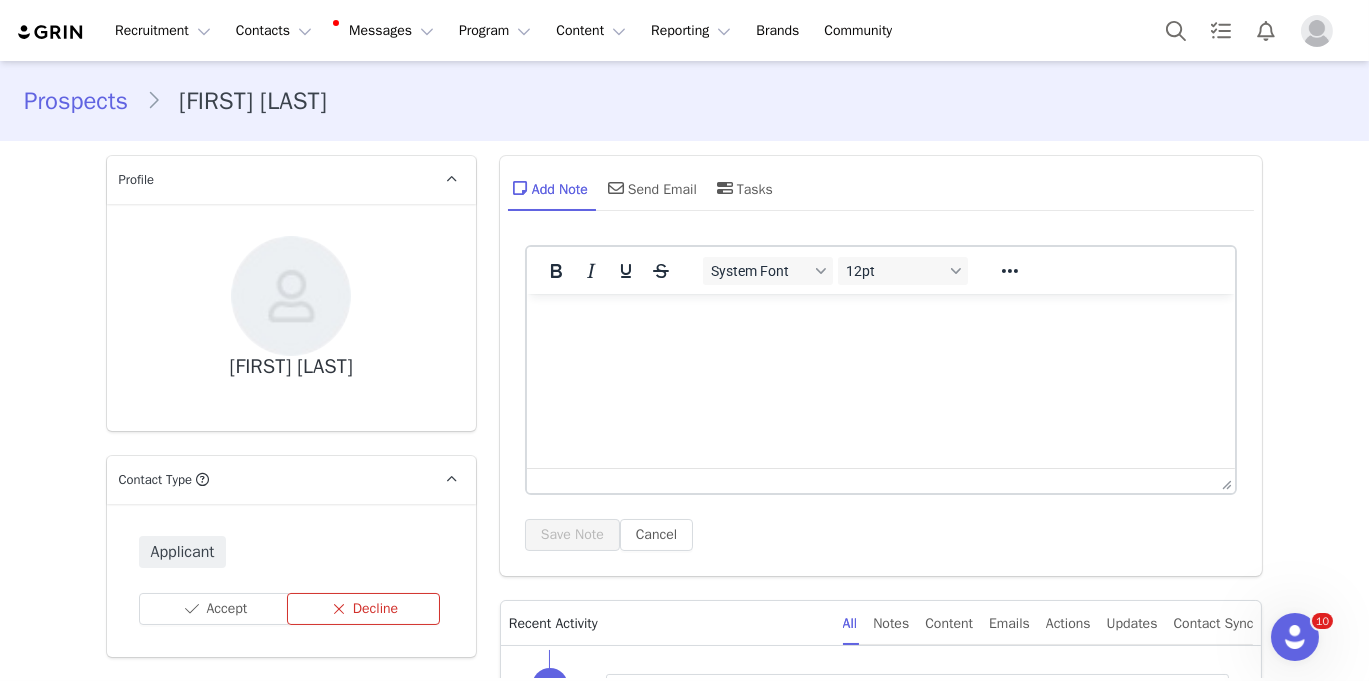 click on "Decline" at bounding box center (363, 609) 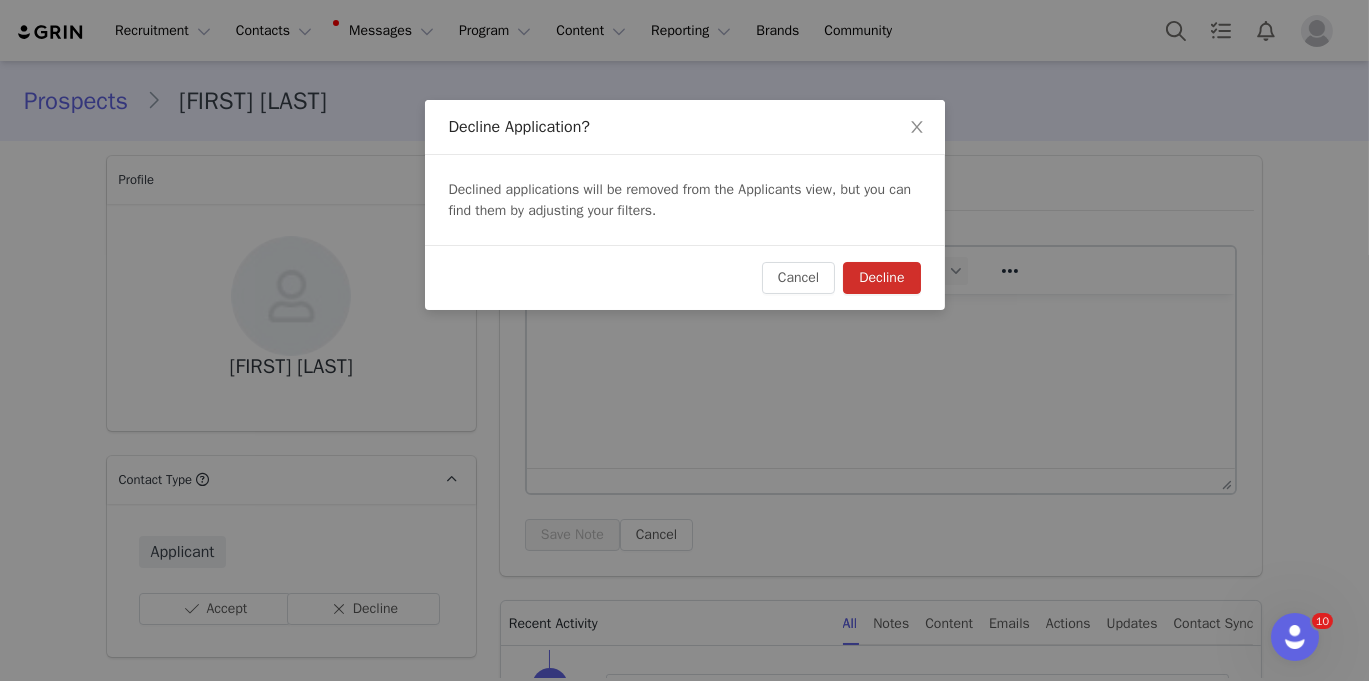 click on "Decline" at bounding box center [881, 278] 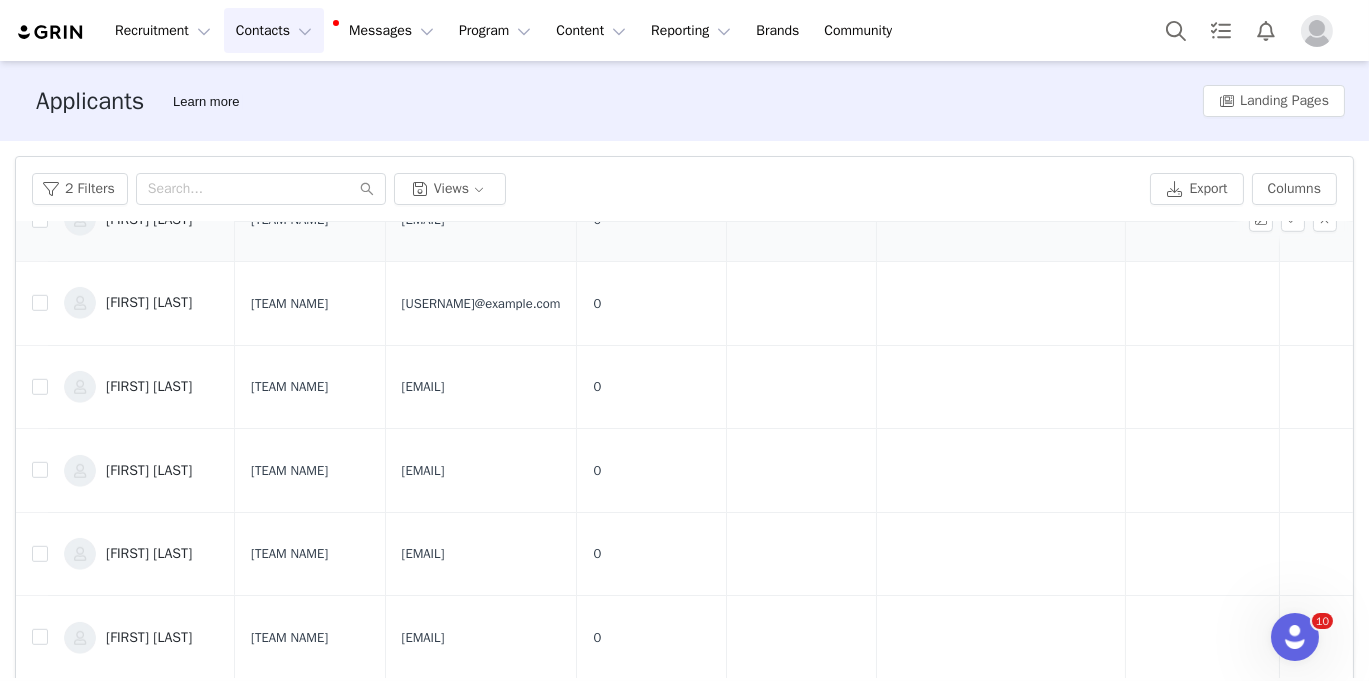 scroll, scrollTop: 2964, scrollLeft: 0, axis: vertical 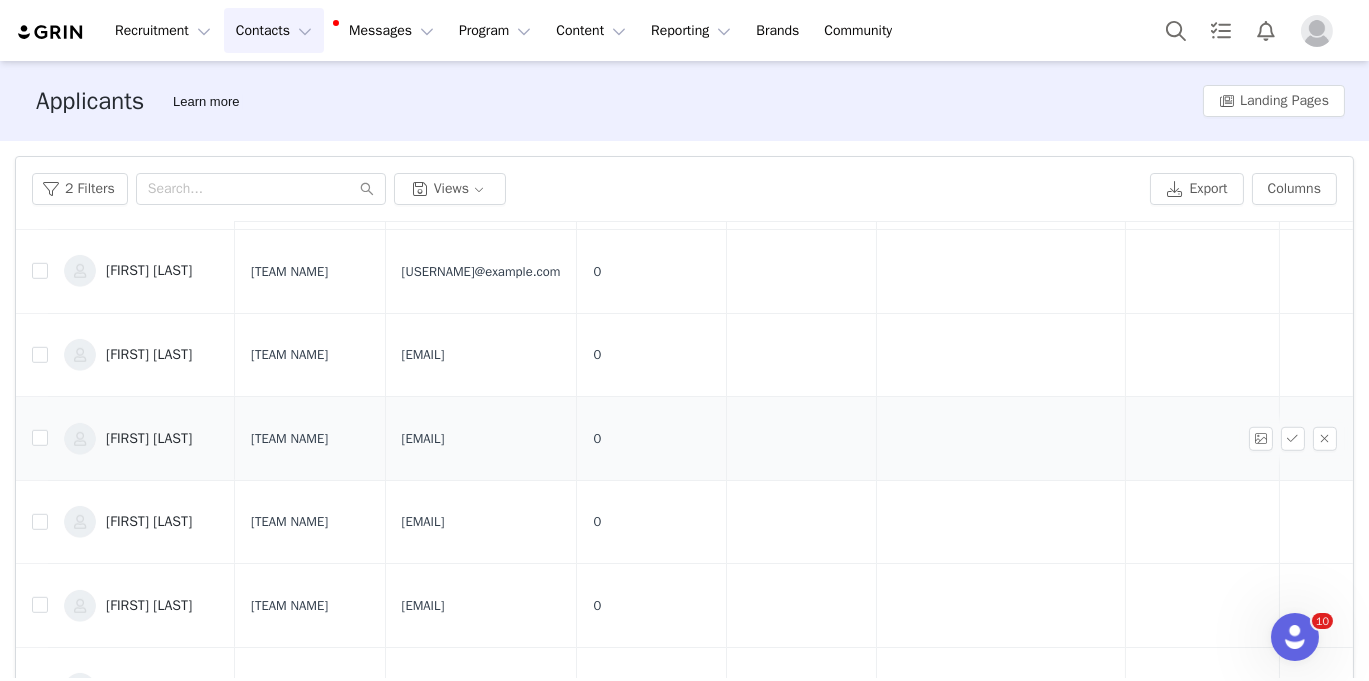 click on "[FIRST] [LAST]" at bounding box center (149, 439) 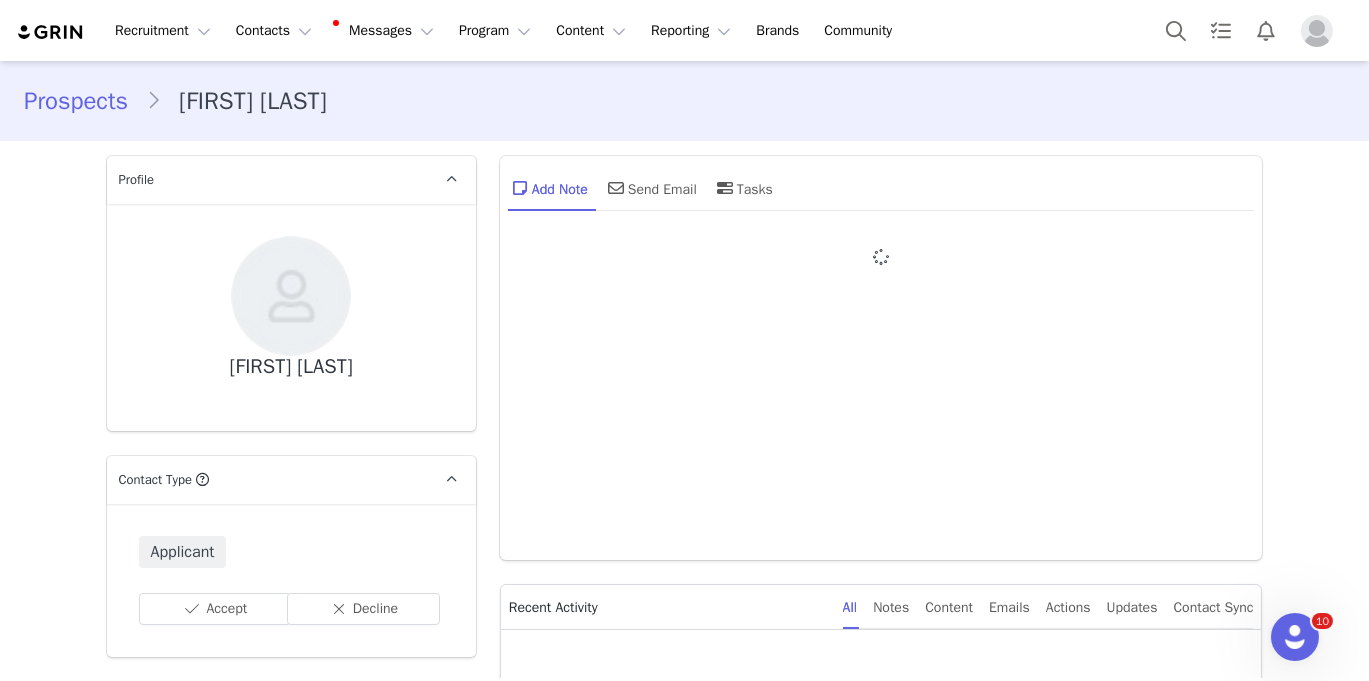 type on "+1 (United States)" 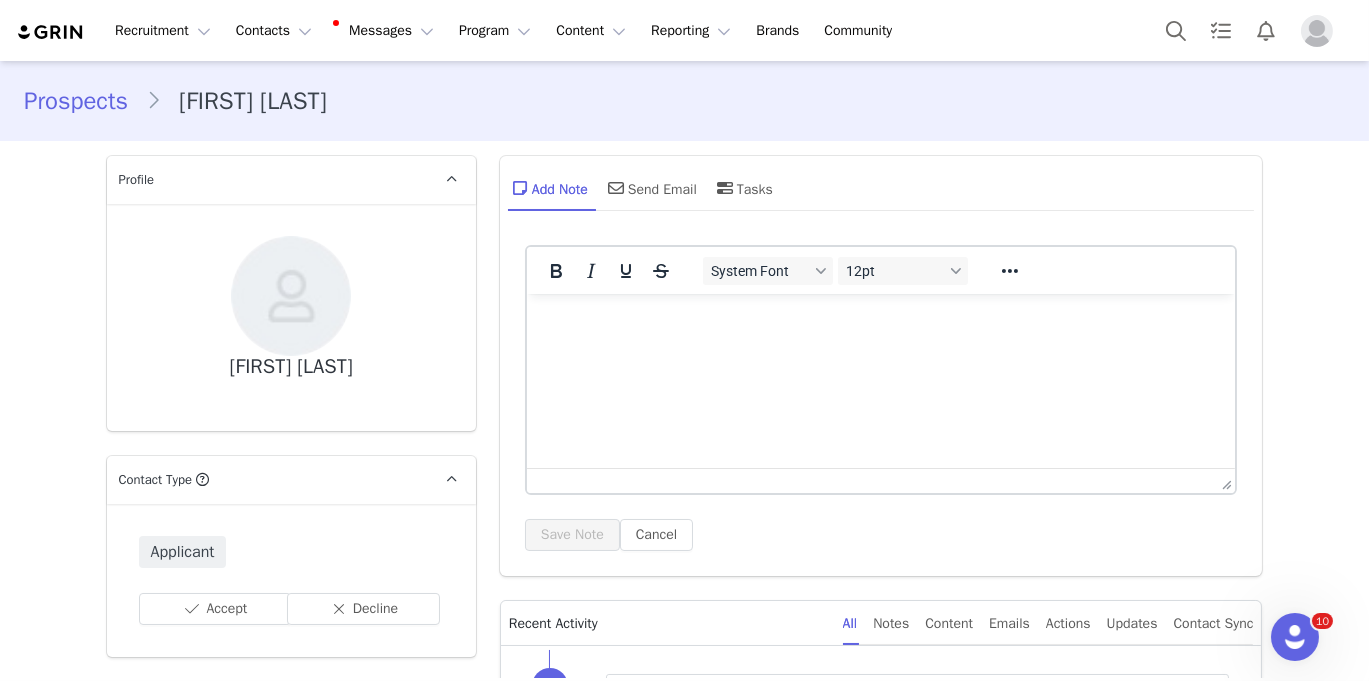 scroll, scrollTop: 0, scrollLeft: 0, axis: both 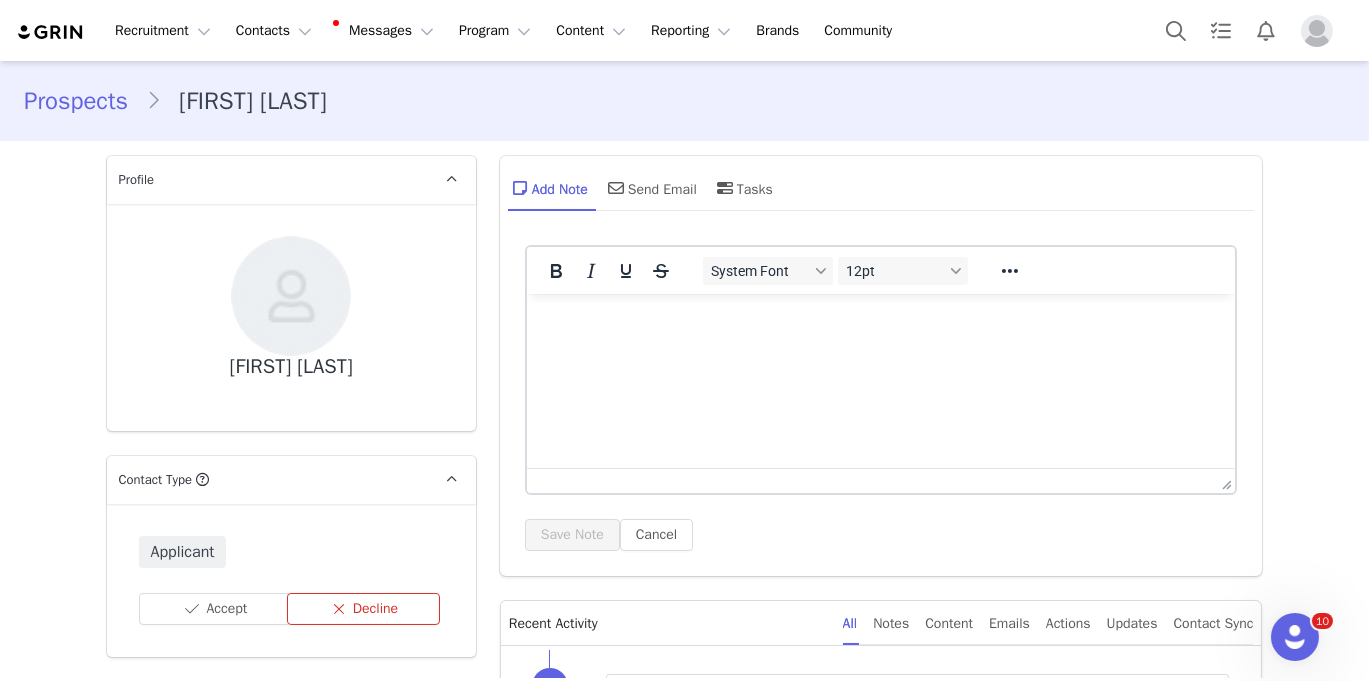 click on "Decline" at bounding box center (363, 609) 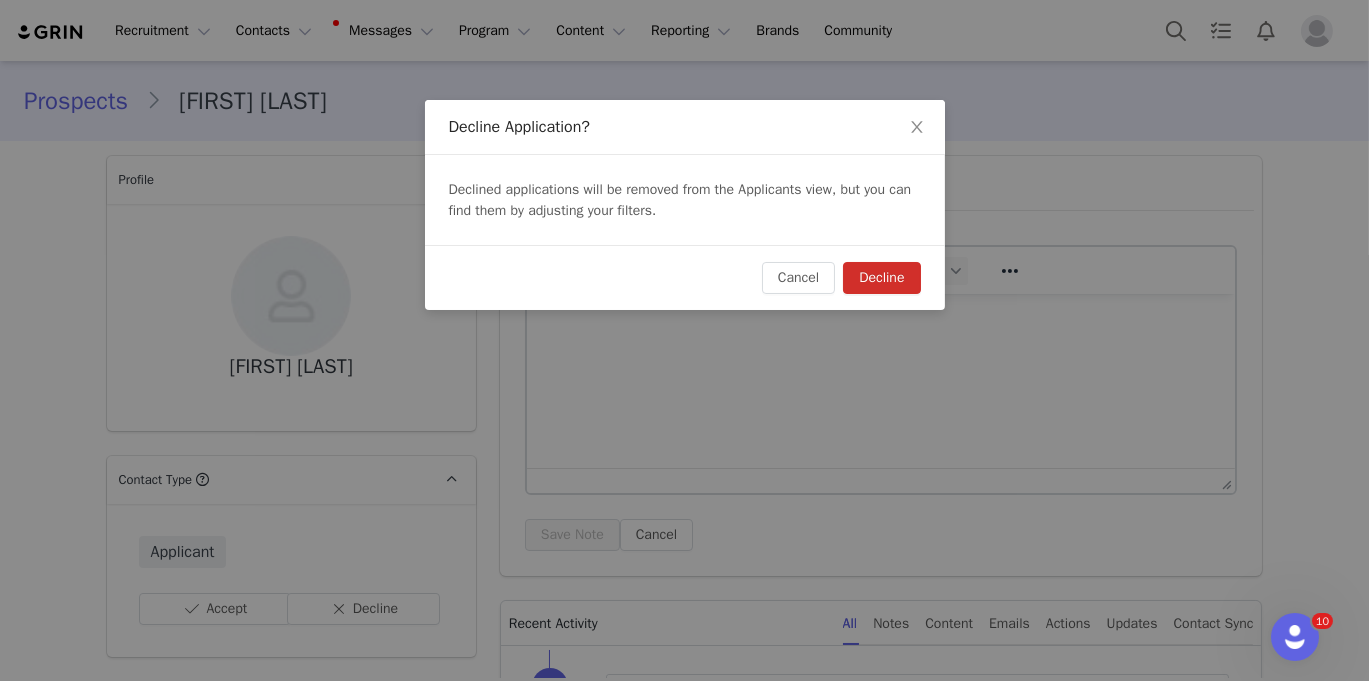 click on "Decline" at bounding box center [881, 278] 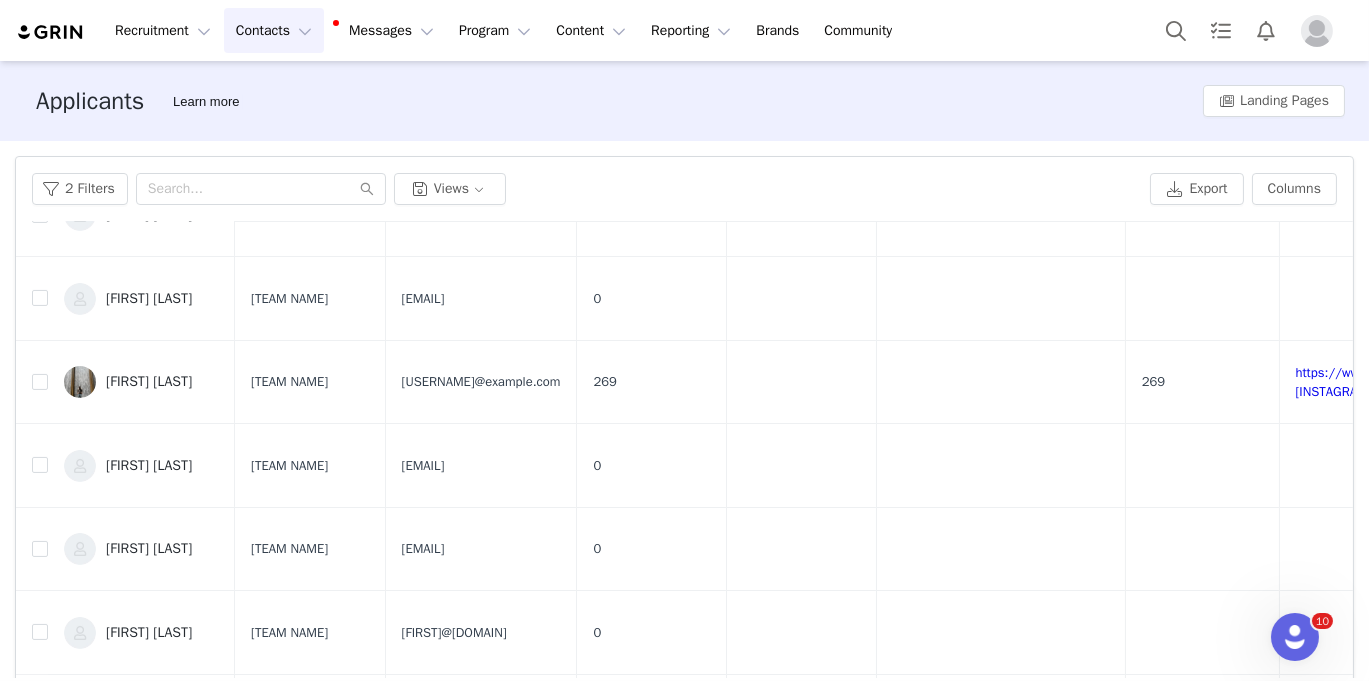 scroll, scrollTop: 1439, scrollLeft: 0, axis: vertical 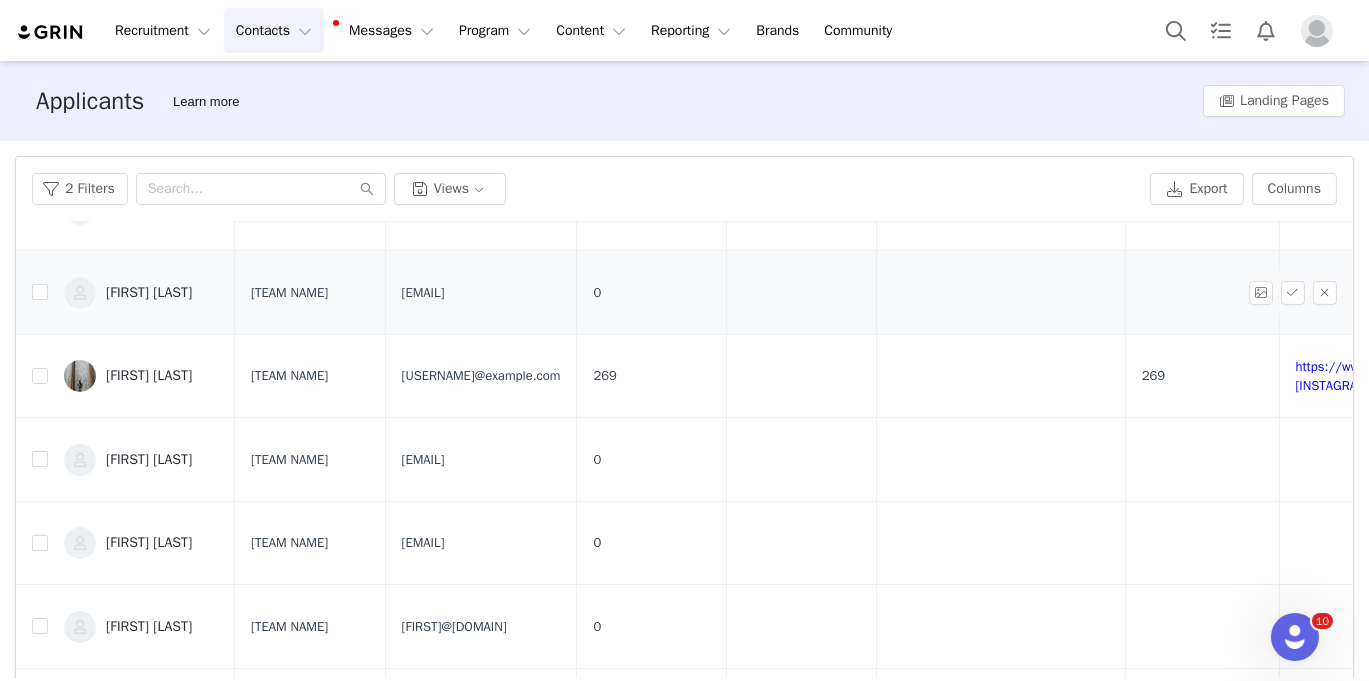 click on "[FIRST] [LAST]" at bounding box center (141, 293) 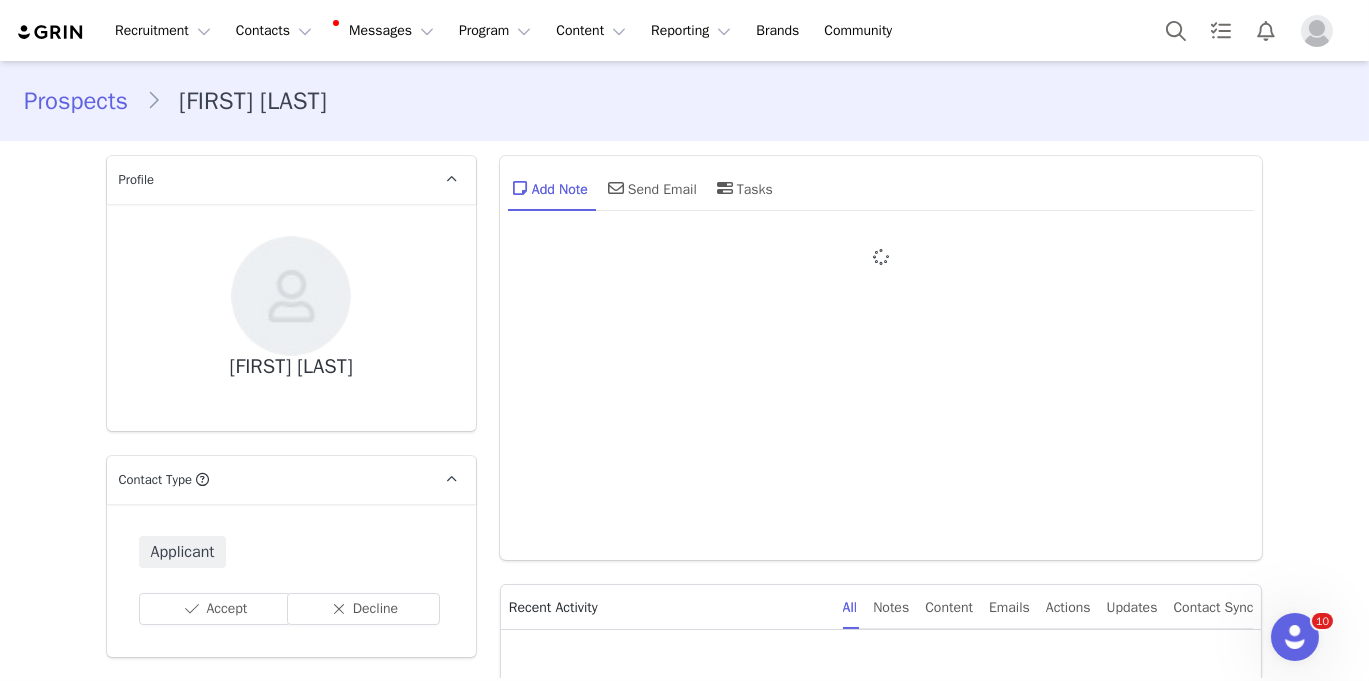 type on "+1 (United States)" 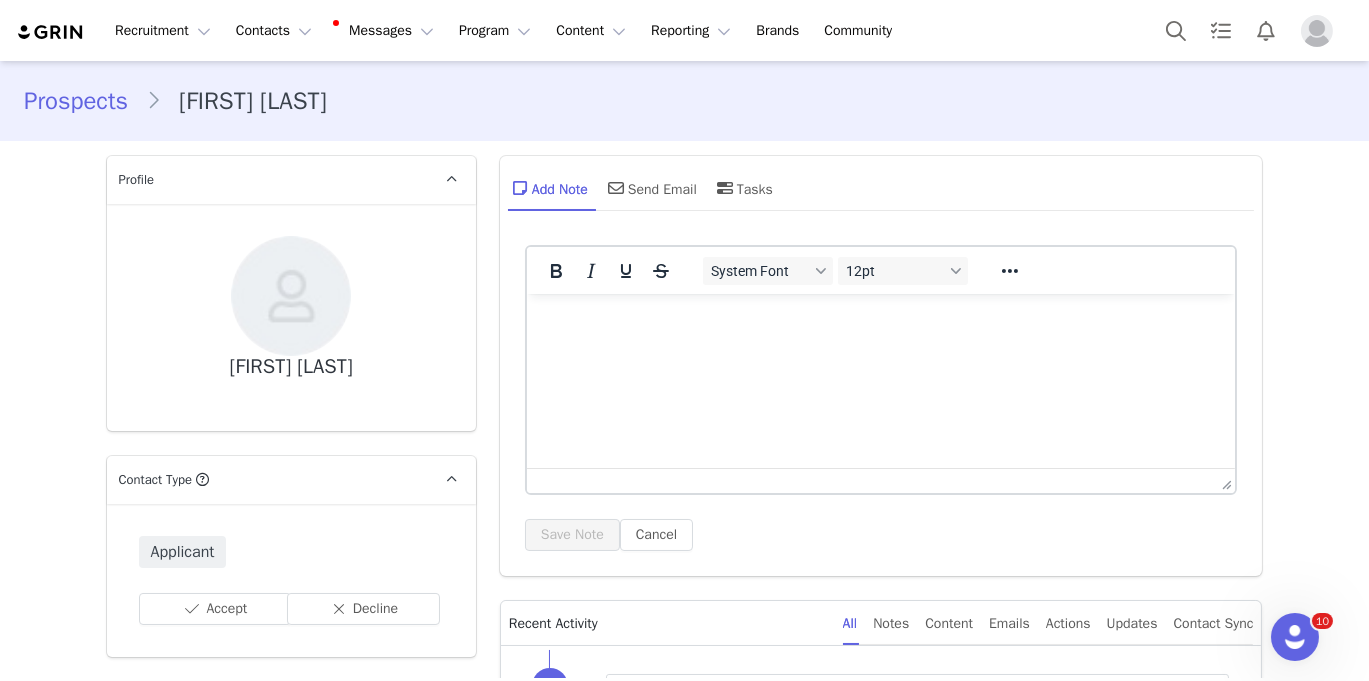 scroll, scrollTop: 0, scrollLeft: 0, axis: both 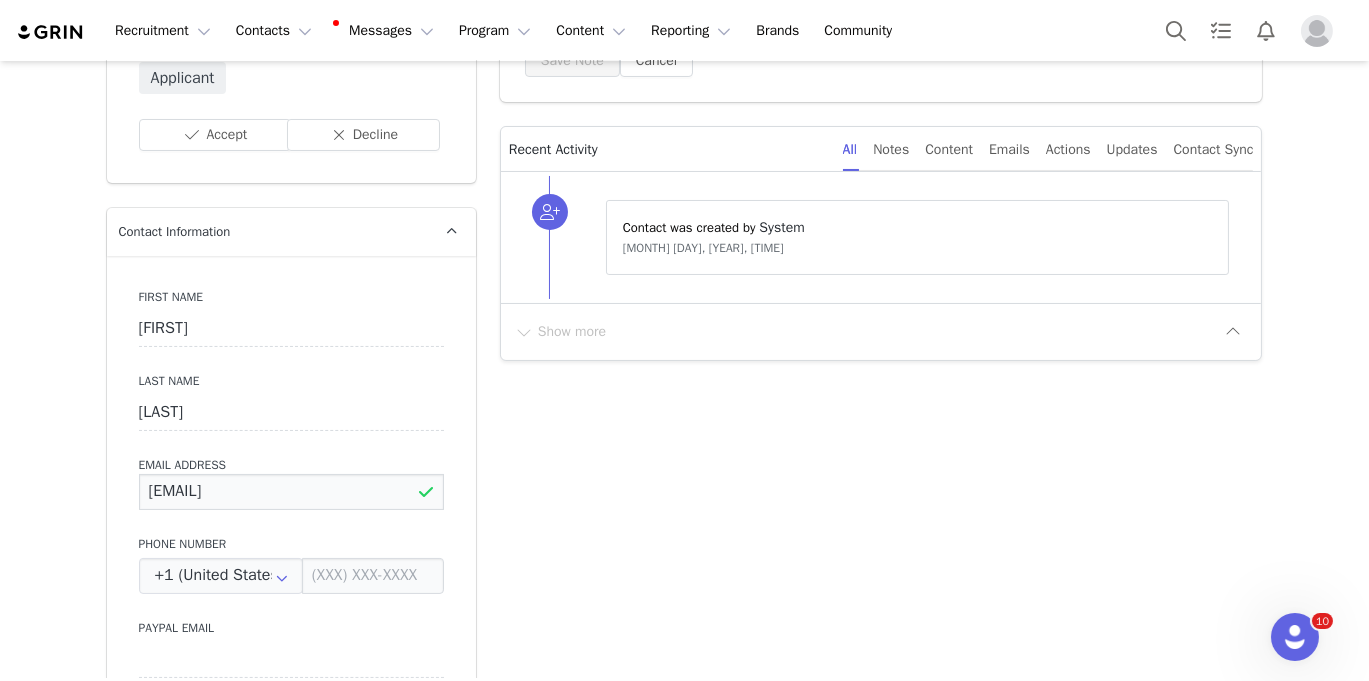 click on "[EMAIL]" at bounding box center (291, 492) 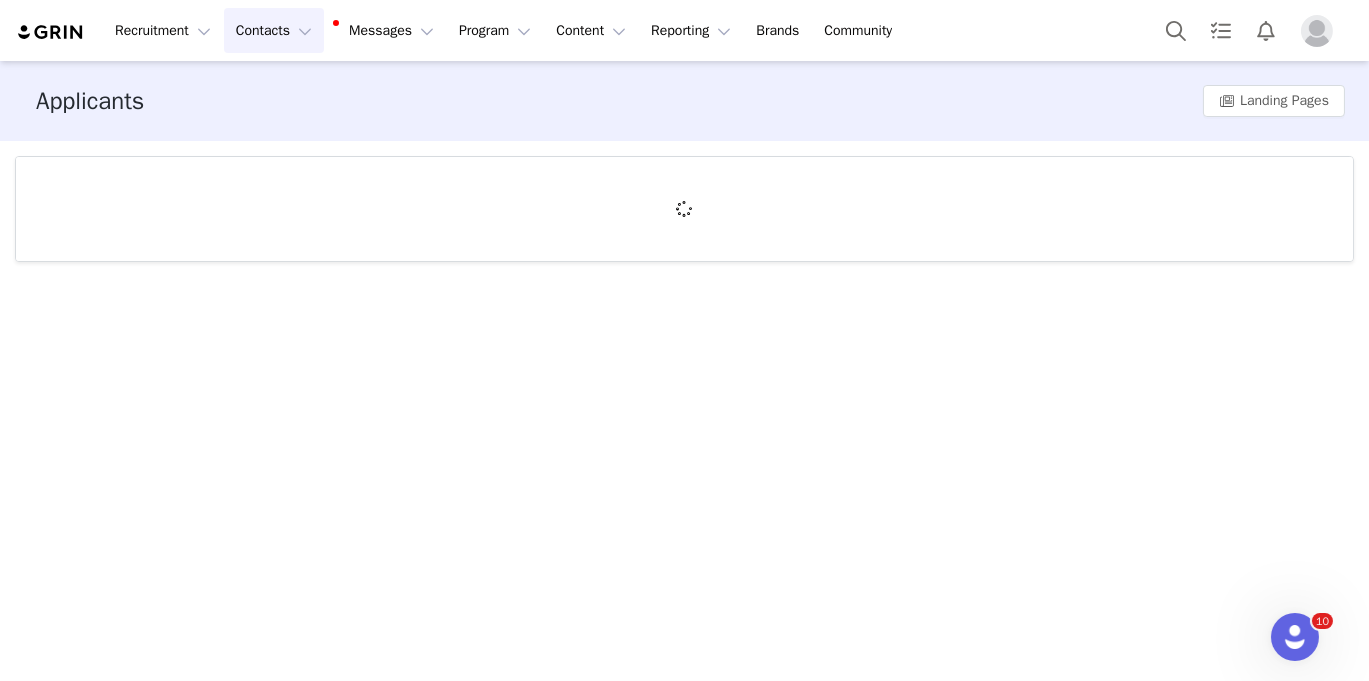 scroll, scrollTop: 0, scrollLeft: 0, axis: both 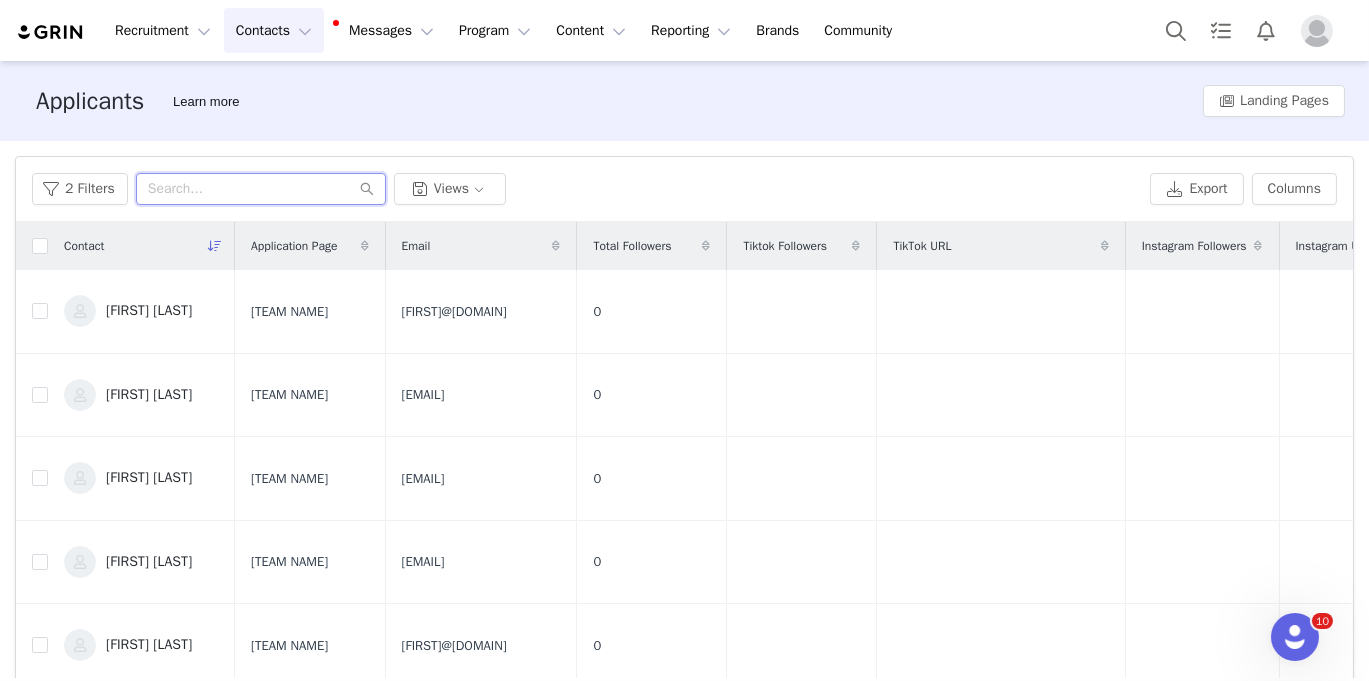 click at bounding box center [261, 189] 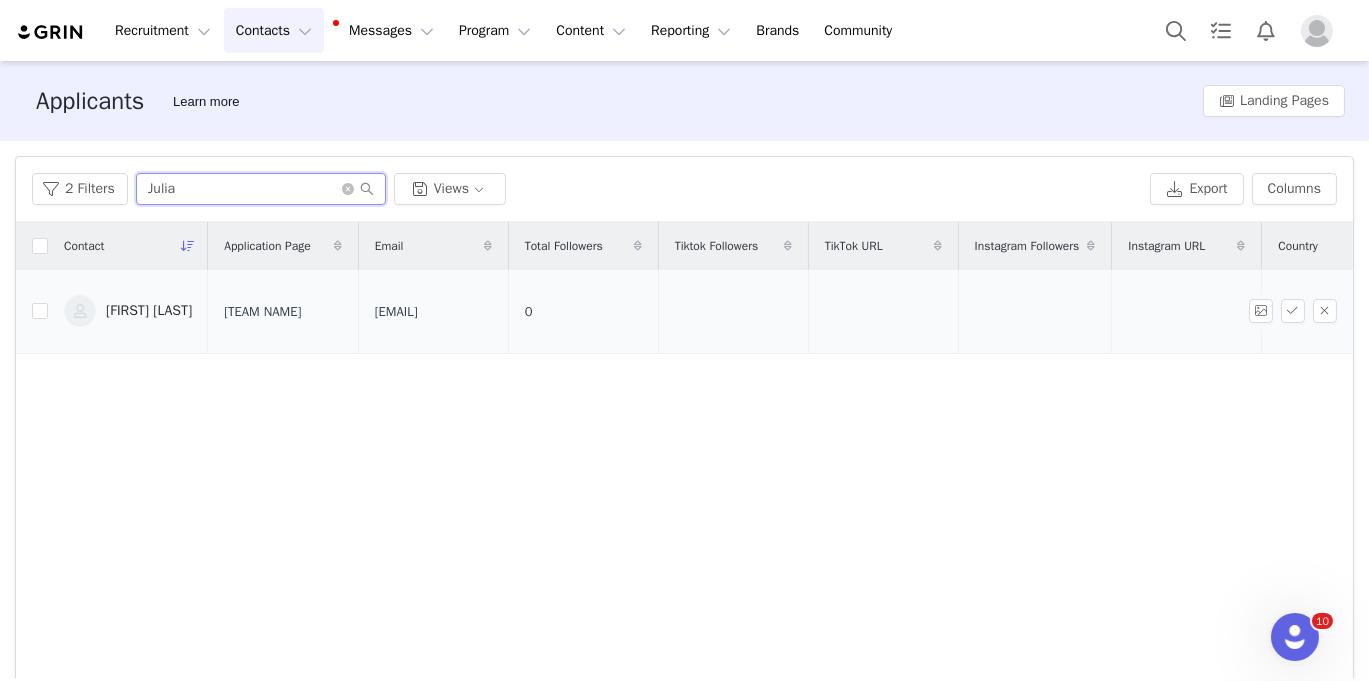 type on "Julia" 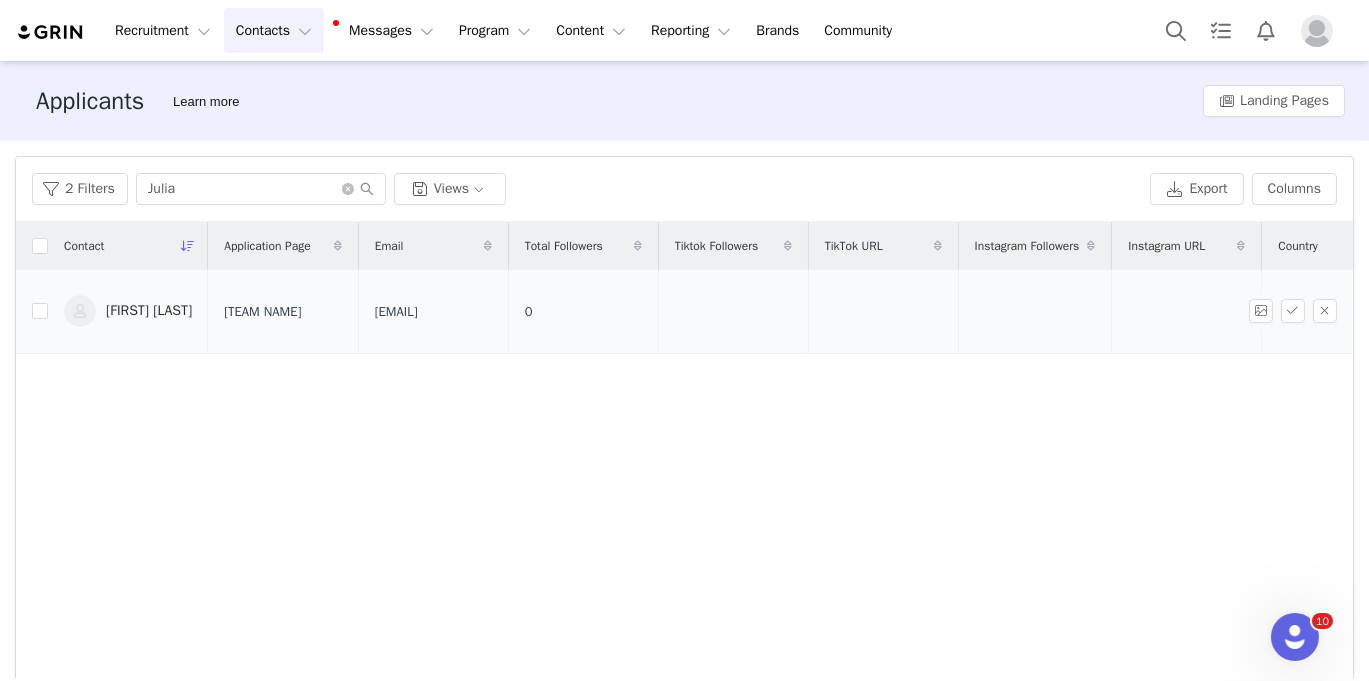 click on "[FIRST] [LAST]" at bounding box center (149, 311) 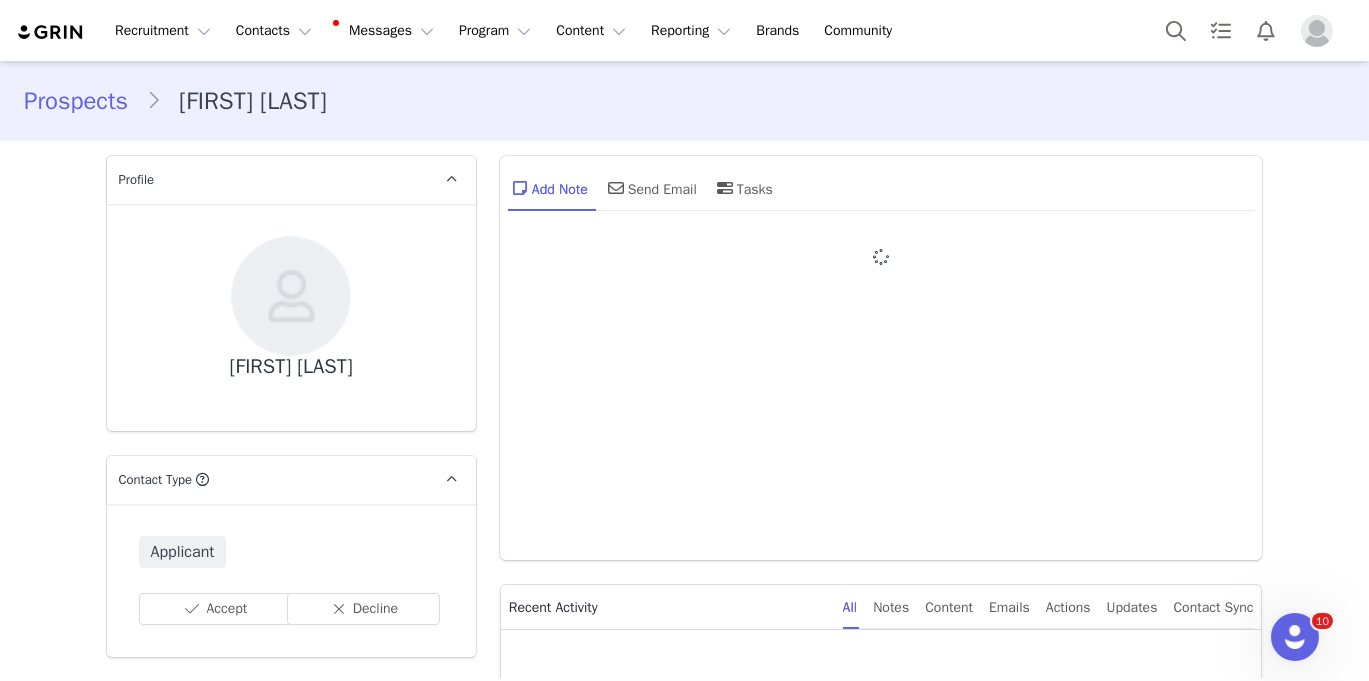 type on "+1 (United States)" 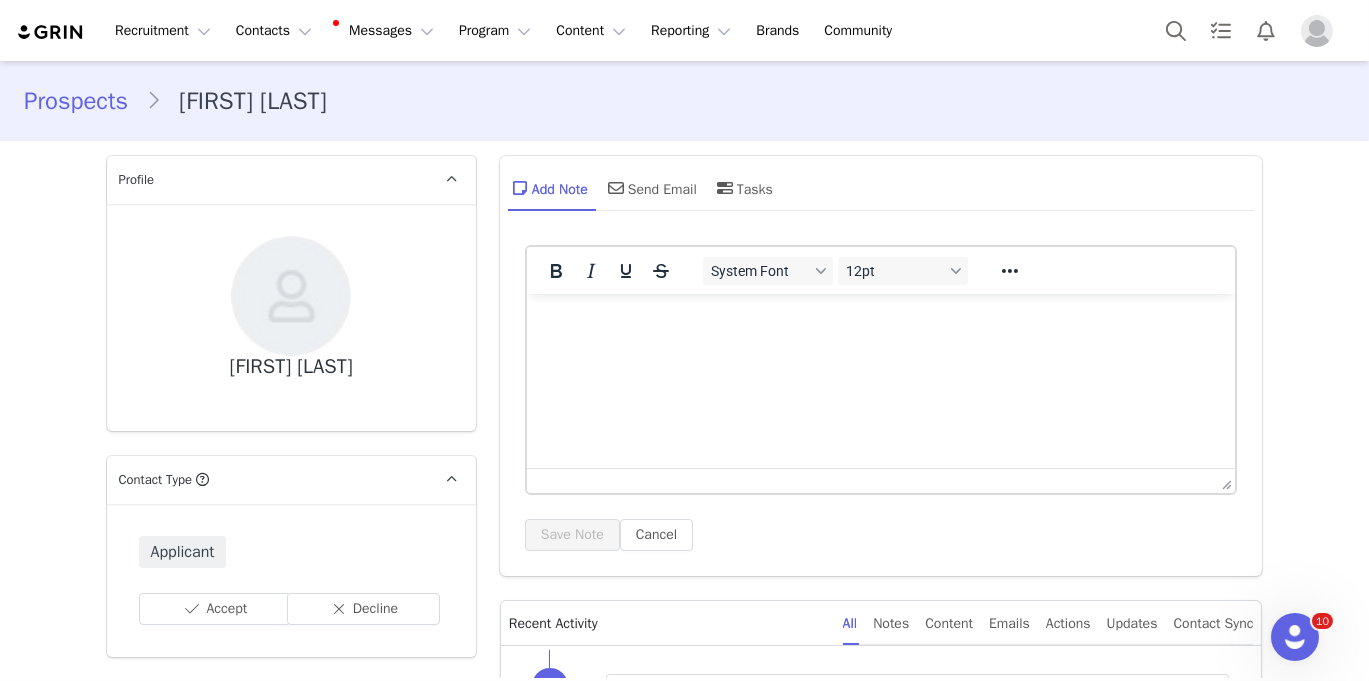 scroll, scrollTop: 0, scrollLeft: 0, axis: both 